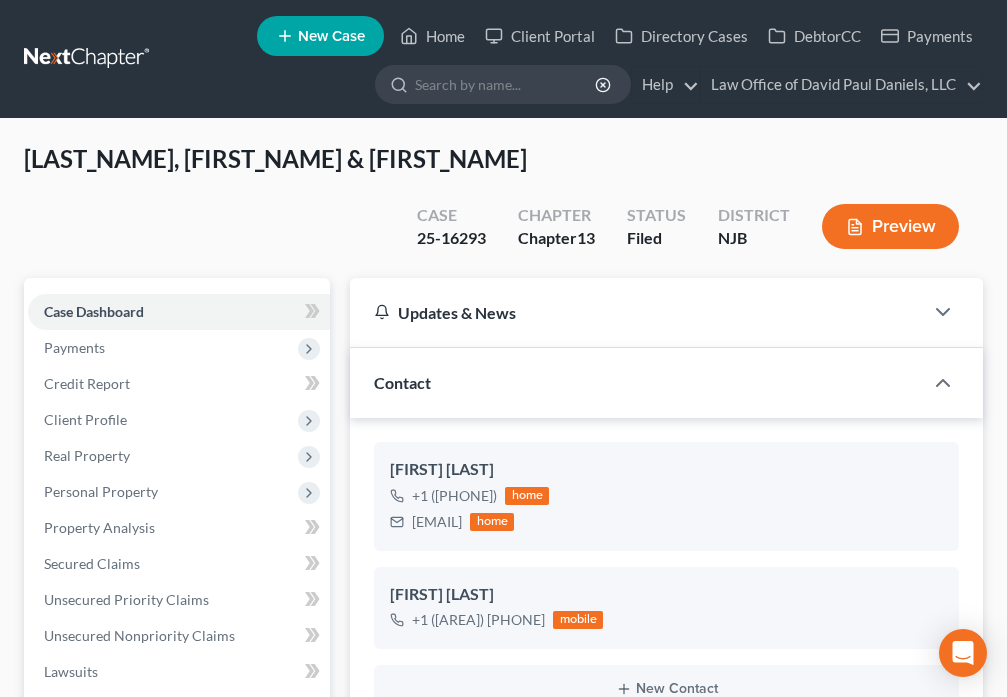 select on "10" 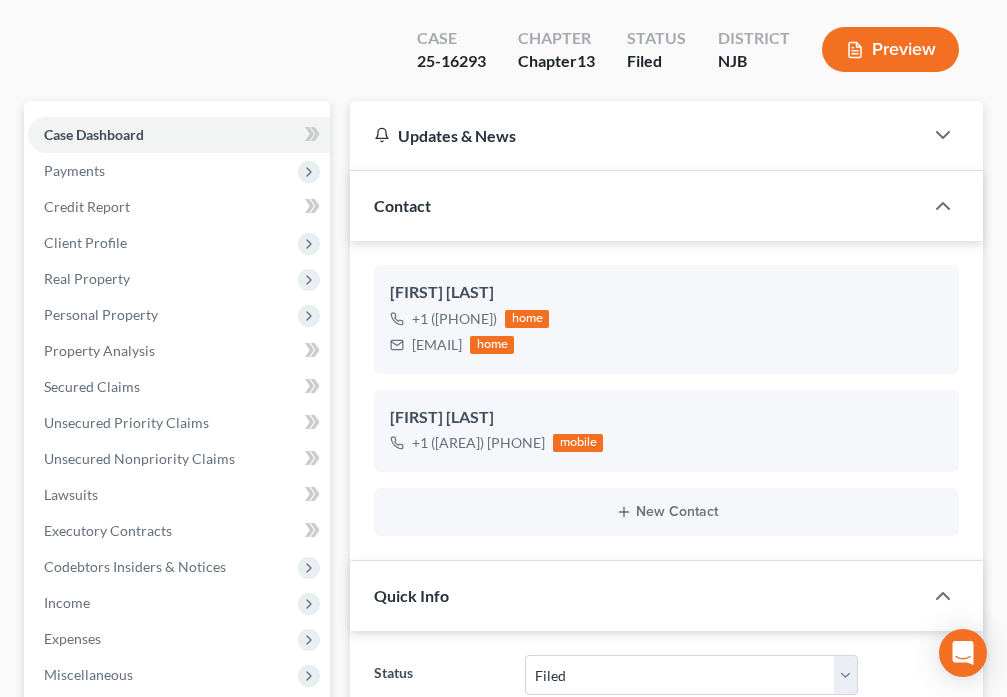 scroll, scrollTop: 0, scrollLeft: 0, axis: both 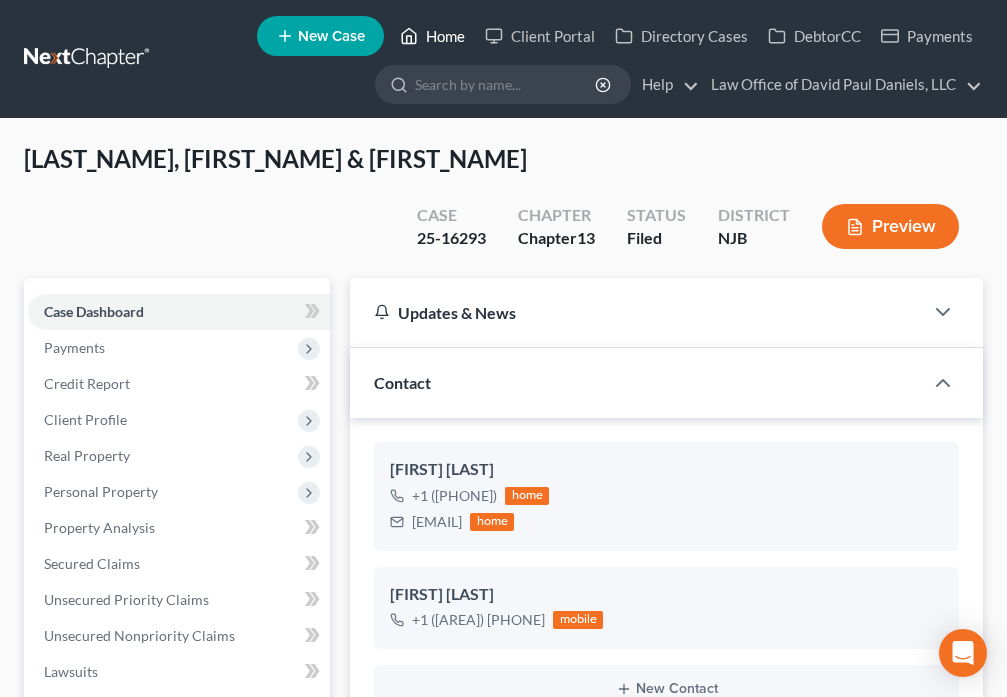 click 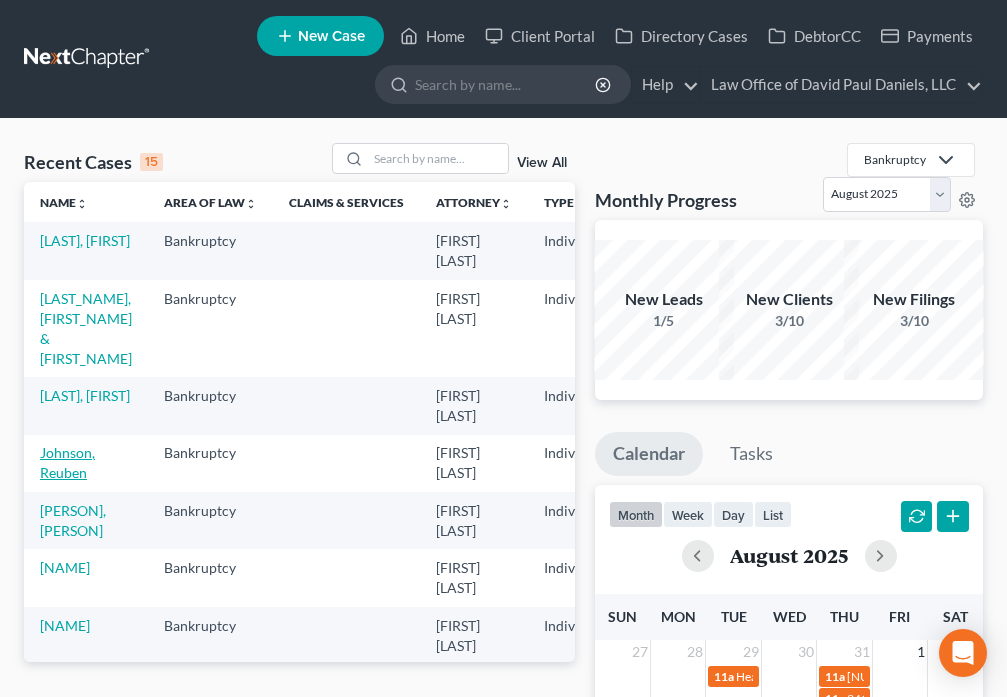 click on "Johnson, Reuben" at bounding box center (67, 462) 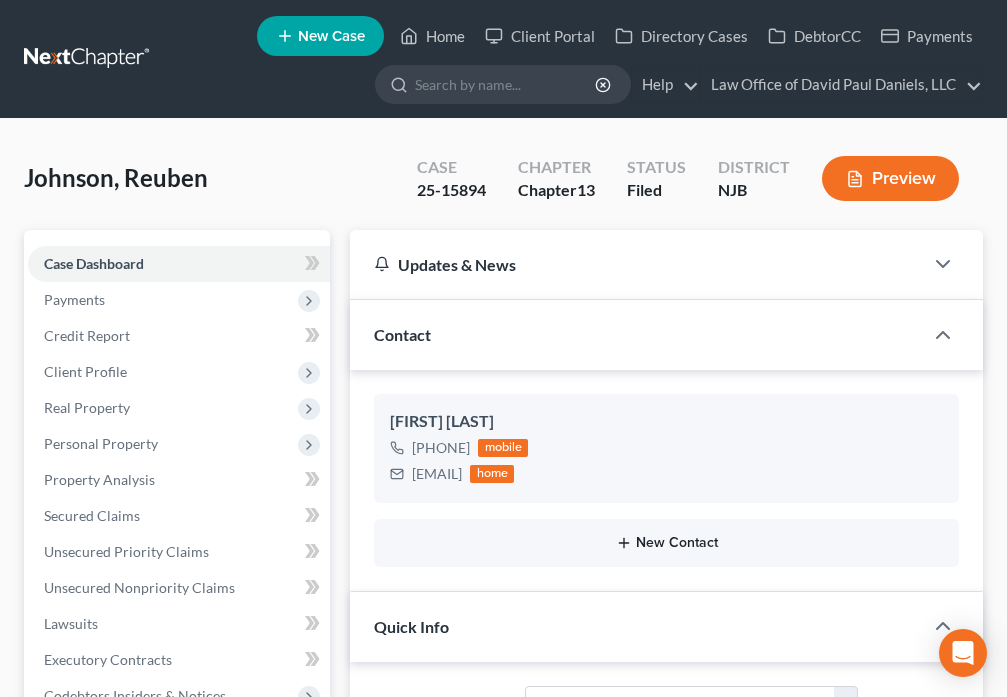 scroll, scrollTop: 1862, scrollLeft: 0, axis: vertical 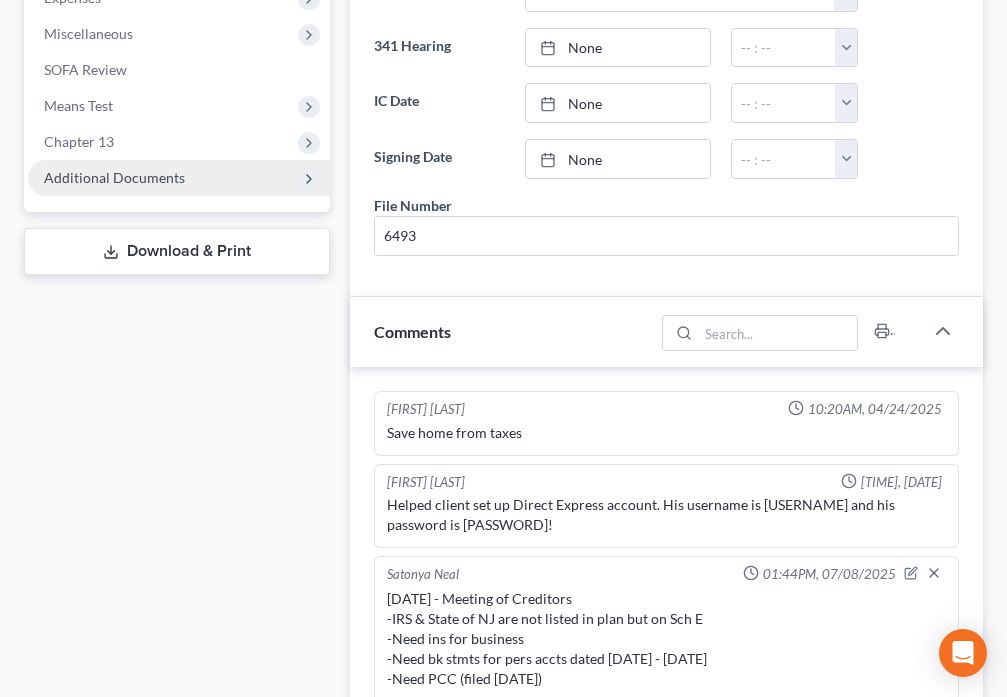 click on "Additional Documents" at bounding box center [114, 177] 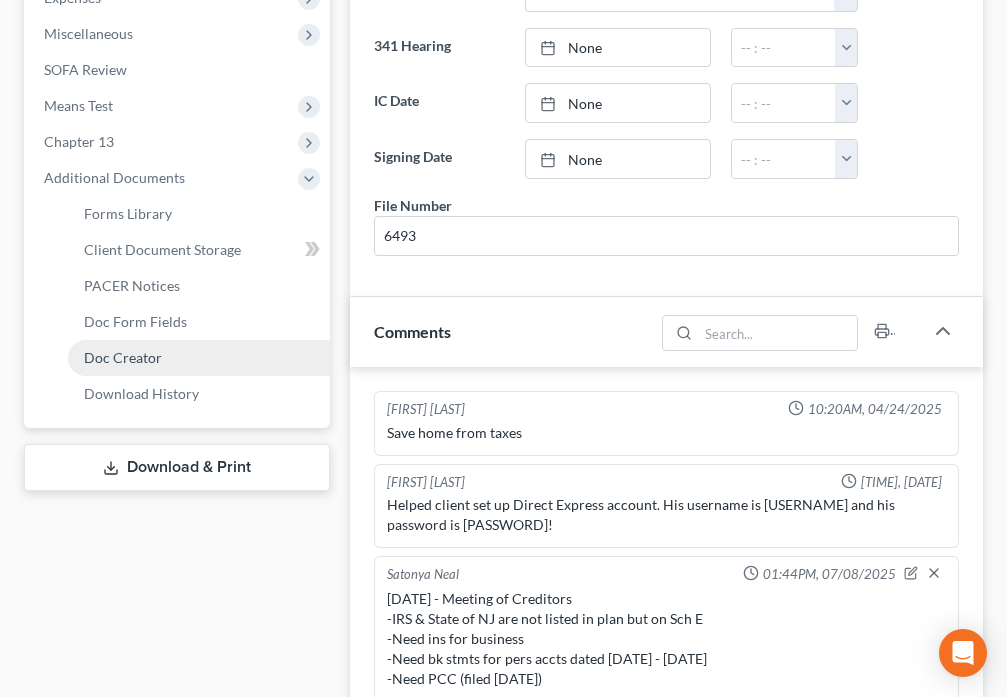 click on "Doc Creator" at bounding box center [123, 357] 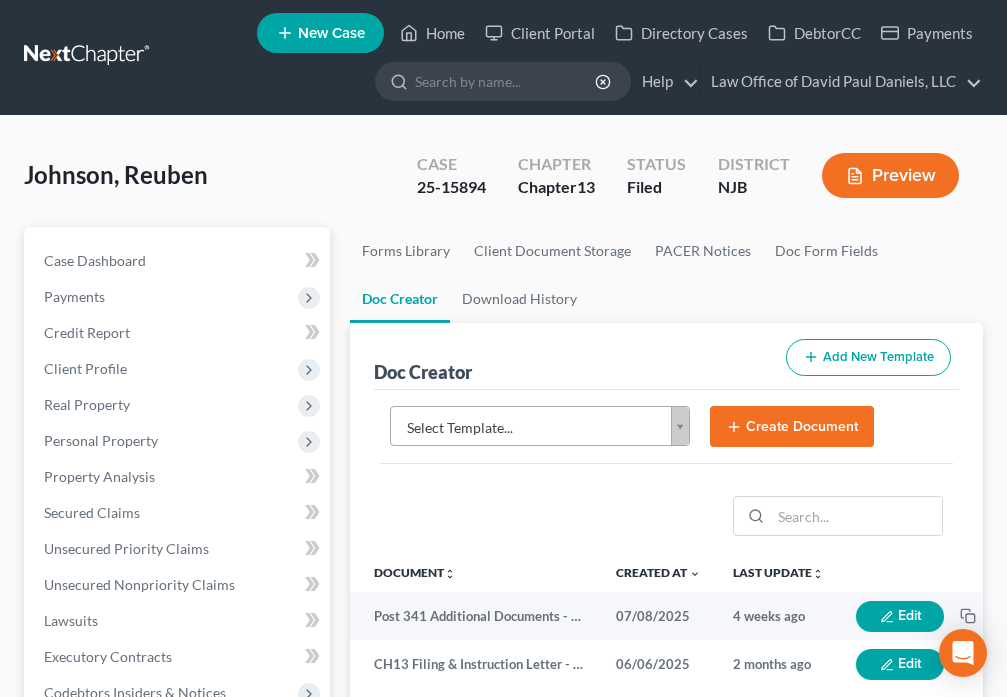 scroll, scrollTop: 0, scrollLeft: 0, axis: both 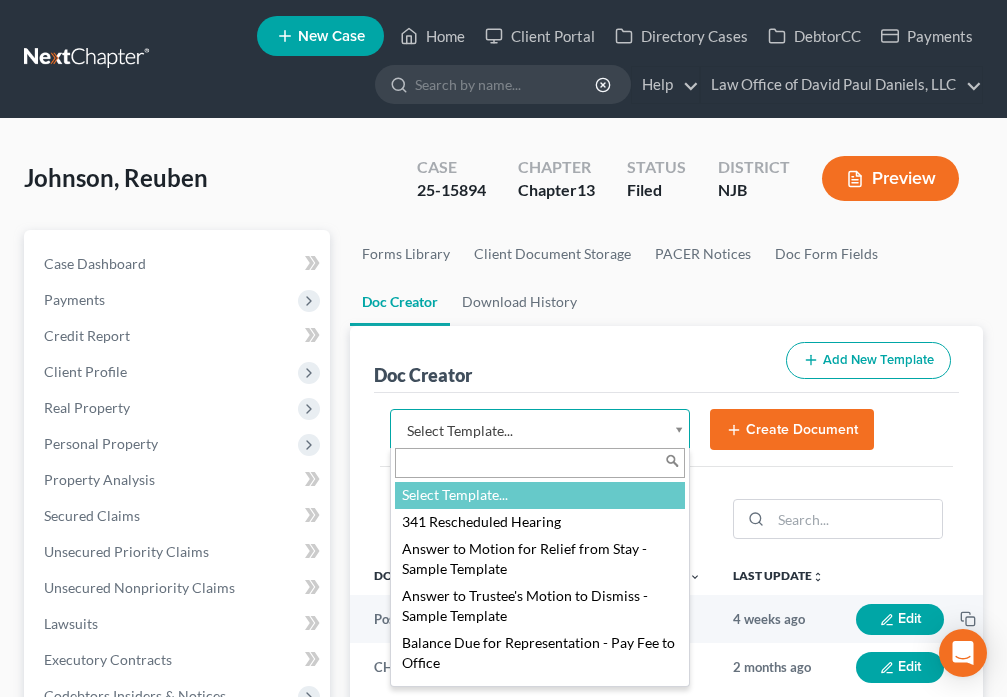 click on "Law Office of David Paul Daniels, LLC [EMAIL] My Account Settings Plan + Billing Account Add-Ons Help Center Webinars Training Videos What's new Log out New Case Home Client Portal Directory Cases DebtorCC Payments         - No Result - See all results Or Press Enter... Help Help Center Webinars Training Videos What's new Law Office of David Paul Daniels, LLC Law Office of David Paul Daniels, LLC [EMAIL] My Account Settings Plan + Billing Account Add-Ons Log out 	 Johnson, Reuben Upgraded Case 25-15894 Chapter Chapter  13 Status Filed District [STATE] Preview Petition Navigation
Case Dashboard
Payments" at bounding box center [503, 668] 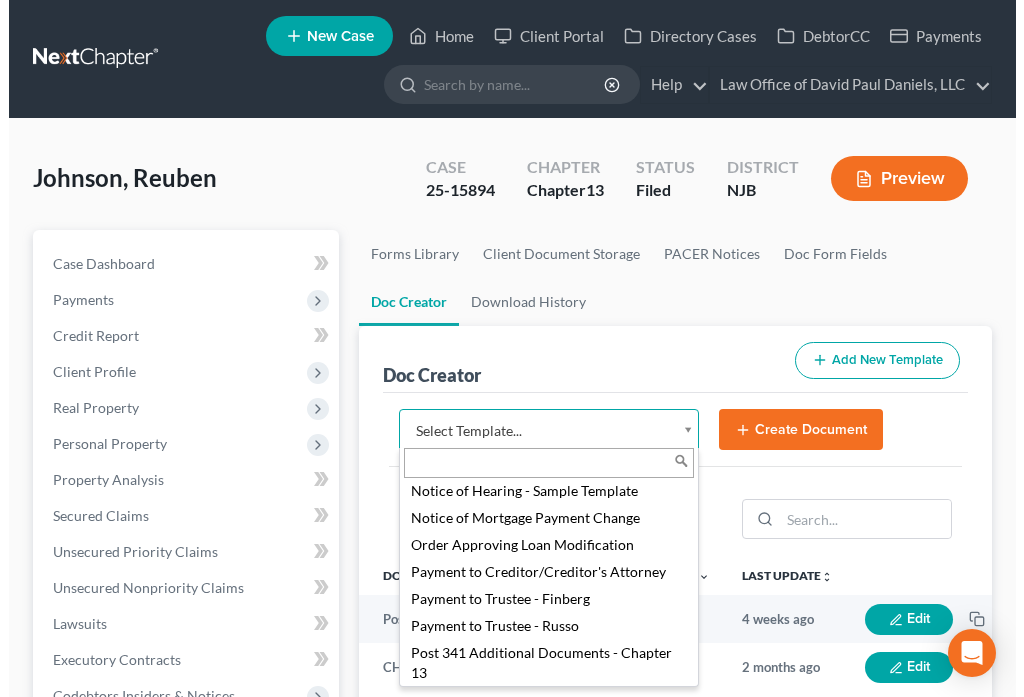 scroll, scrollTop: 2427, scrollLeft: 0, axis: vertical 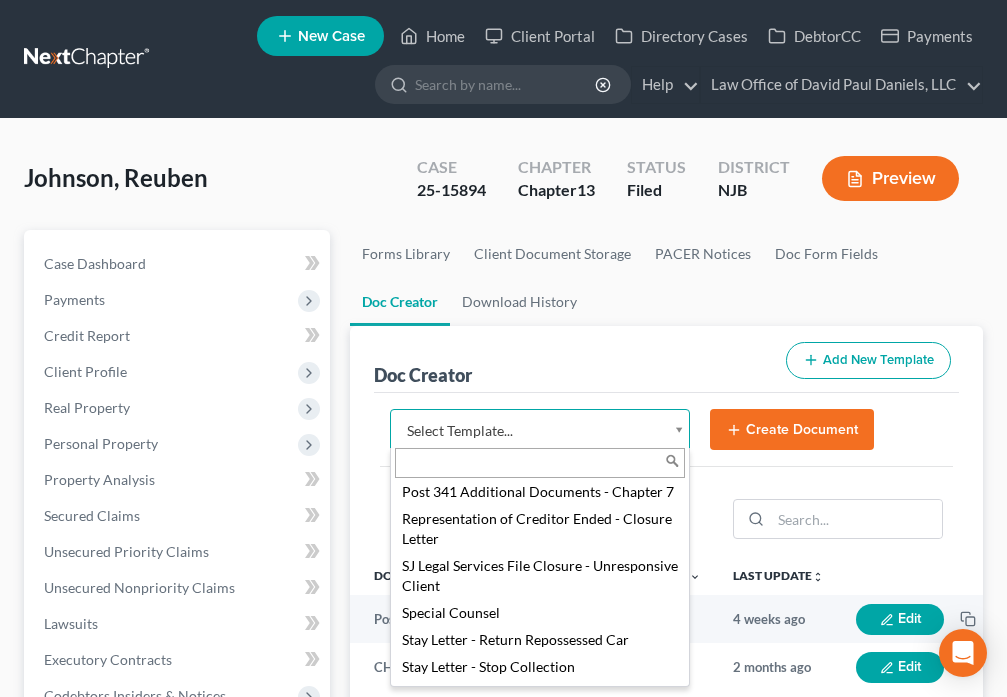select on "89070" 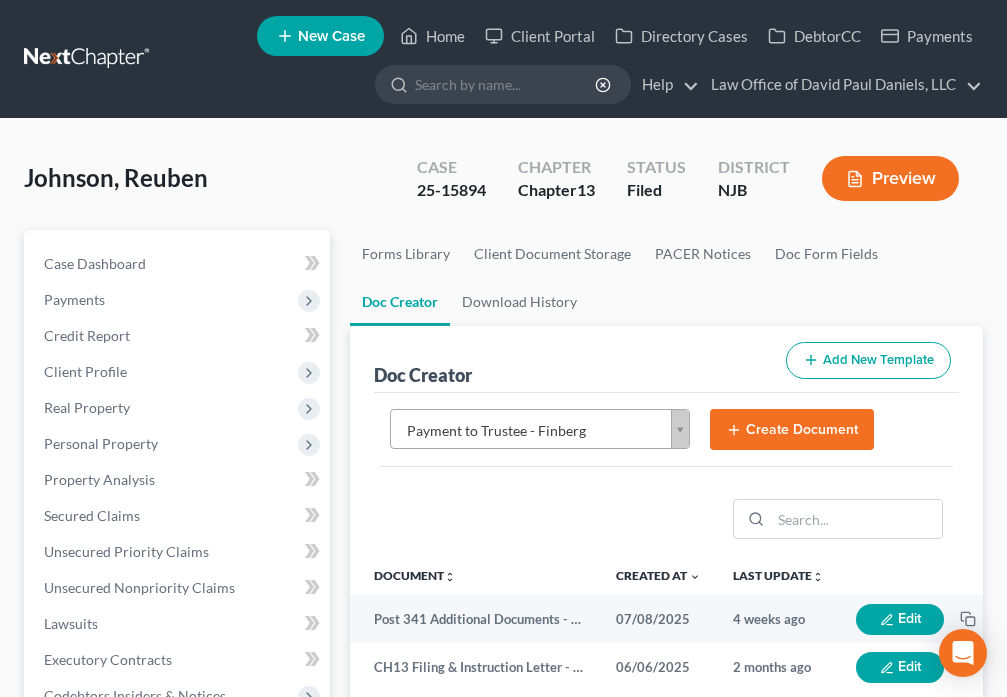 click on "Create Document" at bounding box center (792, 430) 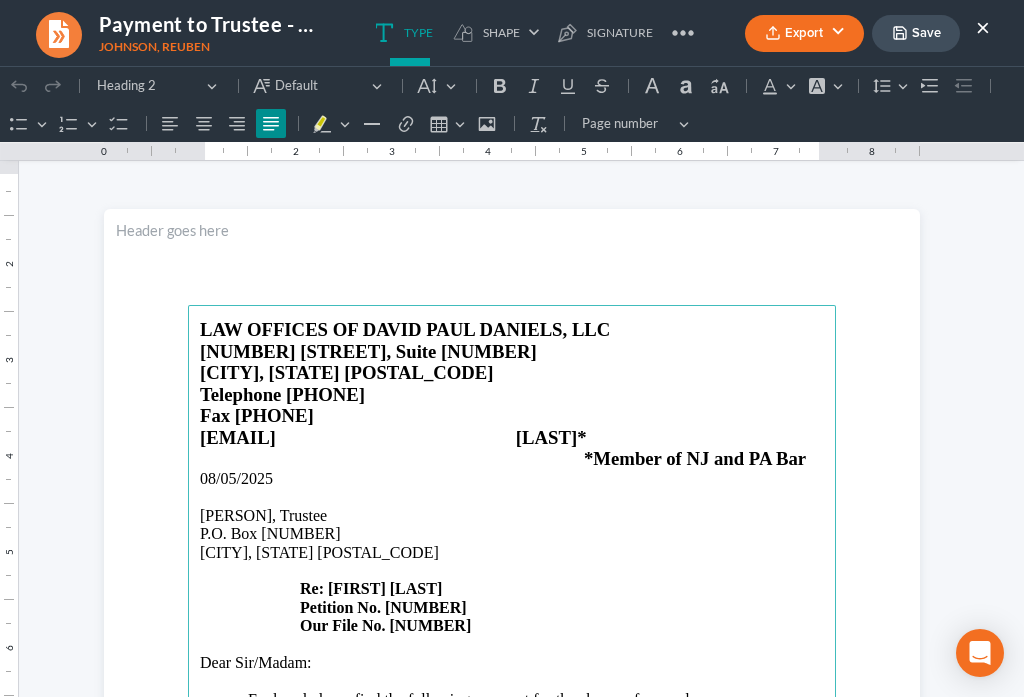 scroll, scrollTop: 0, scrollLeft: 0, axis: both 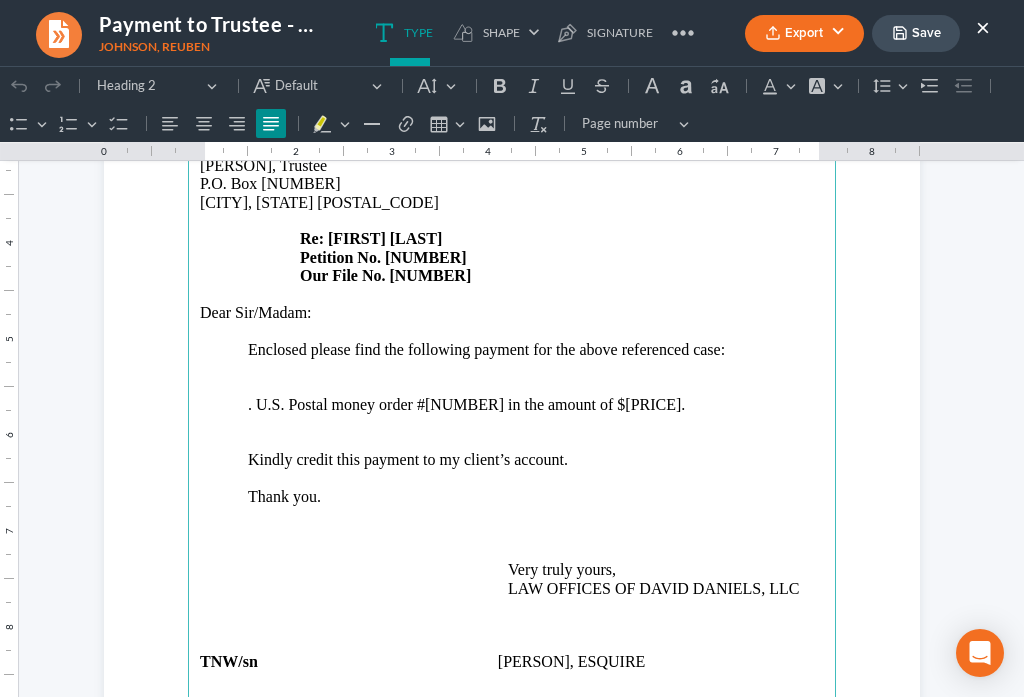 click on ". U.S. Postal money order #[NUMBER] in the amount of $[PRICE]." at bounding box center (512, 405) 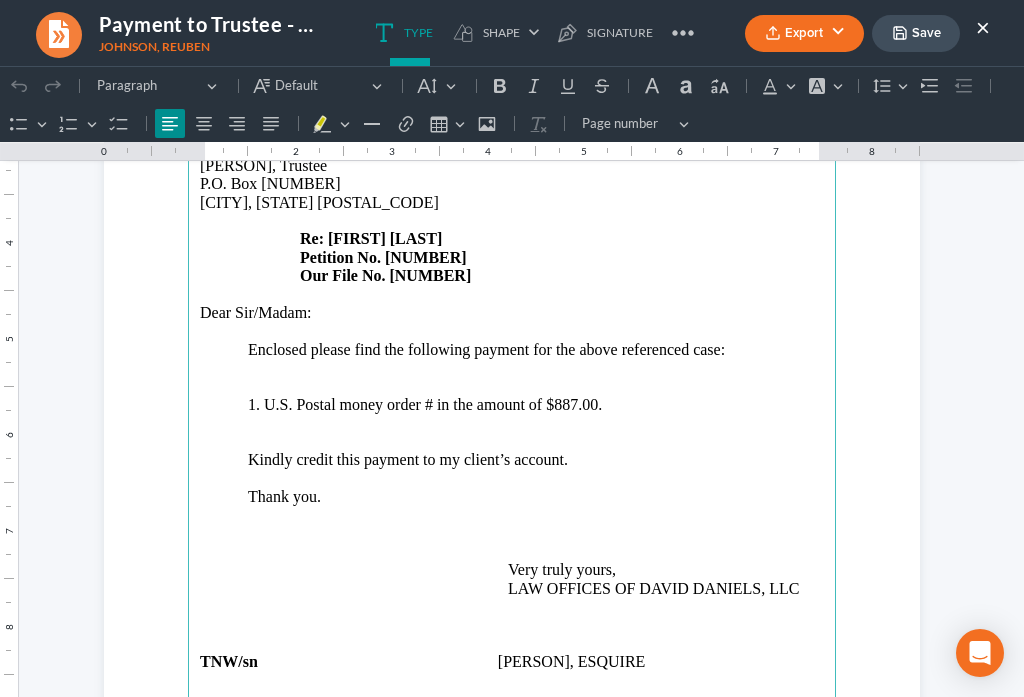 click on "×" at bounding box center (983, 27) 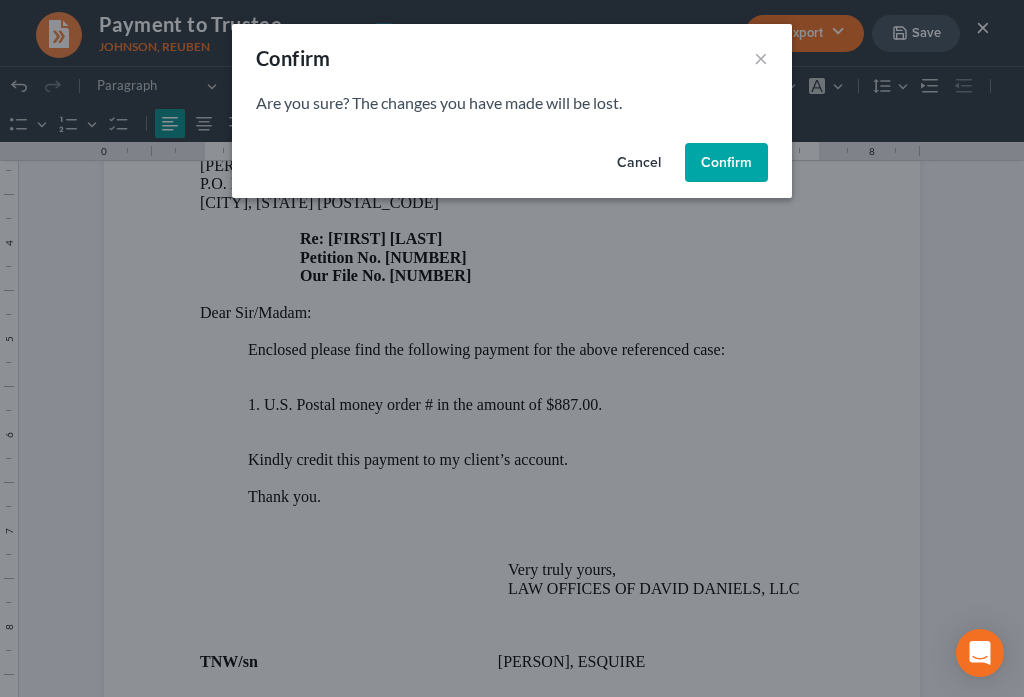 click on "Confirm" at bounding box center (726, 163) 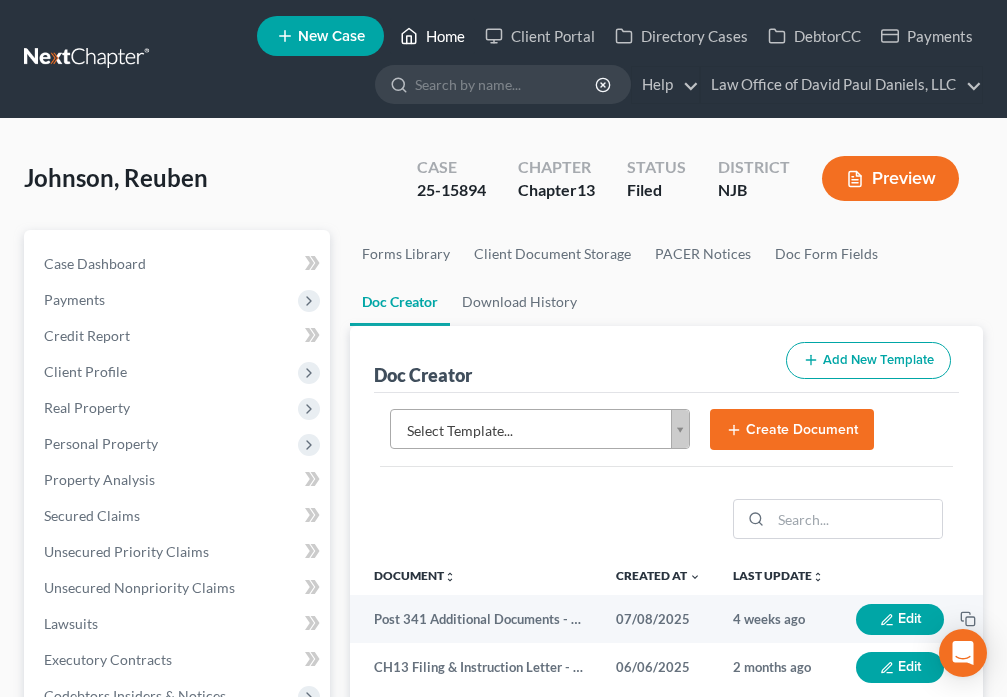 click on "Home" at bounding box center [432, 36] 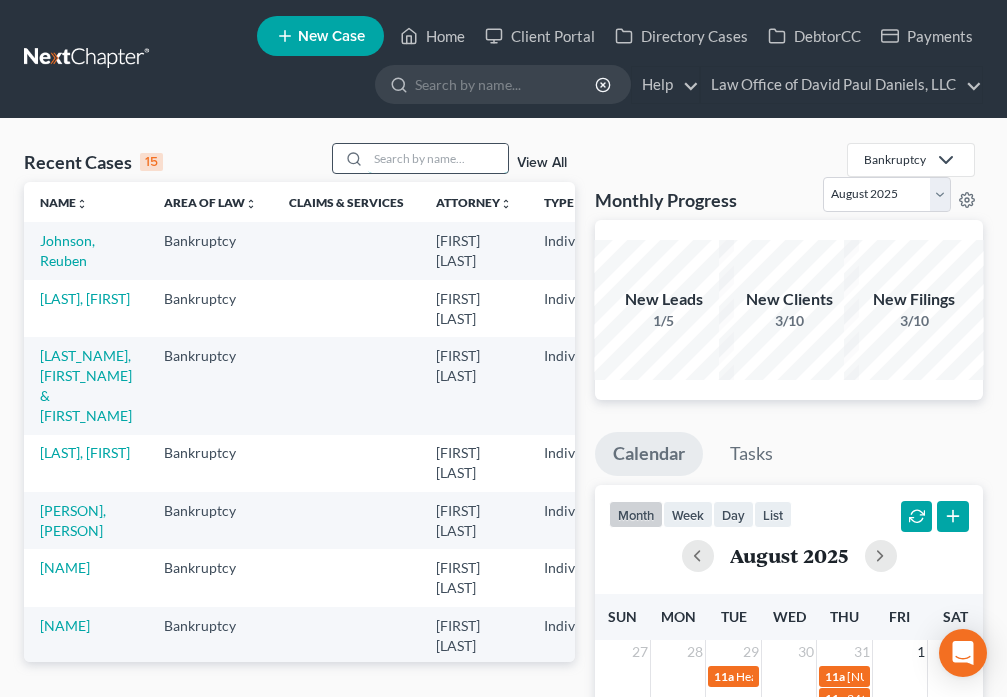 click at bounding box center (438, 158) 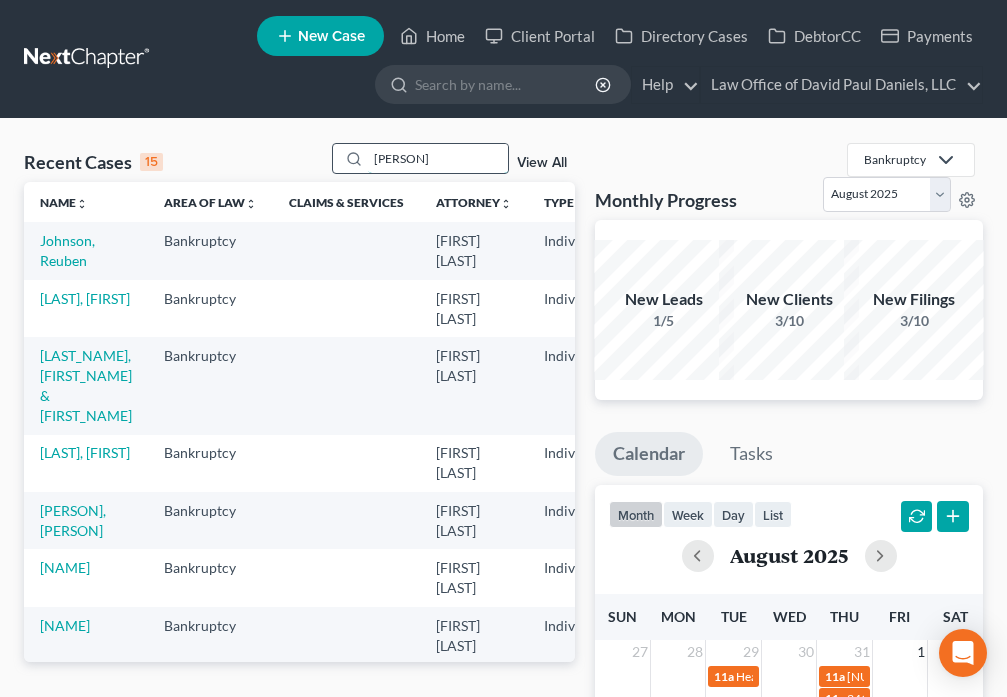 type on "[PERSON]" 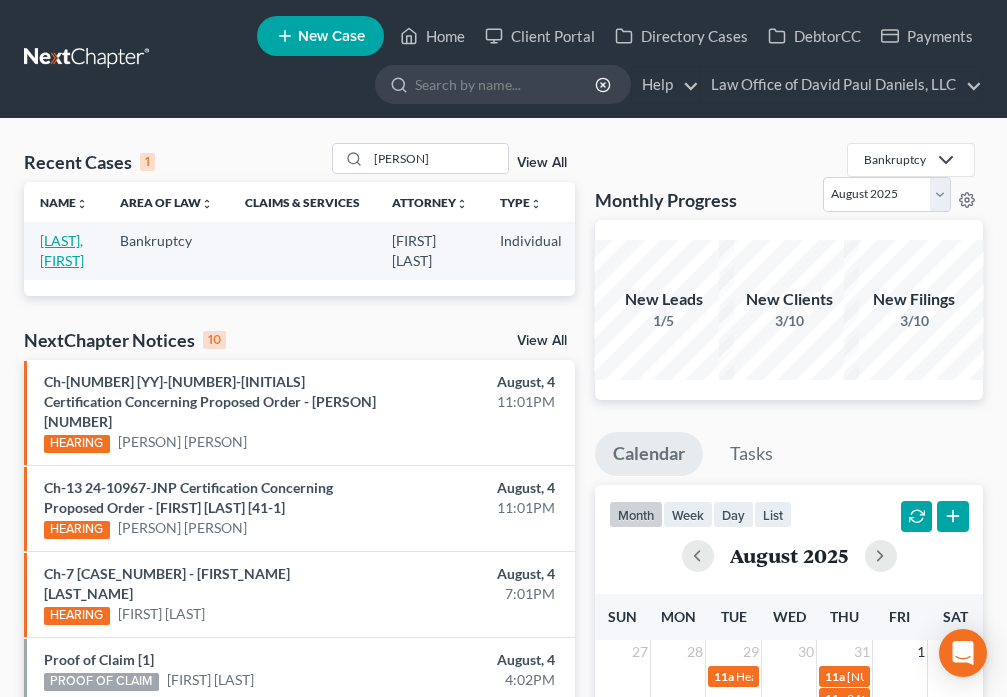click on "[LAST], [FIRST]" at bounding box center [62, 250] 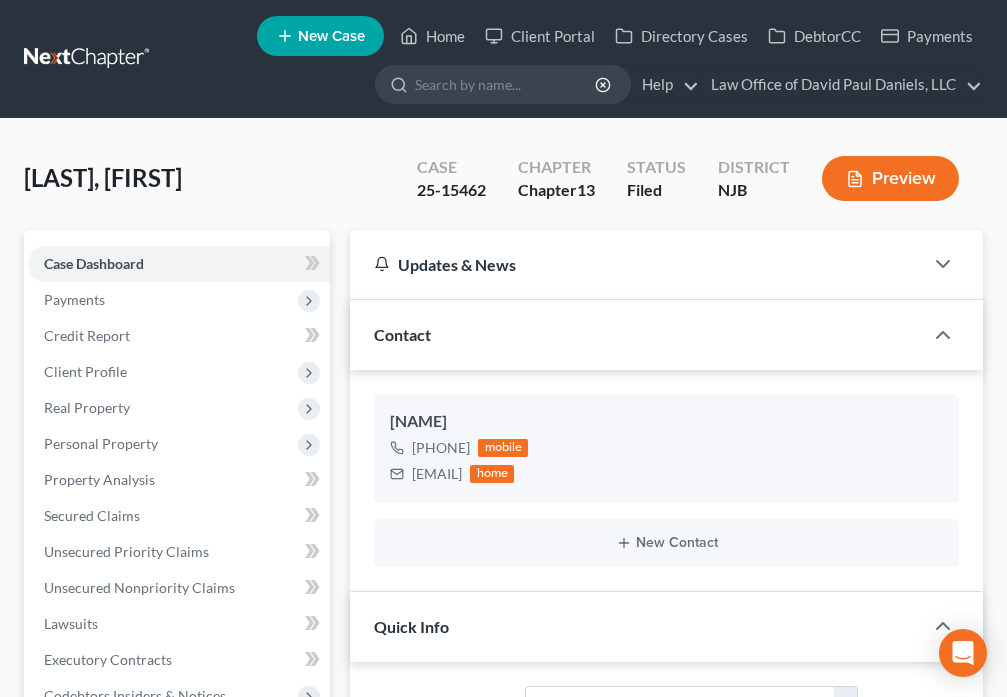 scroll, scrollTop: 2541, scrollLeft: 0, axis: vertical 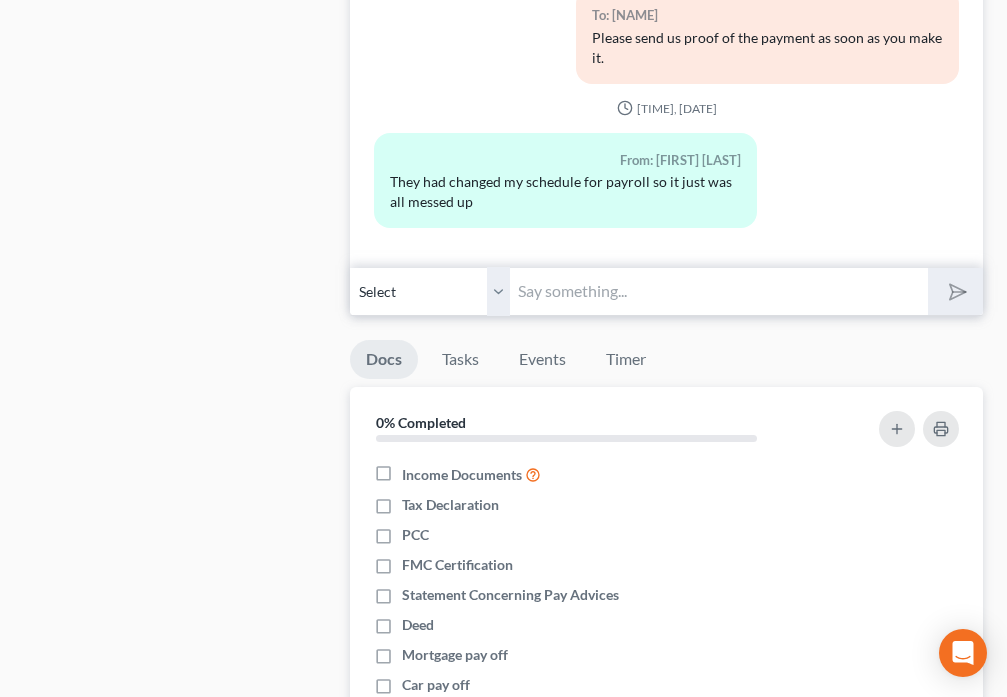 click at bounding box center [718, 291] 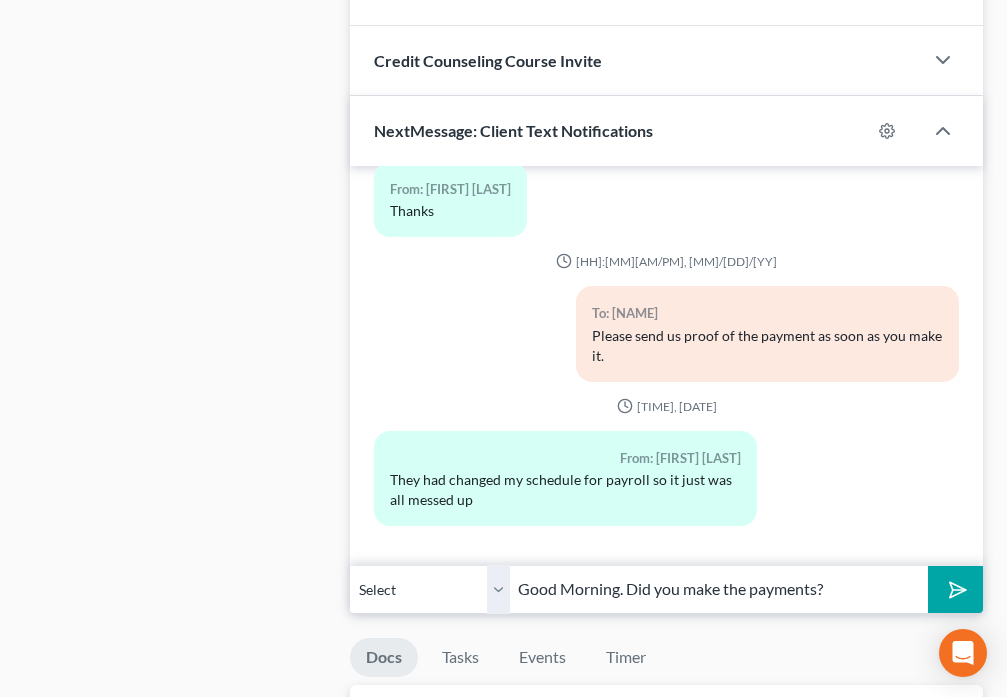 scroll, scrollTop: 1563, scrollLeft: 0, axis: vertical 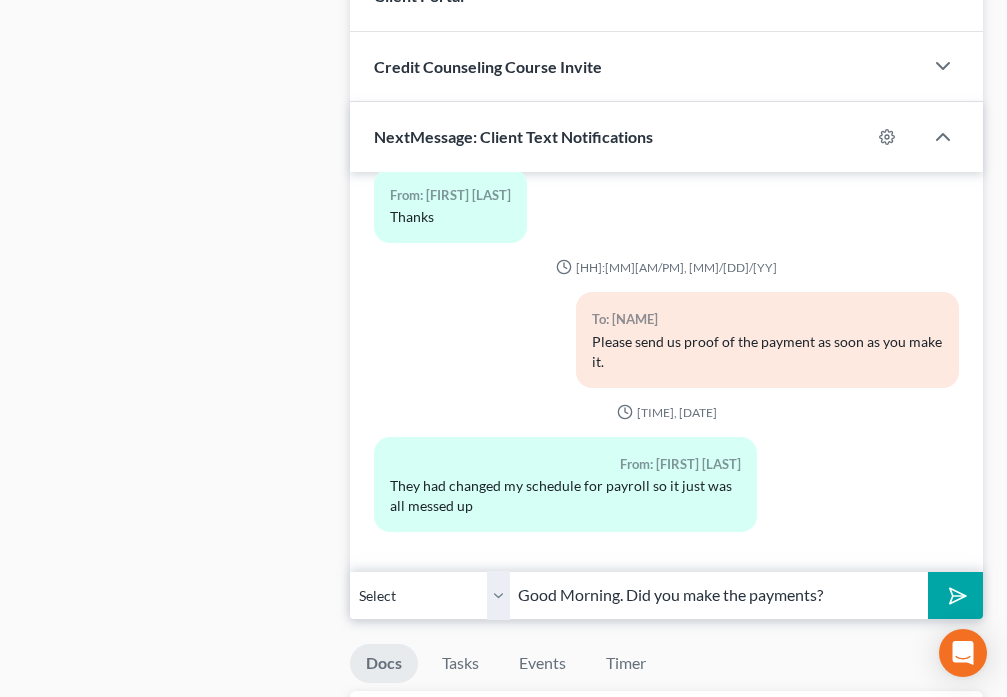 type on "Good Morning. Did you make the payments?" 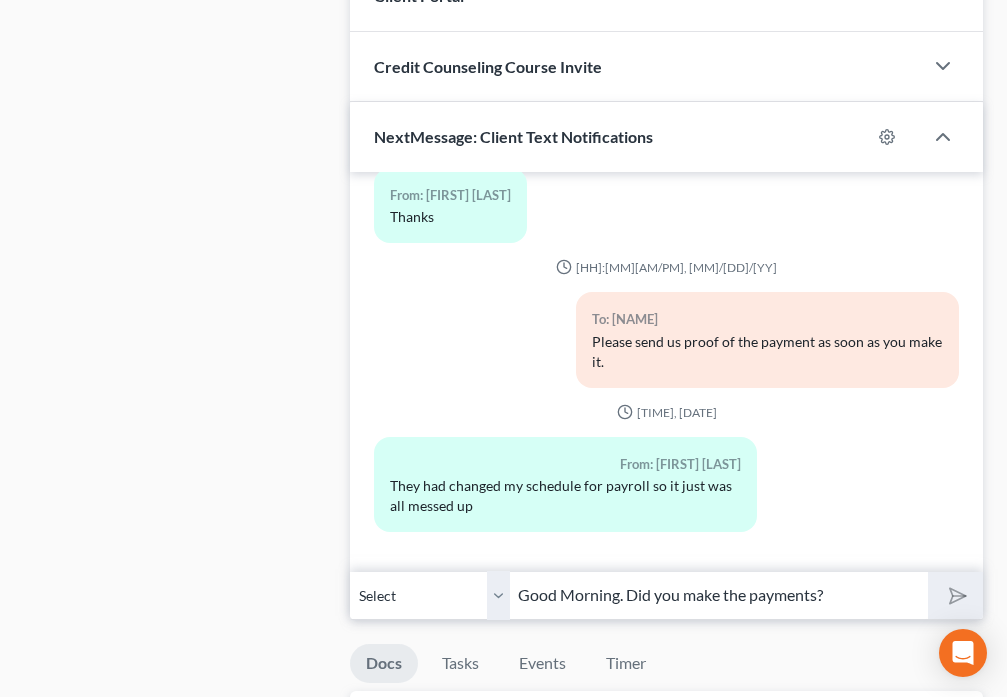 type 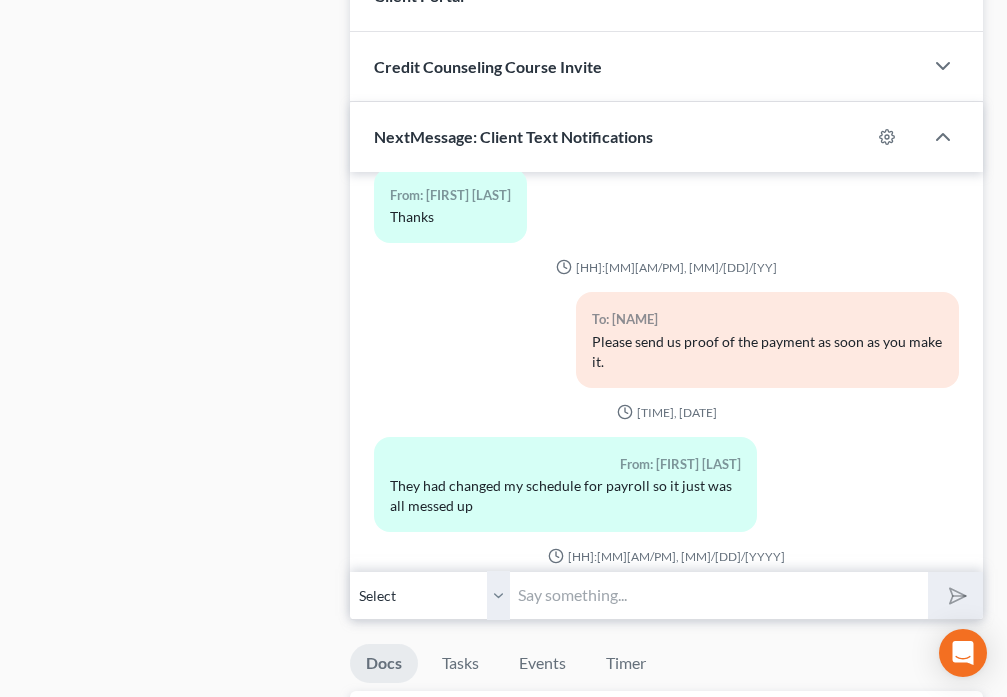 scroll, scrollTop: 2665, scrollLeft: 0, axis: vertical 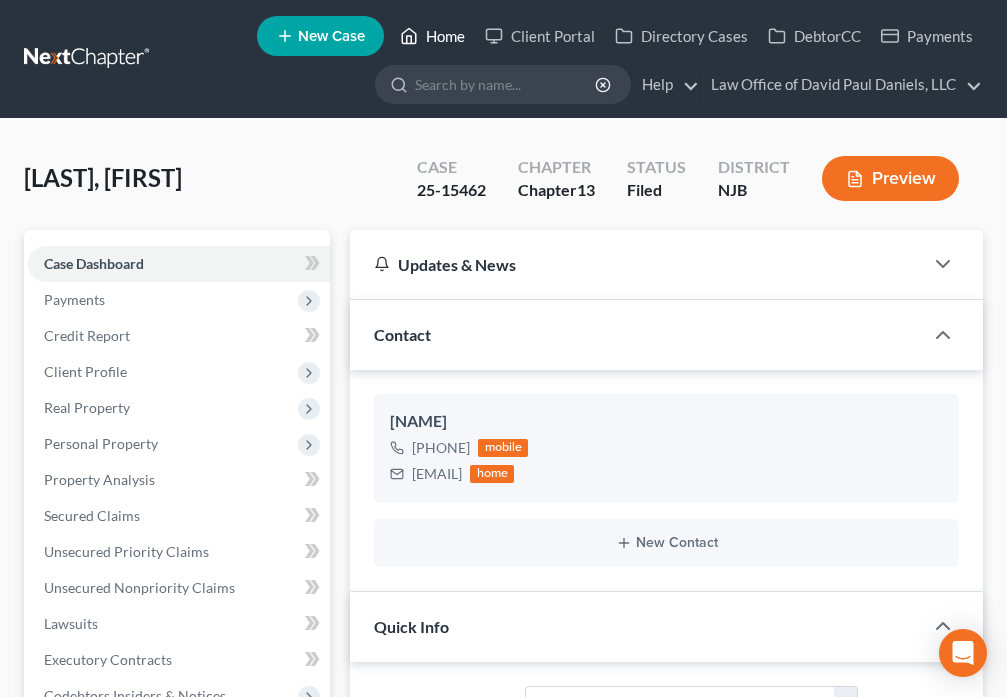 click 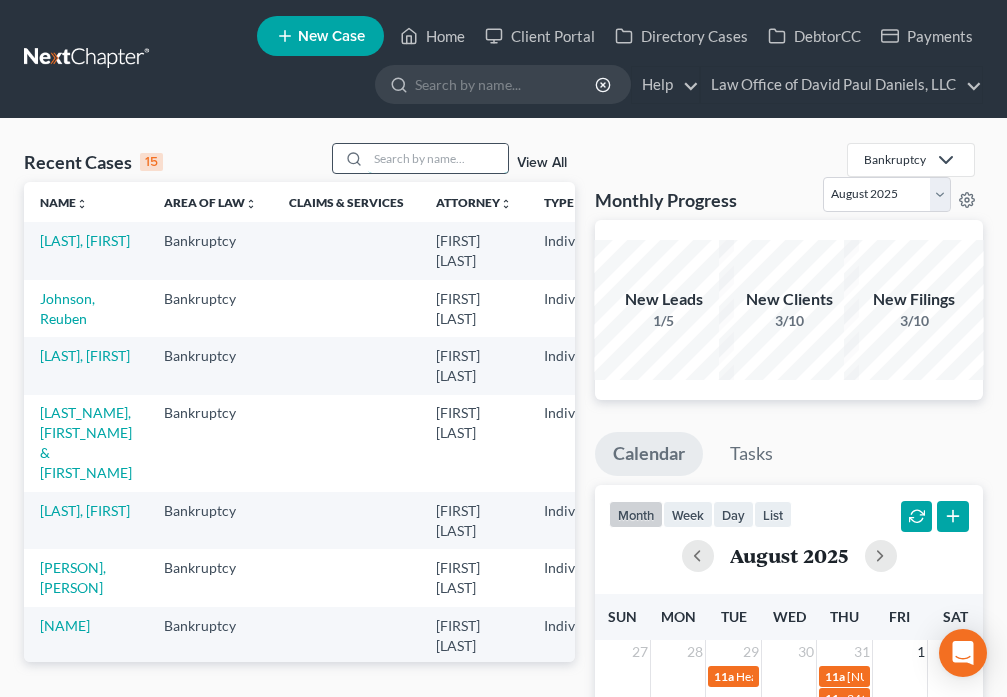 click at bounding box center [438, 158] 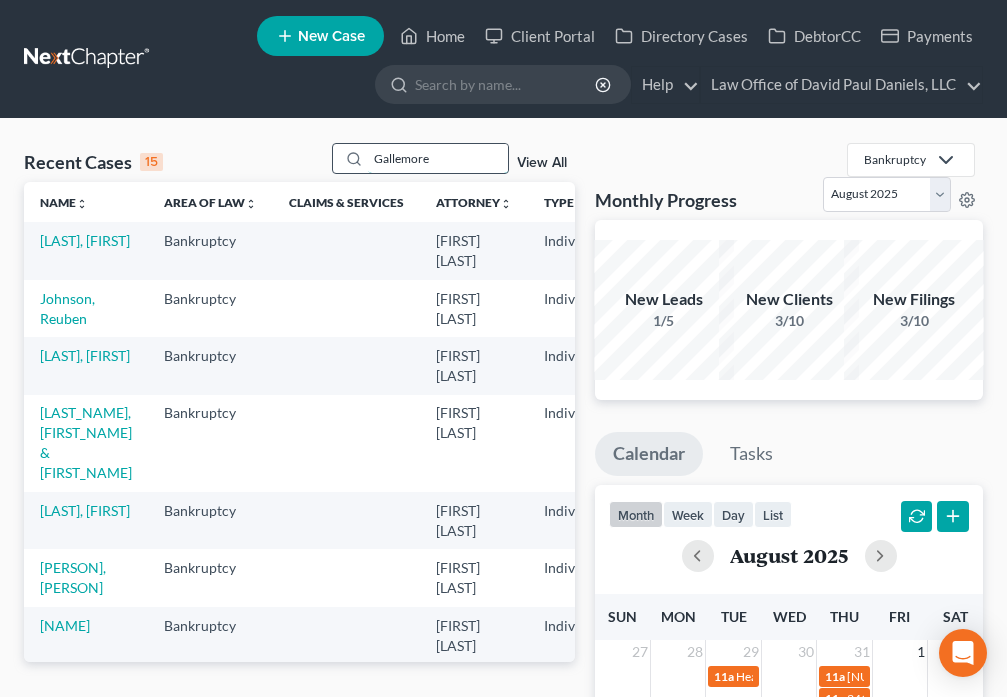 type on "Gallemore" 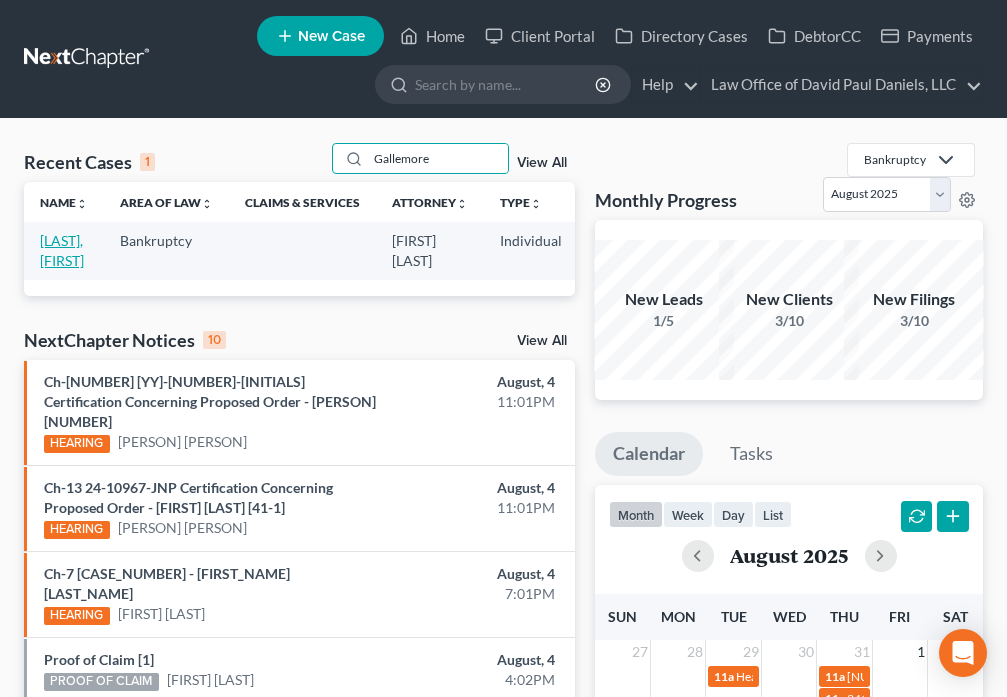 click on "[LAST], [FIRST]" at bounding box center [62, 250] 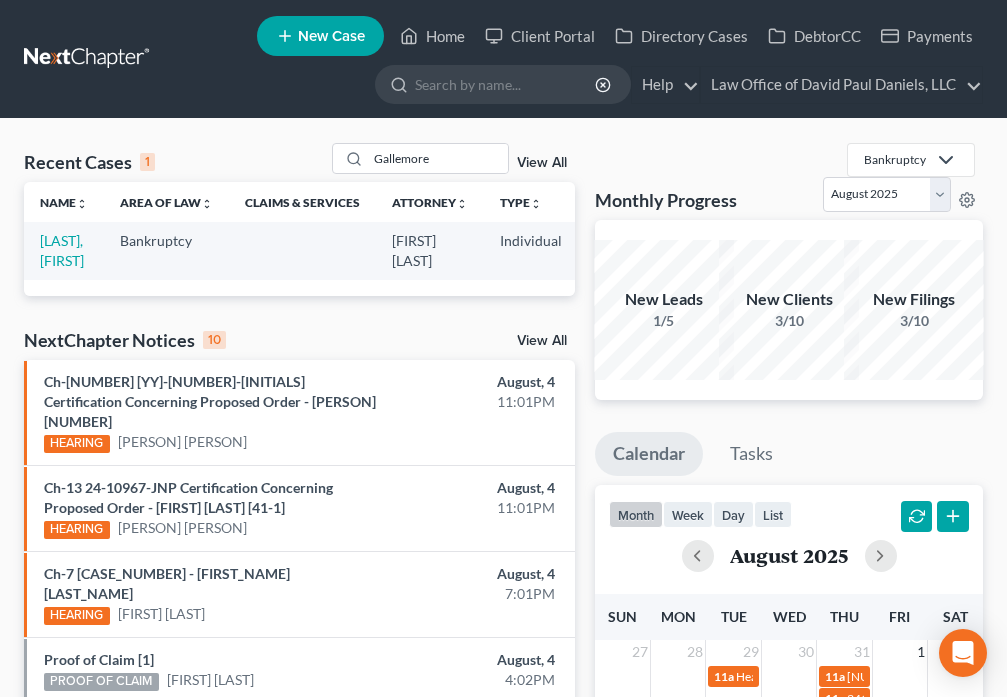 select on "0" 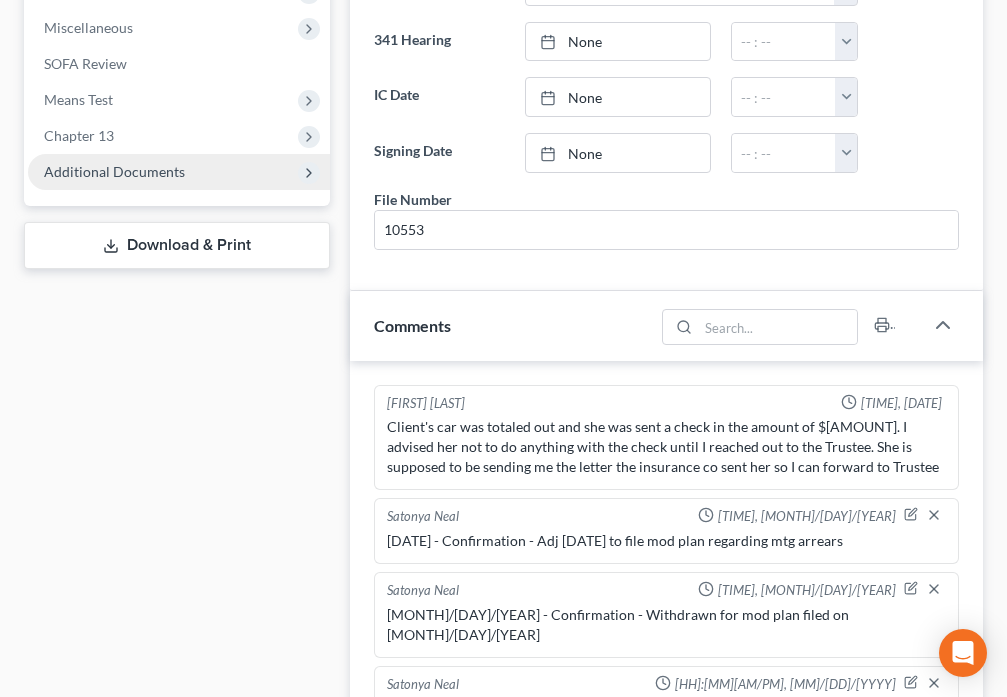 scroll, scrollTop: 793, scrollLeft: 0, axis: vertical 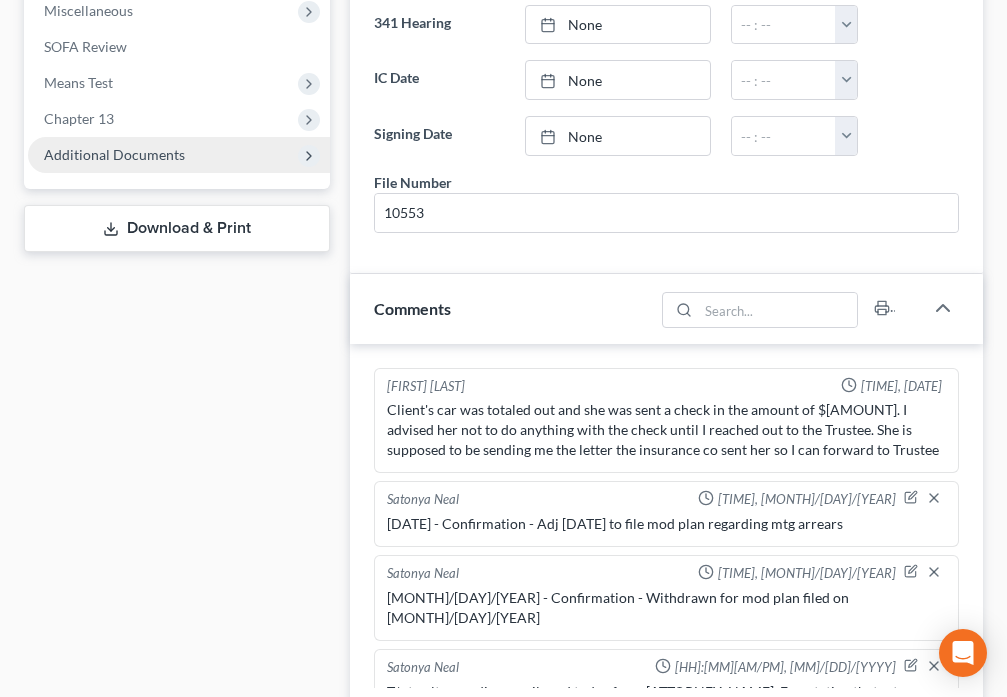 click on "Additional Documents" at bounding box center (179, 155) 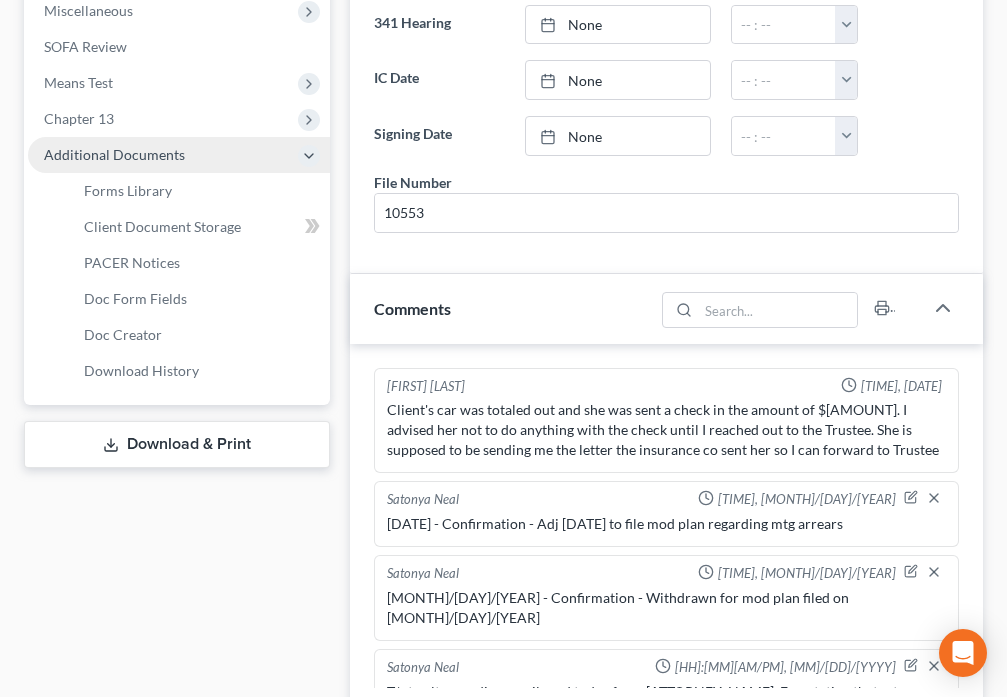 scroll, scrollTop: 161, scrollLeft: 0, axis: vertical 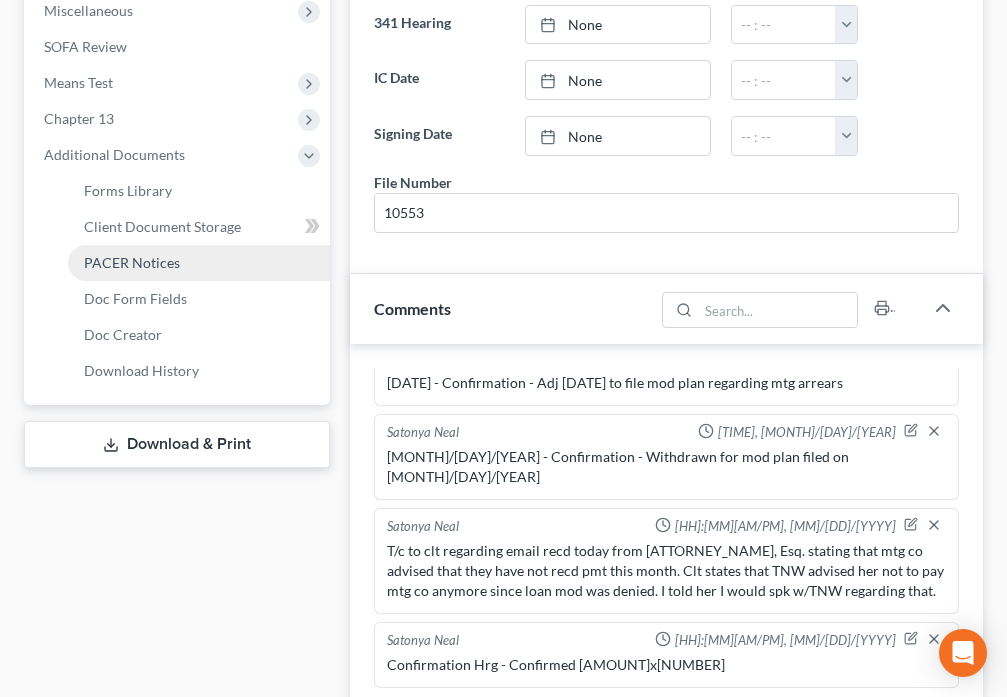 click on "PACER Notices" at bounding box center (132, 262) 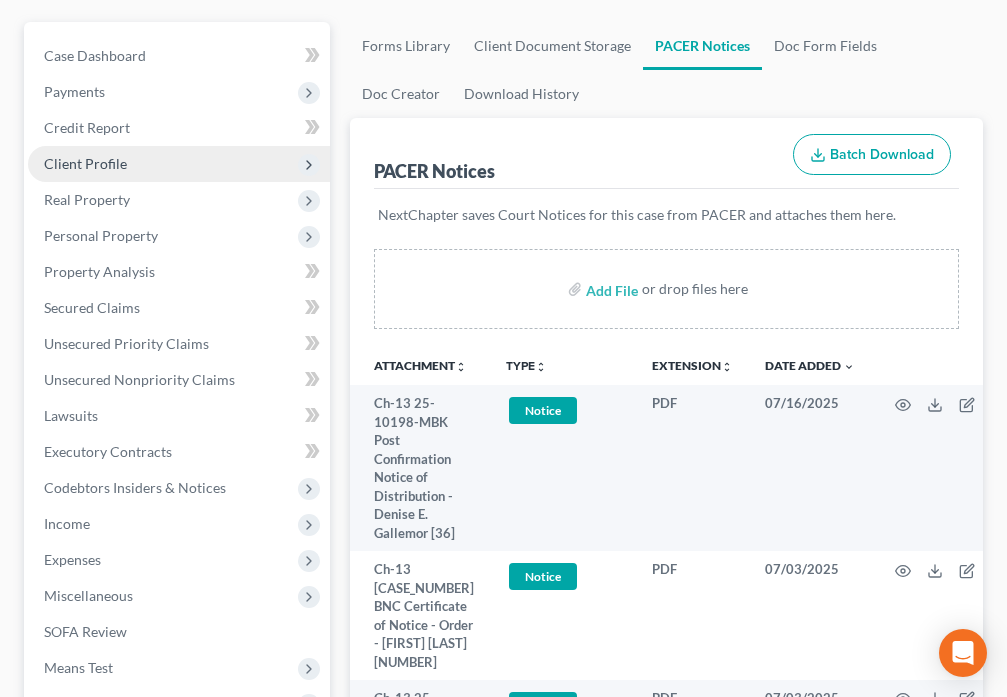 scroll, scrollTop: 187, scrollLeft: 0, axis: vertical 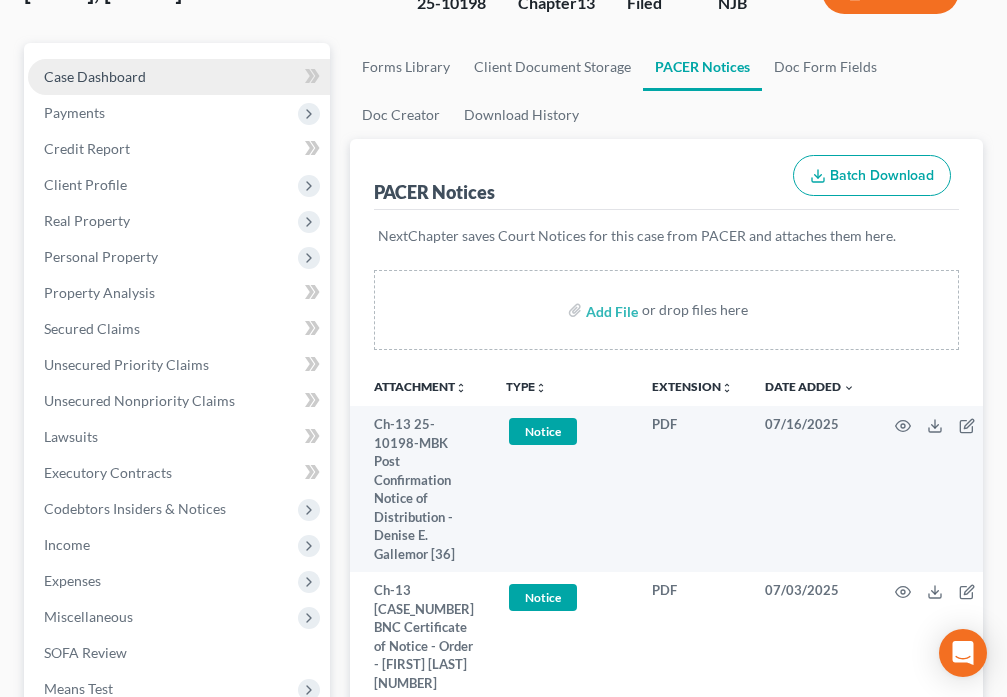 click on "Case Dashboard" at bounding box center (179, 77) 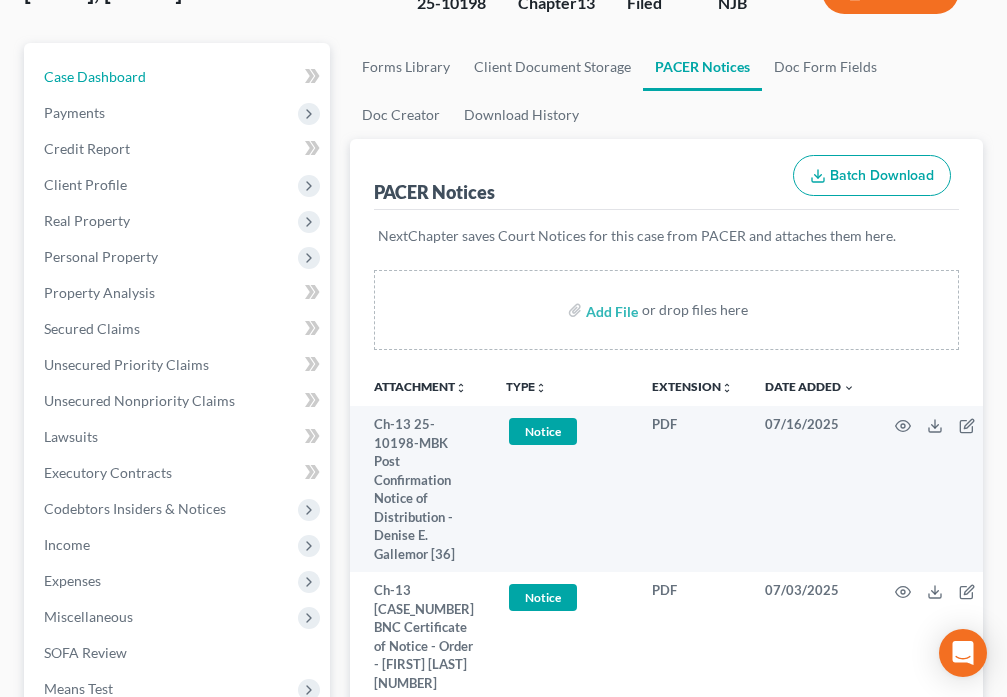 select on "0" 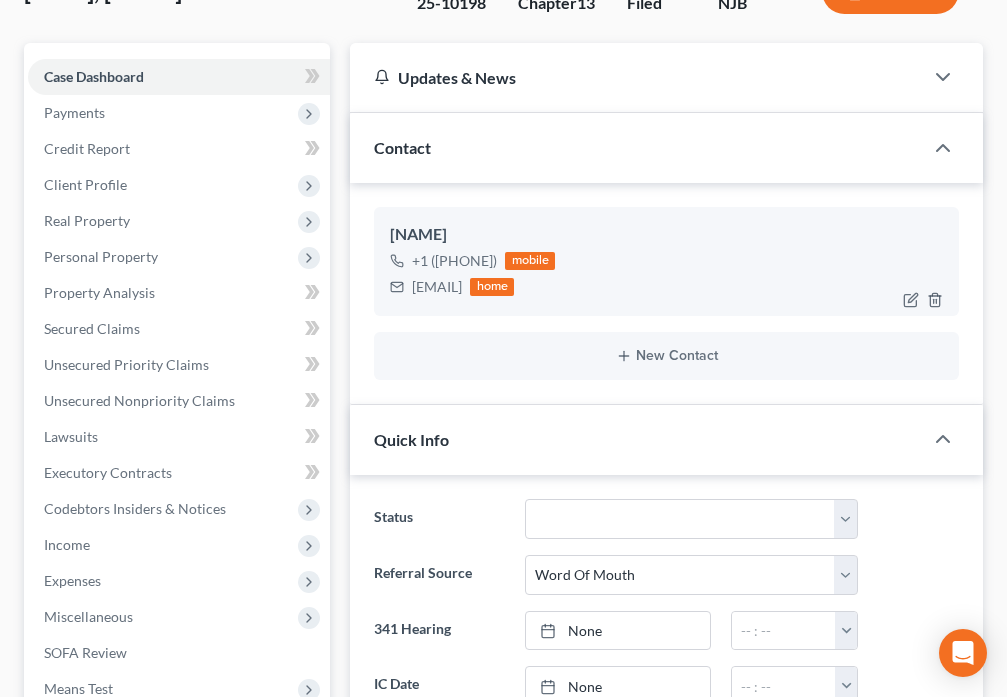 scroll, scrollTop: 0, scrollLeft: 0, axis: both 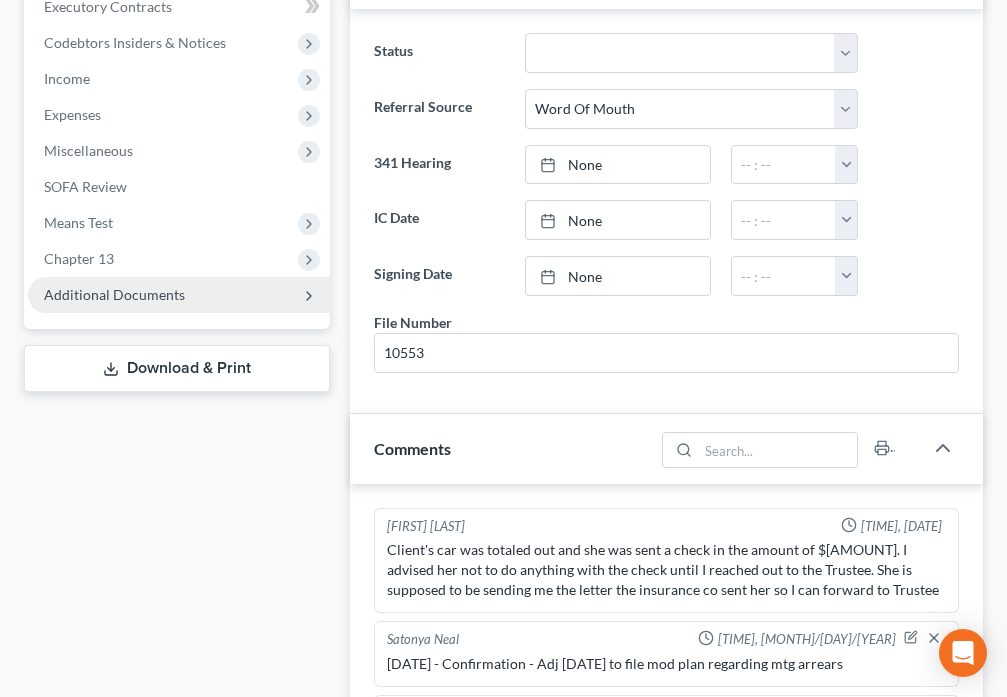 click on "Additional Documents" at bounding box center (179, 295) 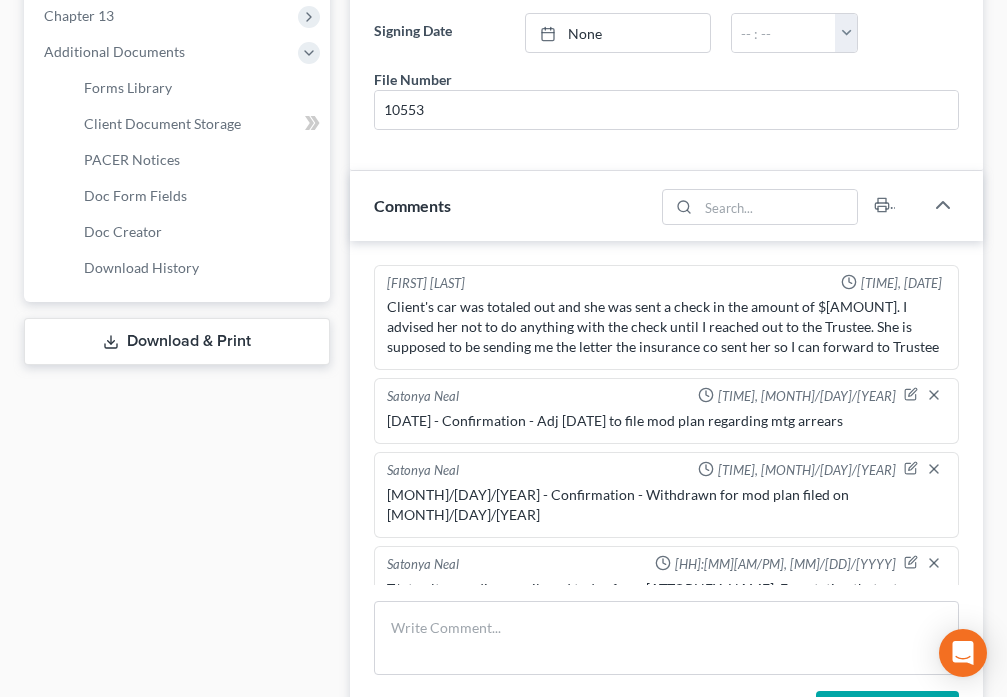 scroll, scrollTop: 957, scrollLeft: 0, axis: vertical 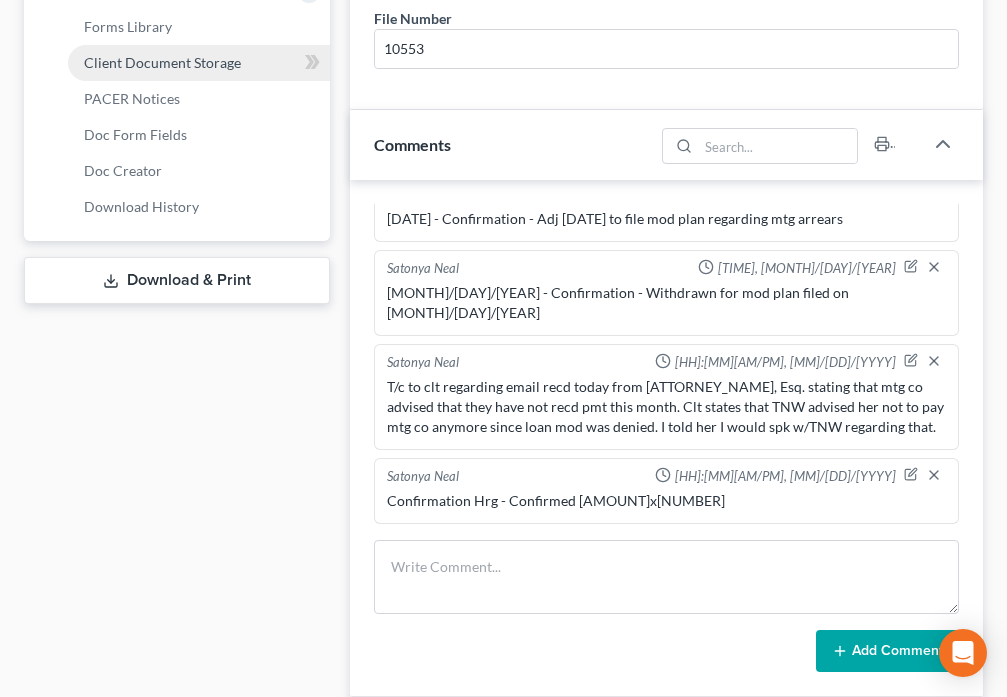 click on "Client Document Storage" at bounding box center [162, 62] 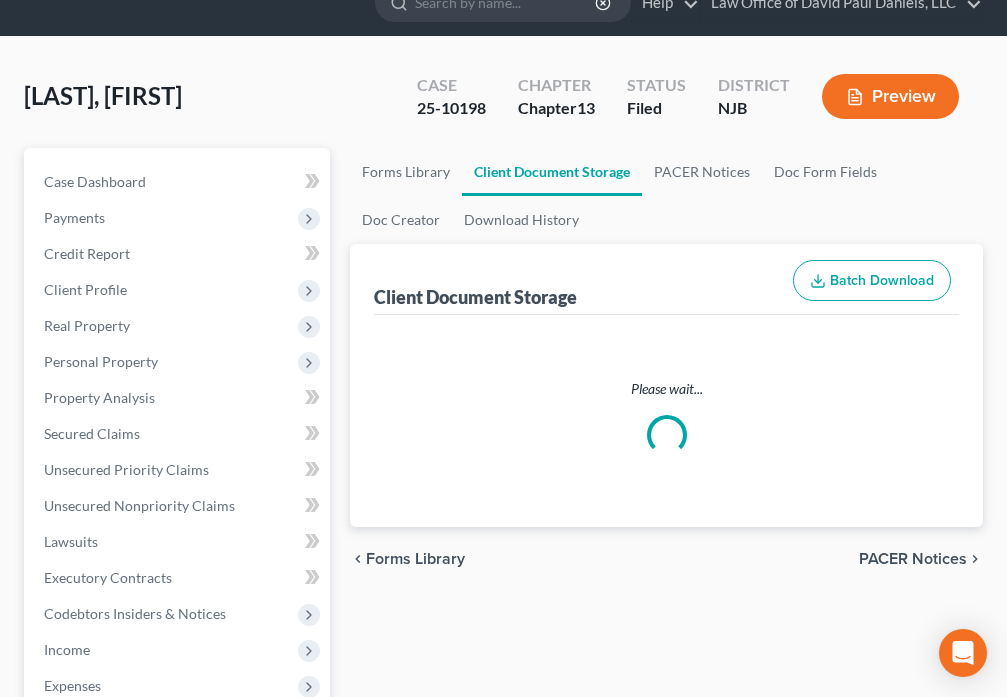 scroll, scrollTop: 0, scrollLeft: 0, axis: both 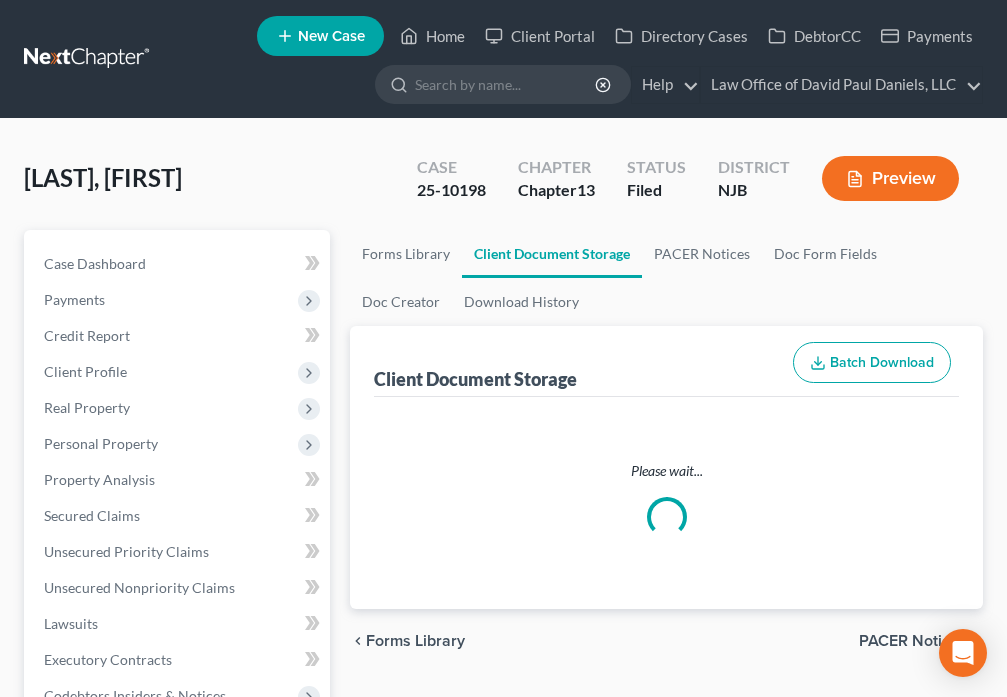 select on "9" 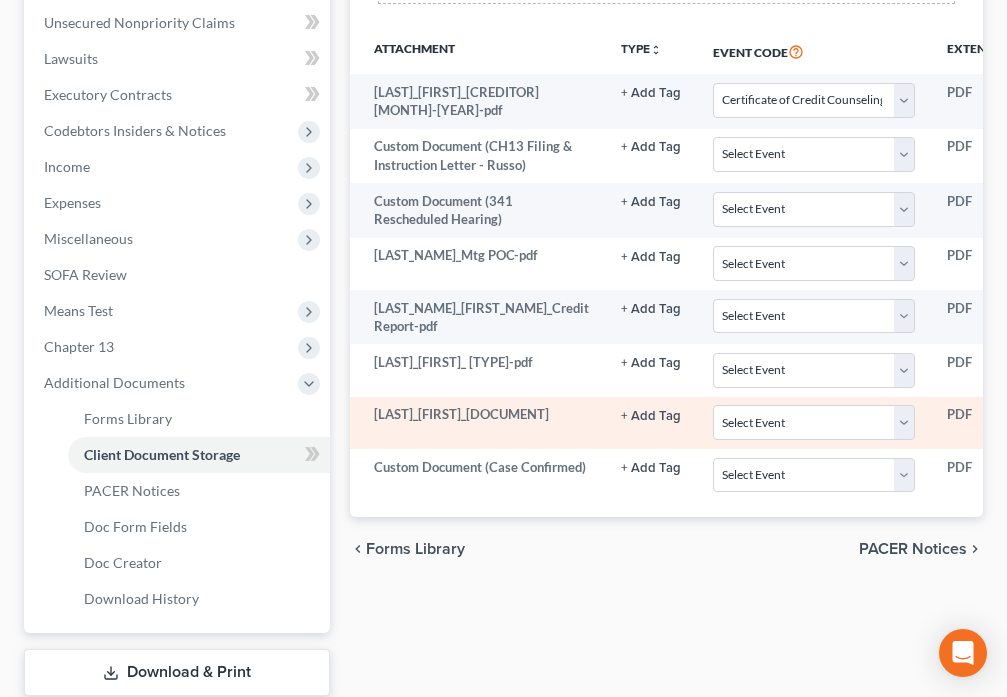 scroll, scrollTop: 640, scrollLeft: 0, axis: vertical 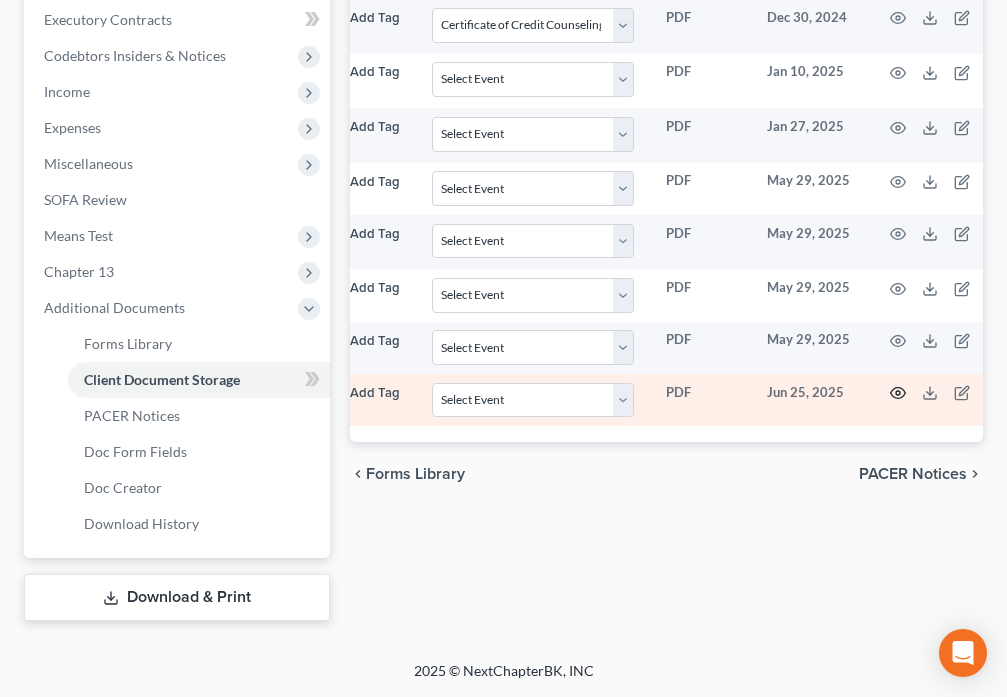 click 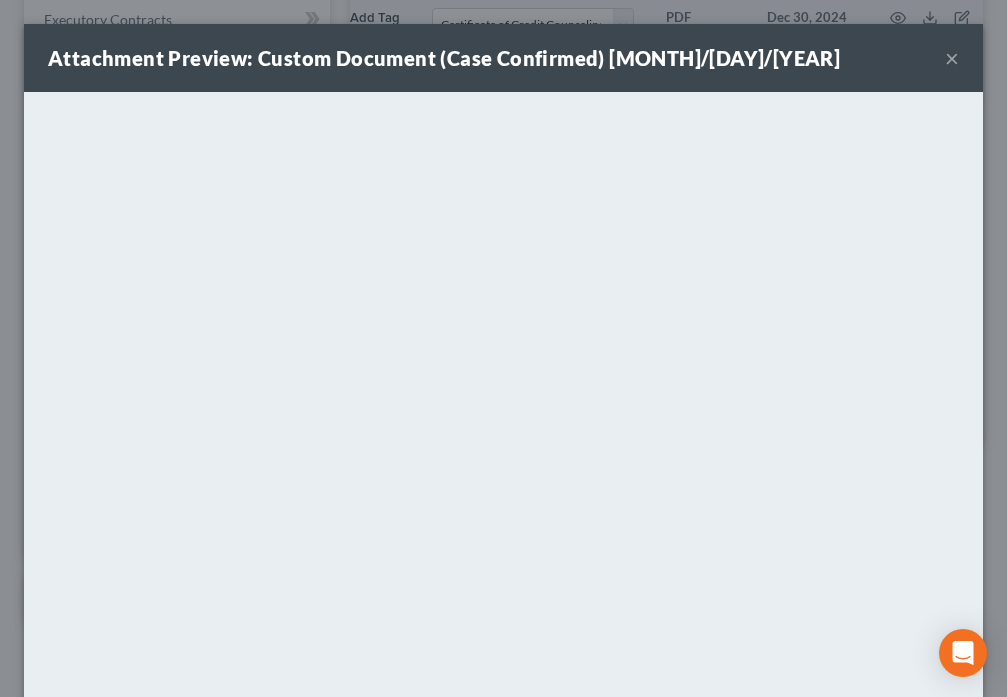 scroll, scrollTop: 0, scrollLeft: 270, axis: horizontal 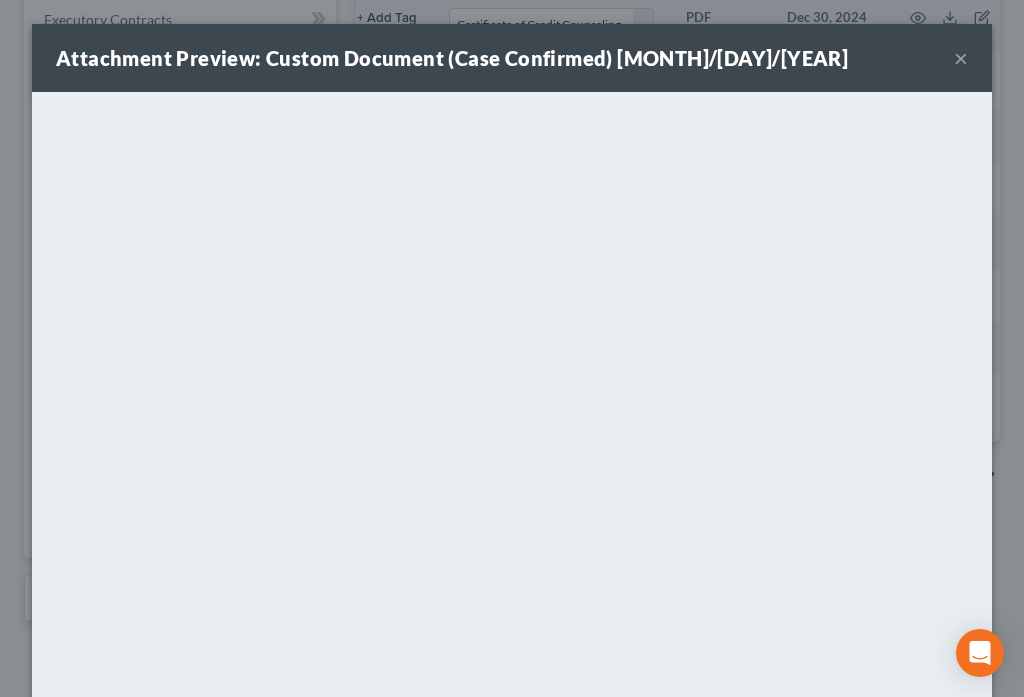 click on "×" at bounding box center (961, 58) 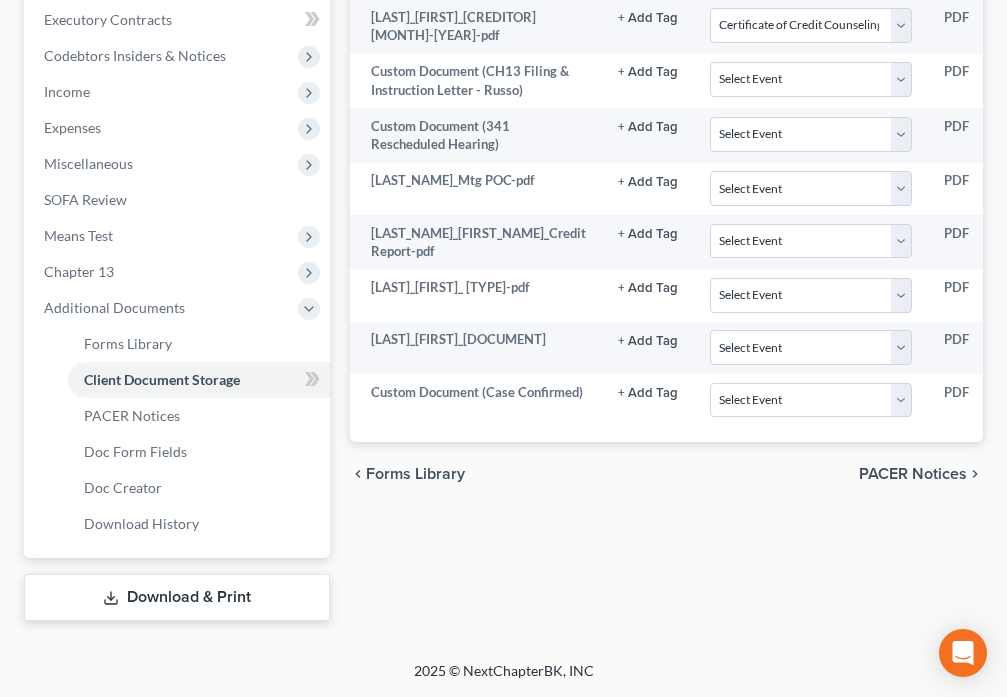 scroll, scrollTop: 0, scrollLeft: 0, axis: both 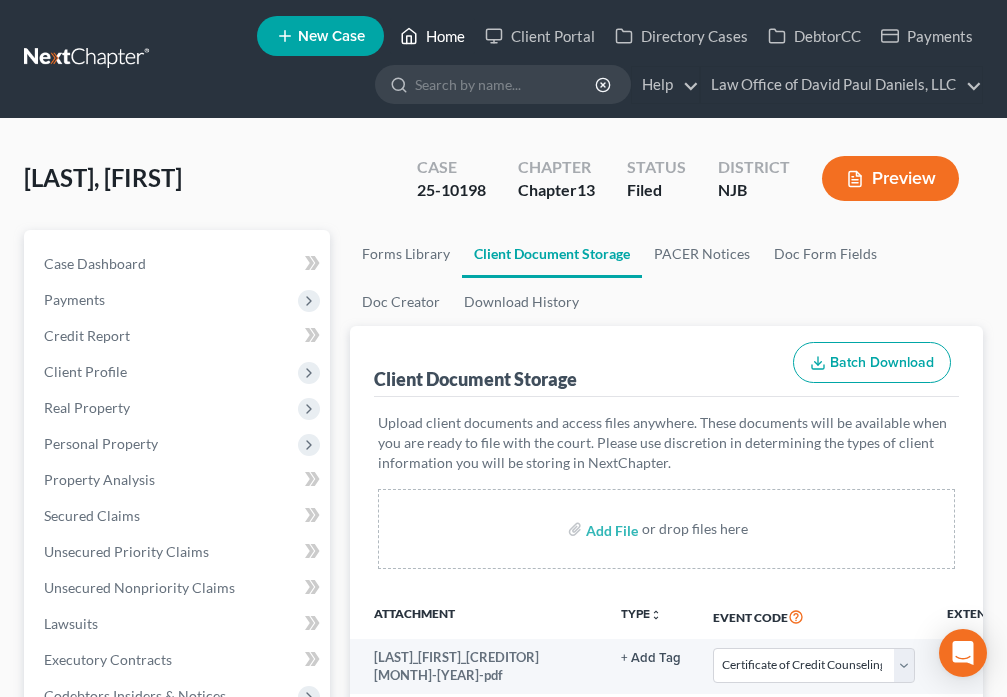 click on "Home" at bounding box center (432, 36) 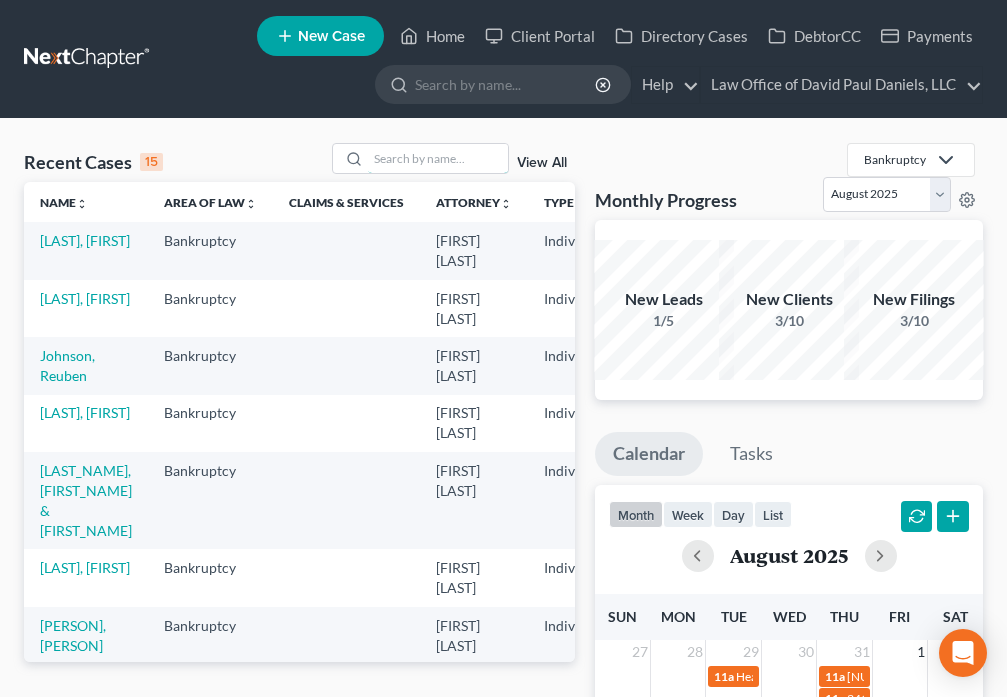 drag, startPoint x: 407, startPoint y: 166, endPoint x: 407, endPoint y: 140, distance: 26 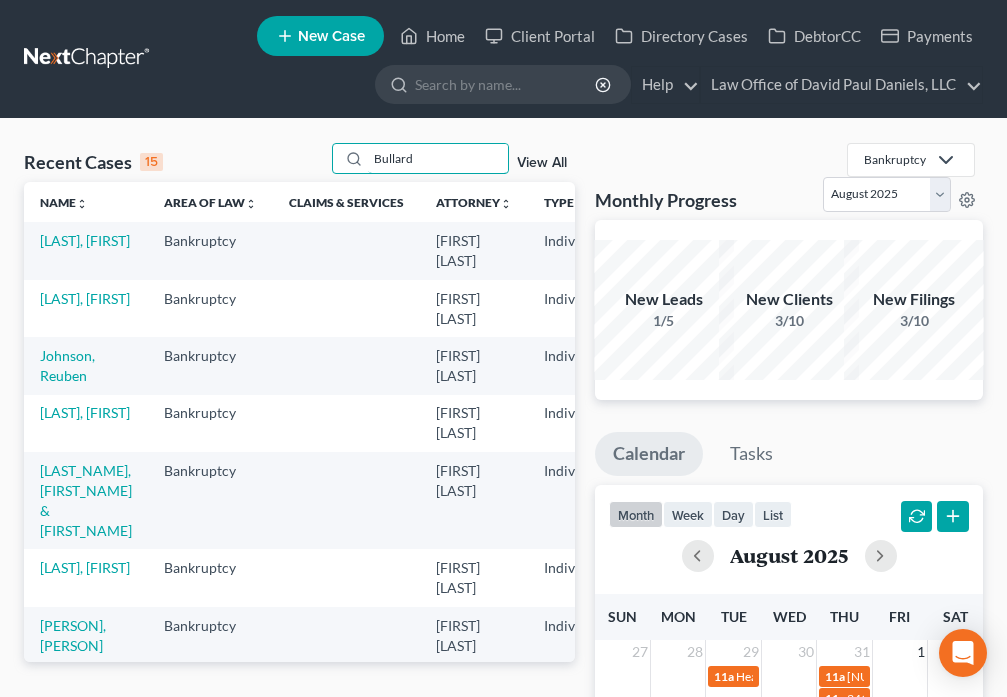 type on "Bullard" 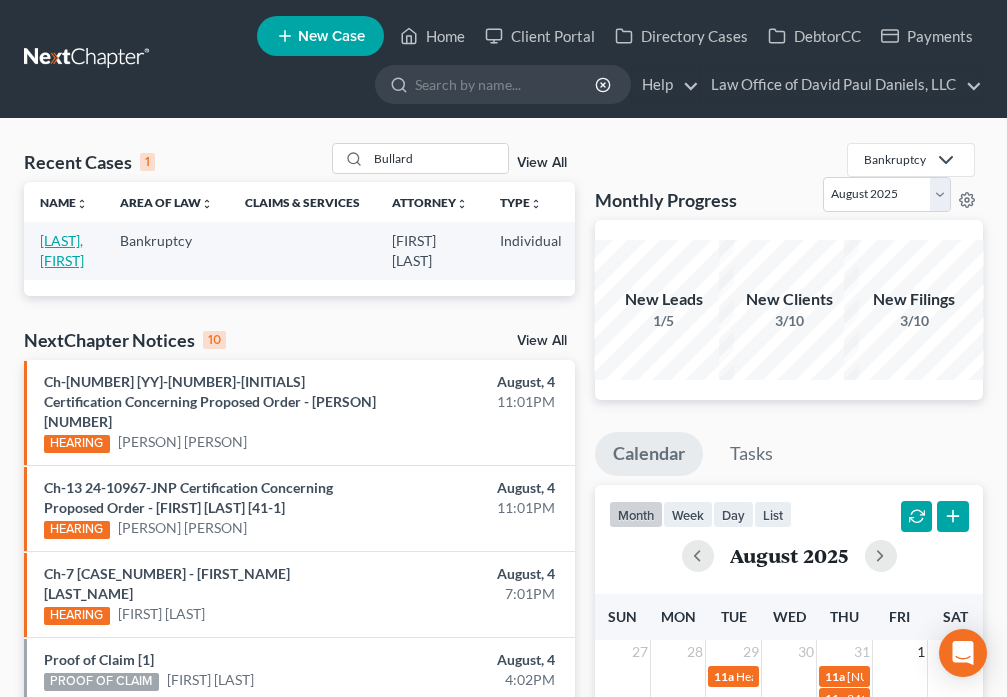 click on "[LAST], [FIRST]" at bounding box center (62, 250) 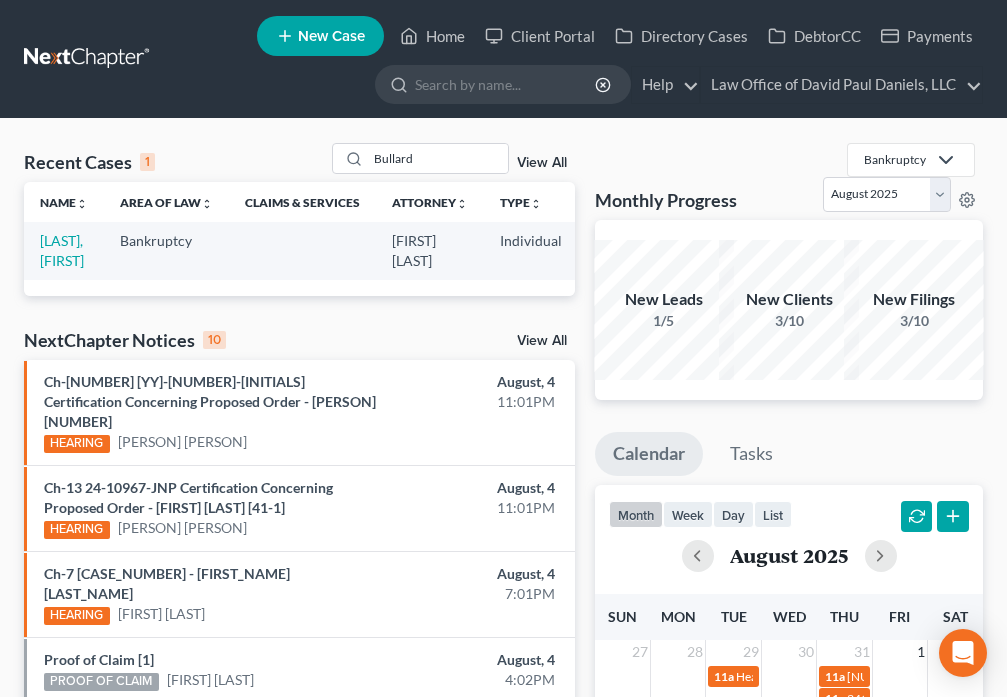 select on "1" 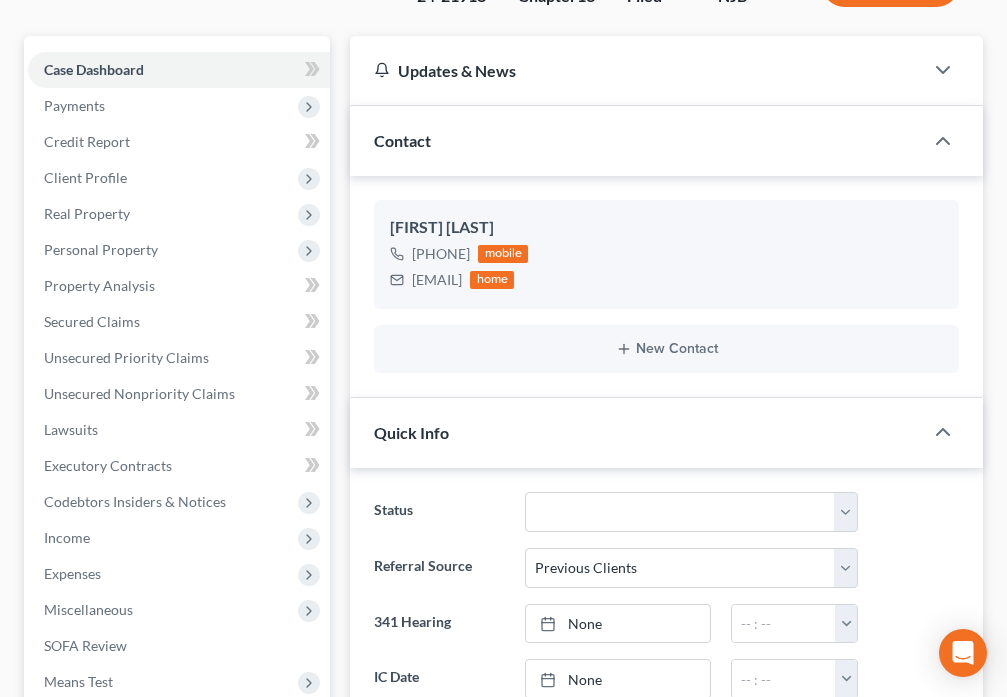 scroll, scrollTop: 233, scrollLeft: 0, axis: vertical 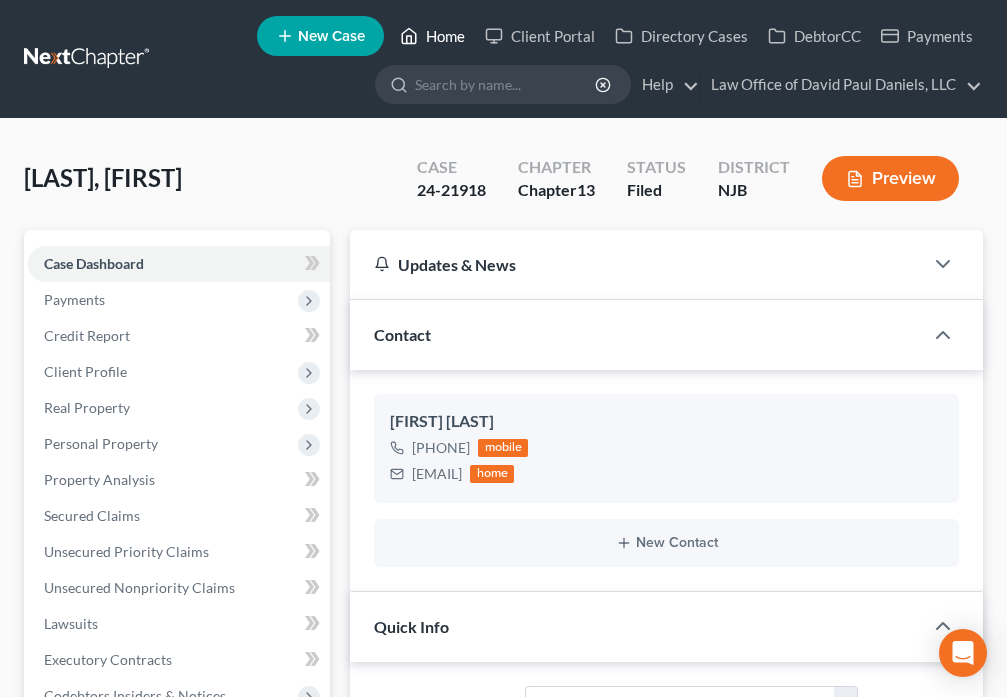 click 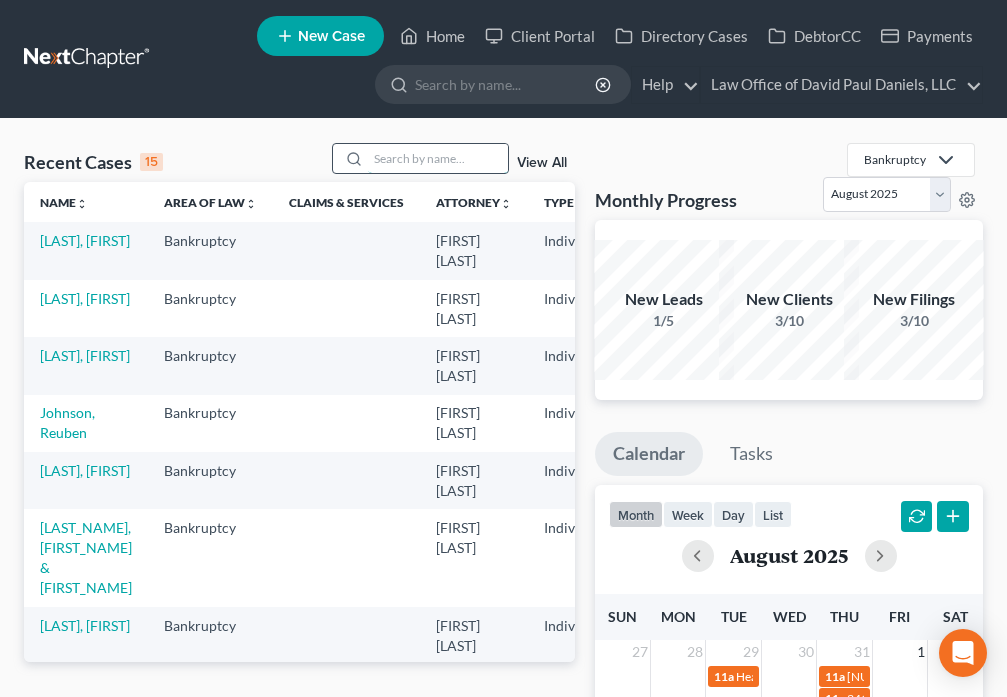 click at bounding box center [438, 158] 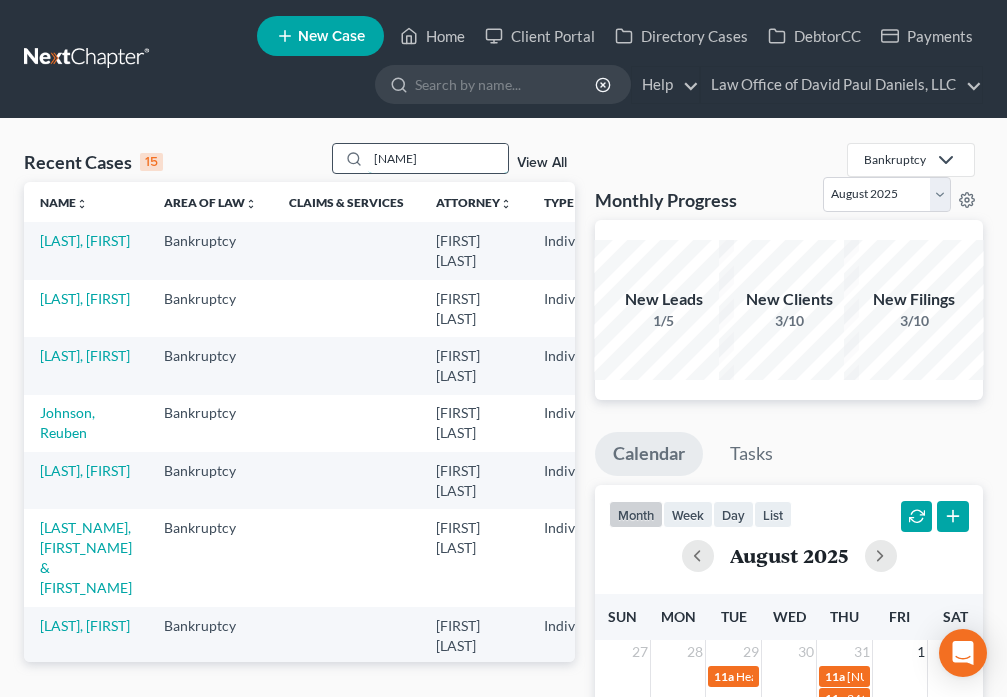type on "[NAME]" 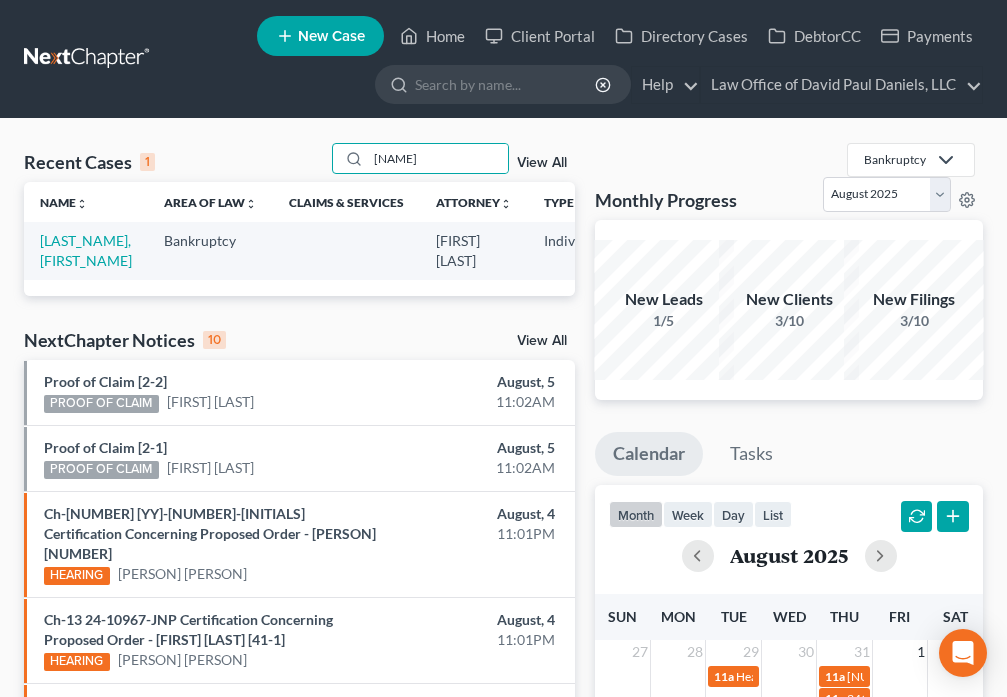 click on "[LAST_NAME], [FIRST_NAME]" at bounding box center (86, 250) 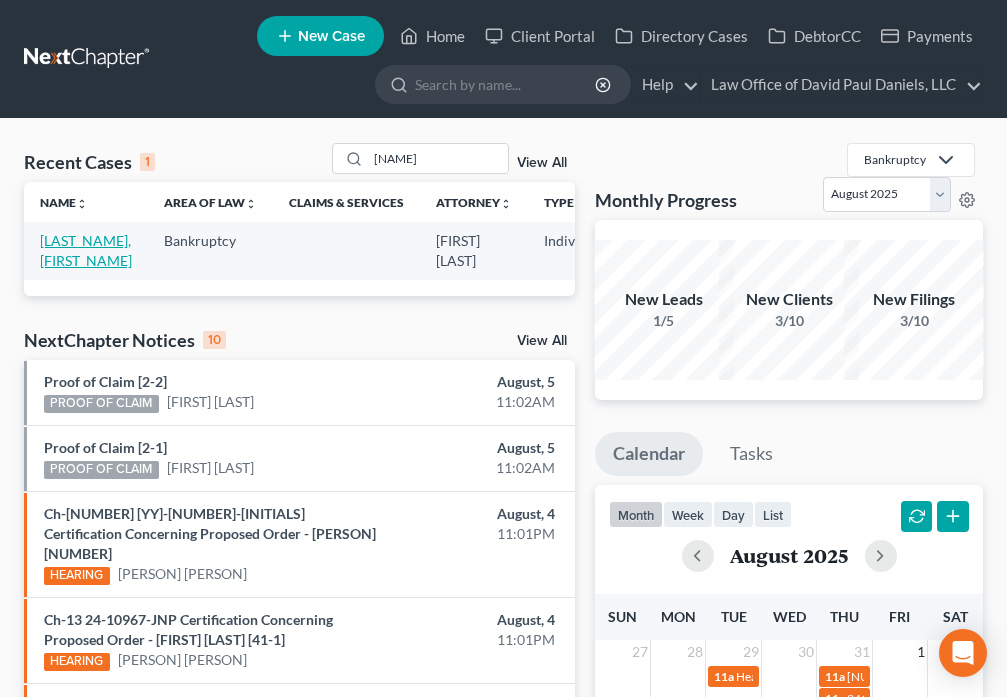 click on "[LAST_NAME], [FIRST_NAME]" at bounding box center [86, 250] 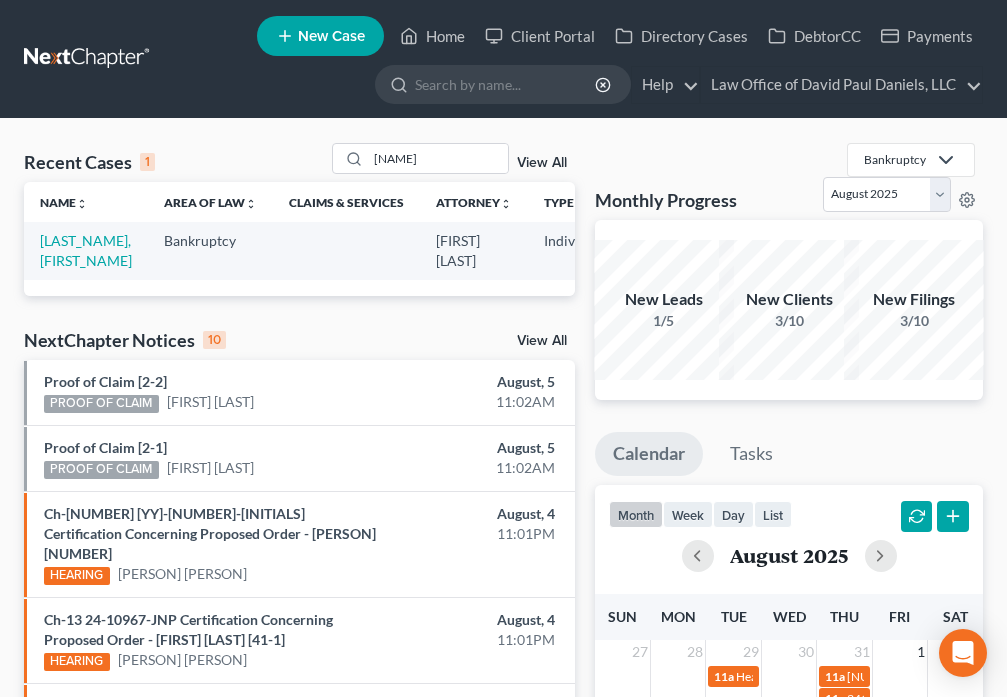 select on "6" 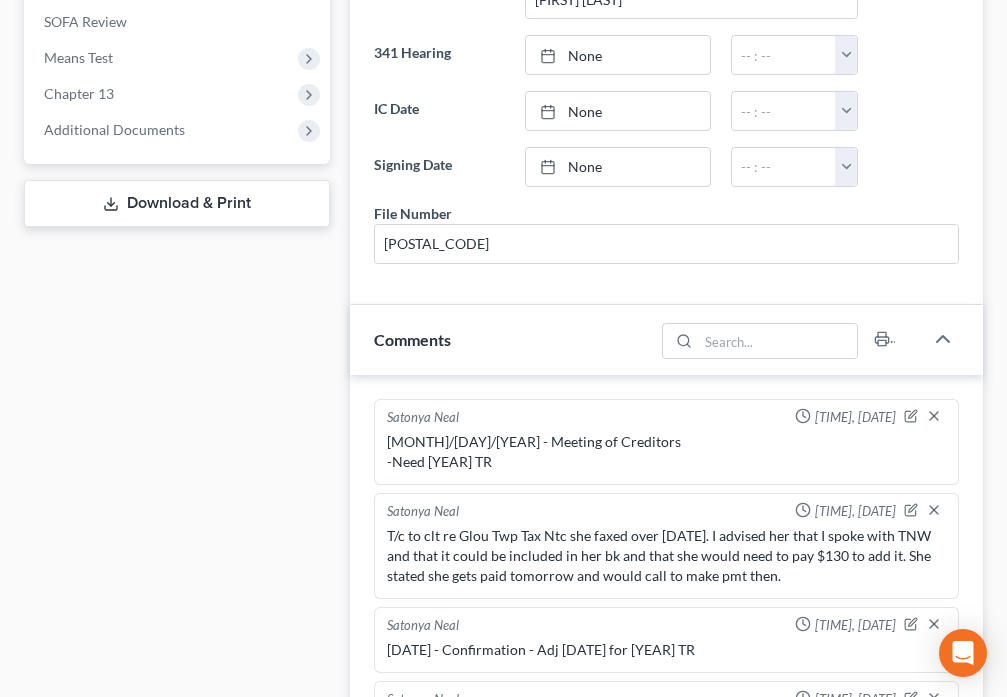 scroll, scrollTop: 1797, scrollLeft: 0, axis: vertical 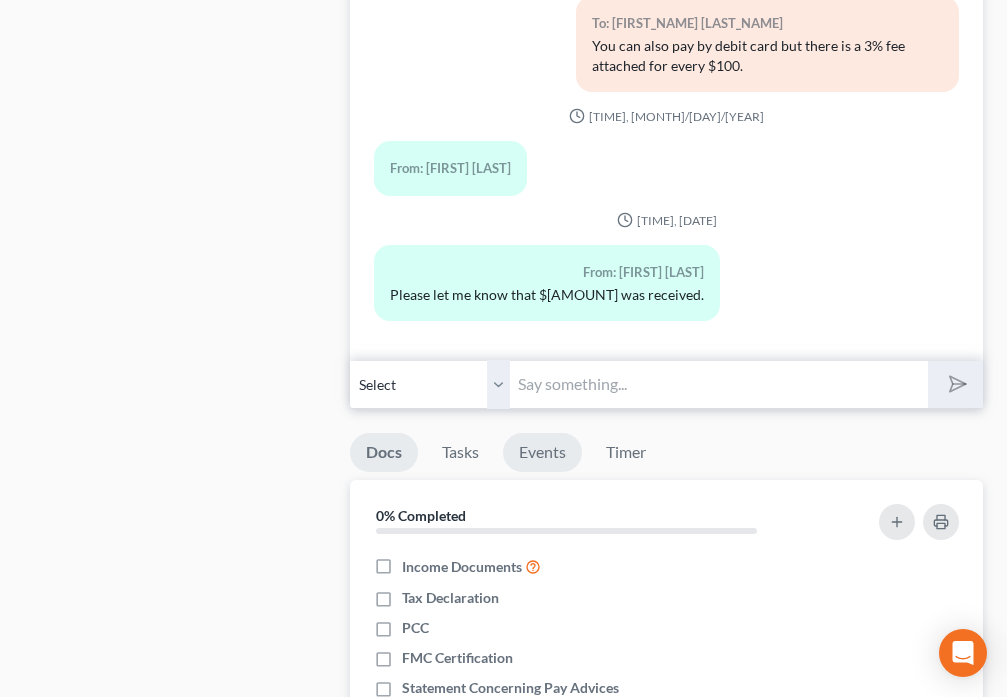 click on "Events" at bounding box center (542, 452) 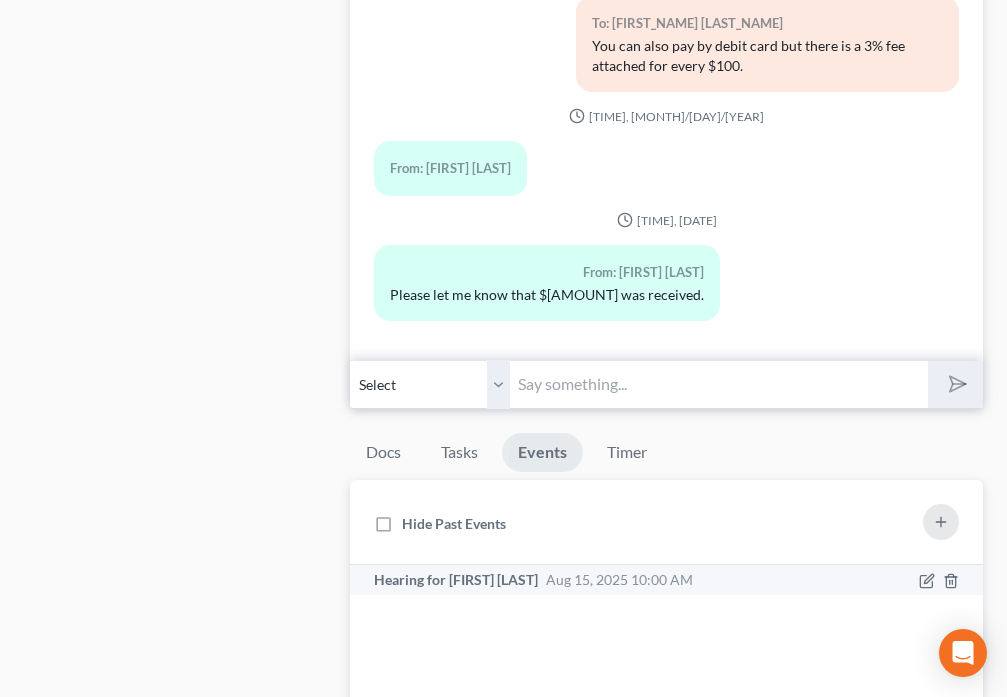click on "Hearing for [PERSON] [DATE] [TIME]" at bounding box center (537, 580) 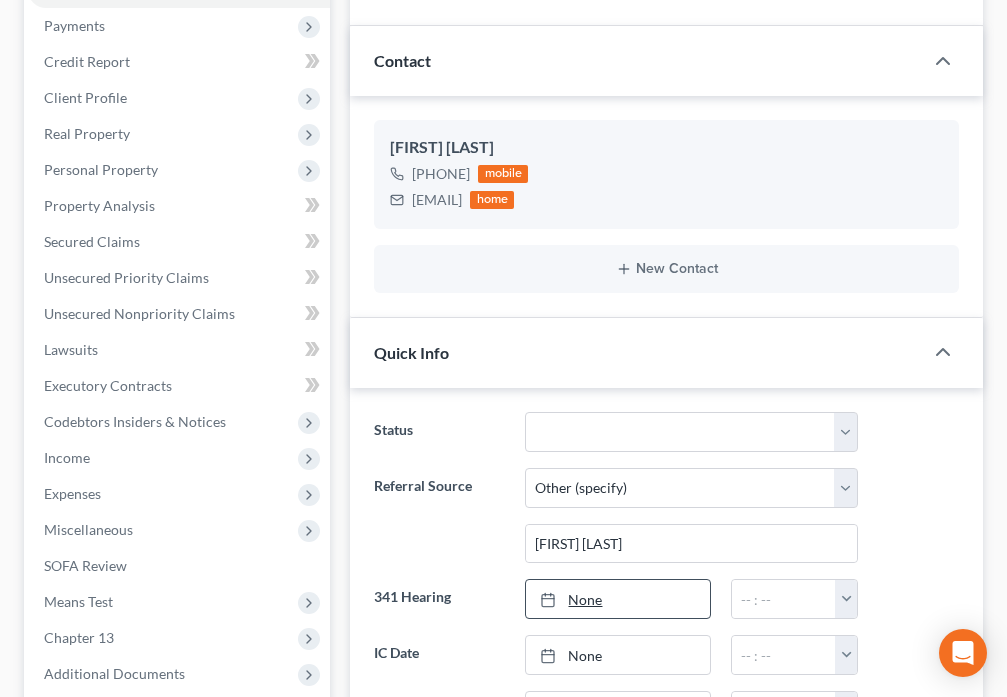 scroll, scrollTop: 0, scrollLeft: 0, axis: both 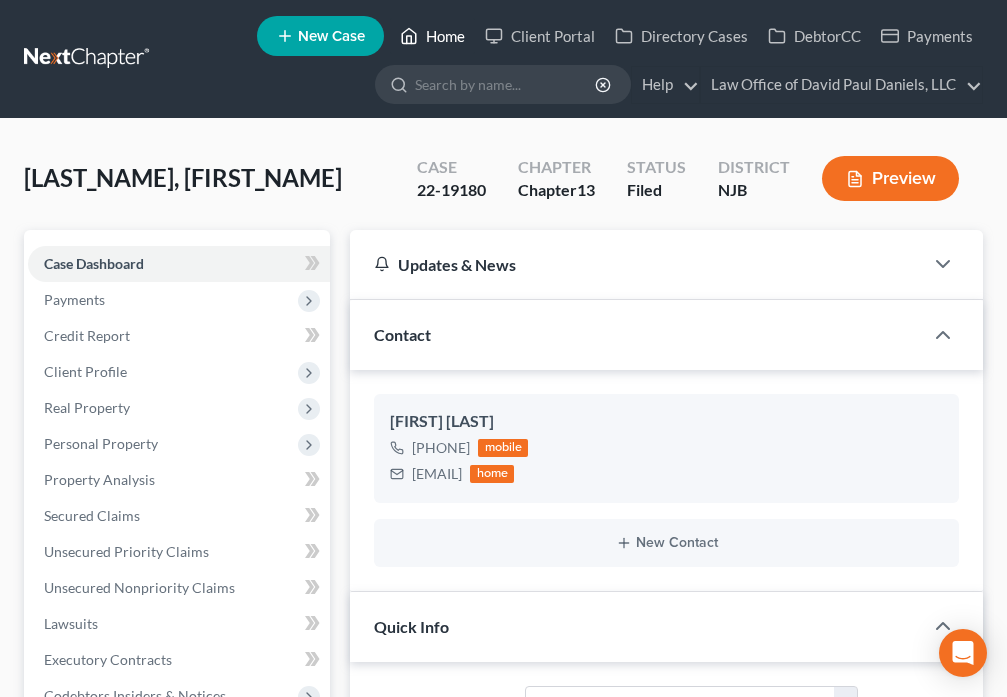 click 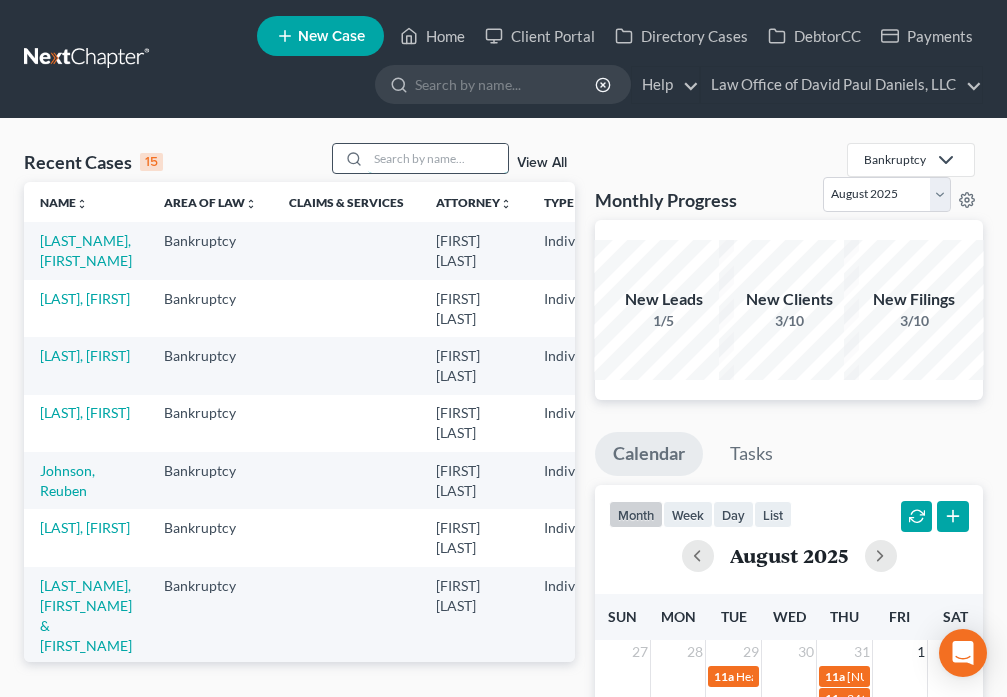 click at bounding box center [438, 158] 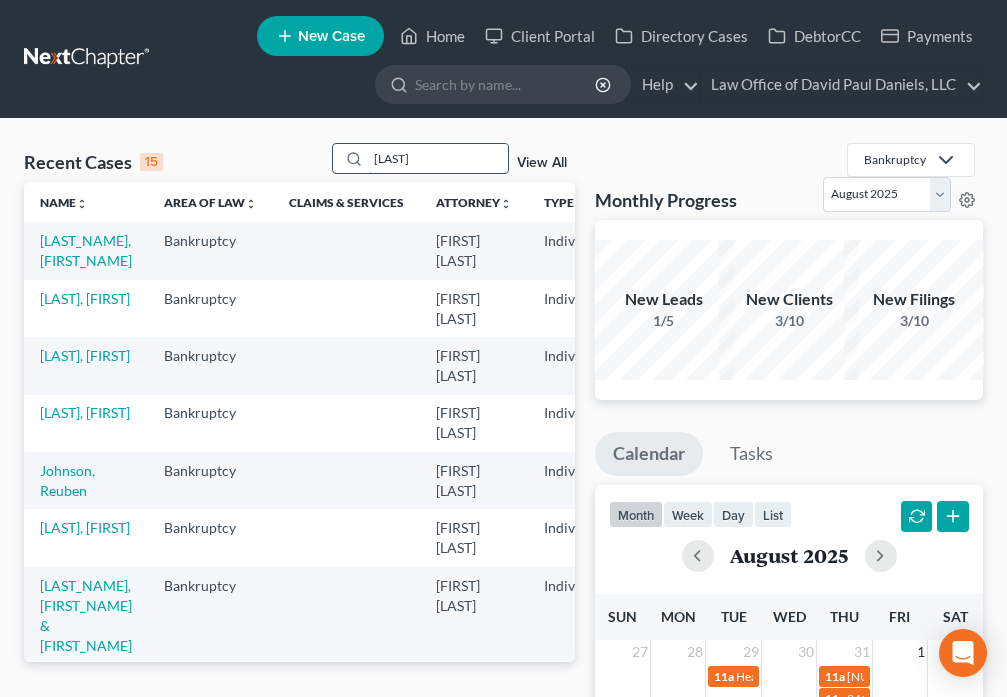 type on "[LAST]" 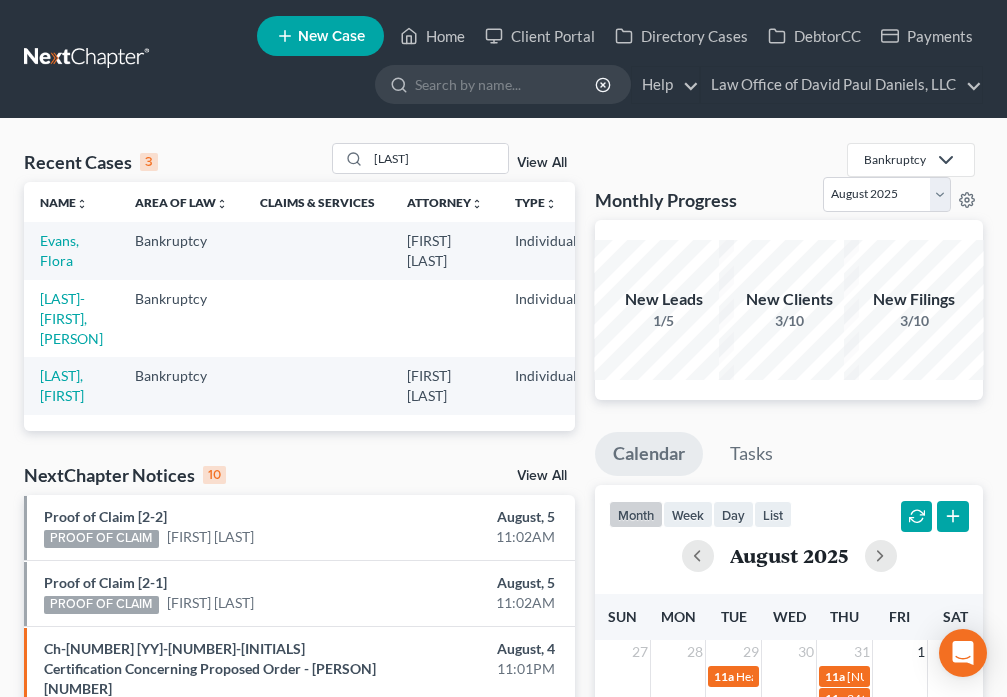 click on "Evans, Flora" at bounding box center [71, 250] 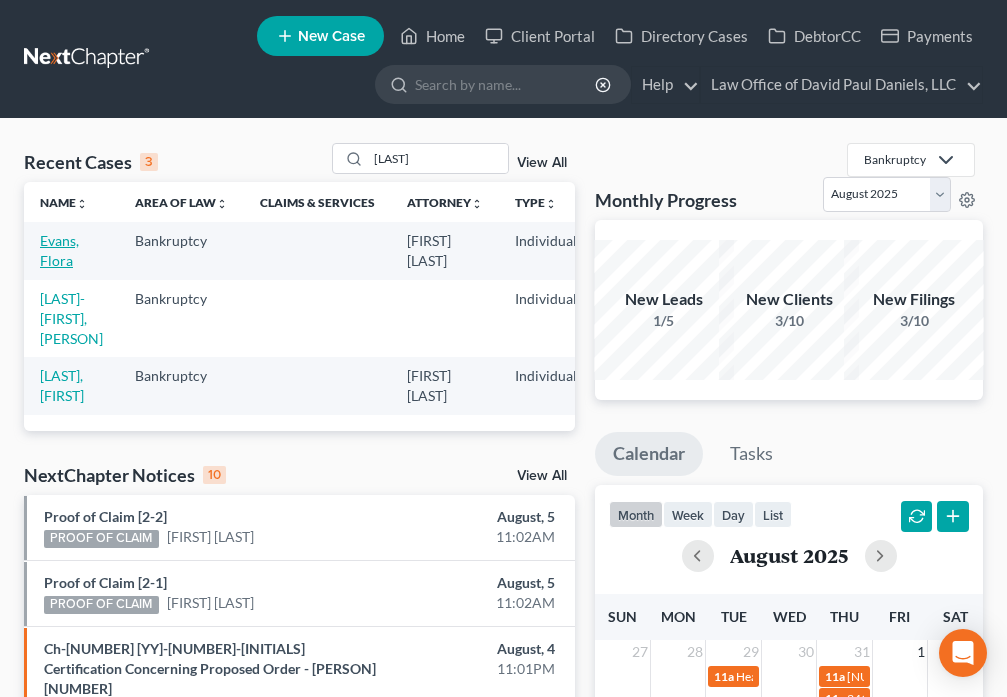 click on "Evans, Flora" at bounding box center (59, 250) 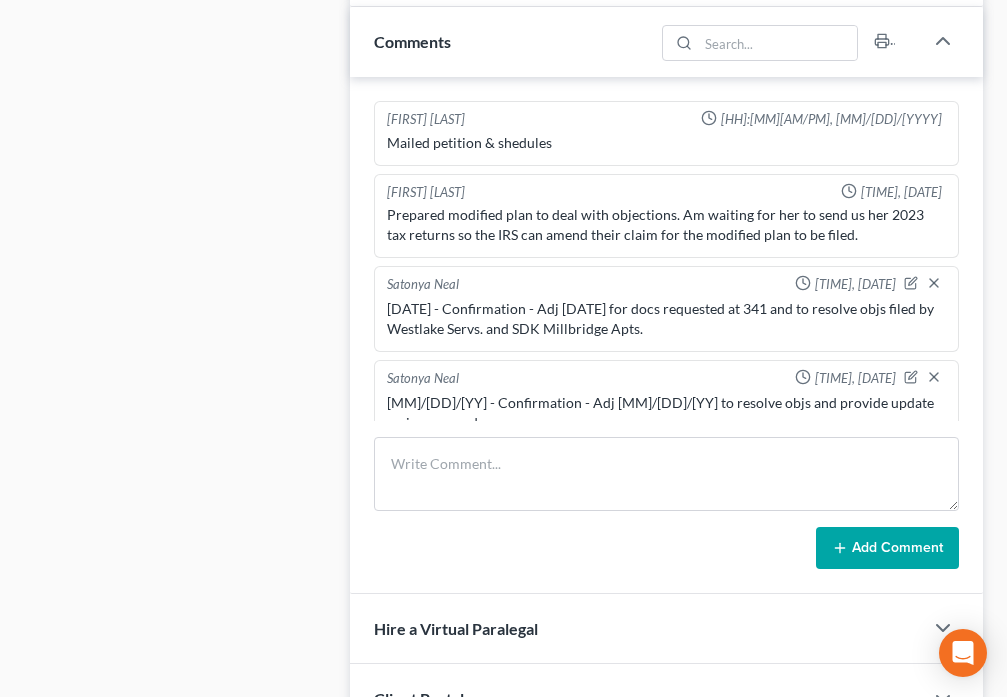 scroll, scrollTop: 1376, scrollLeft: 0, axis: vertical 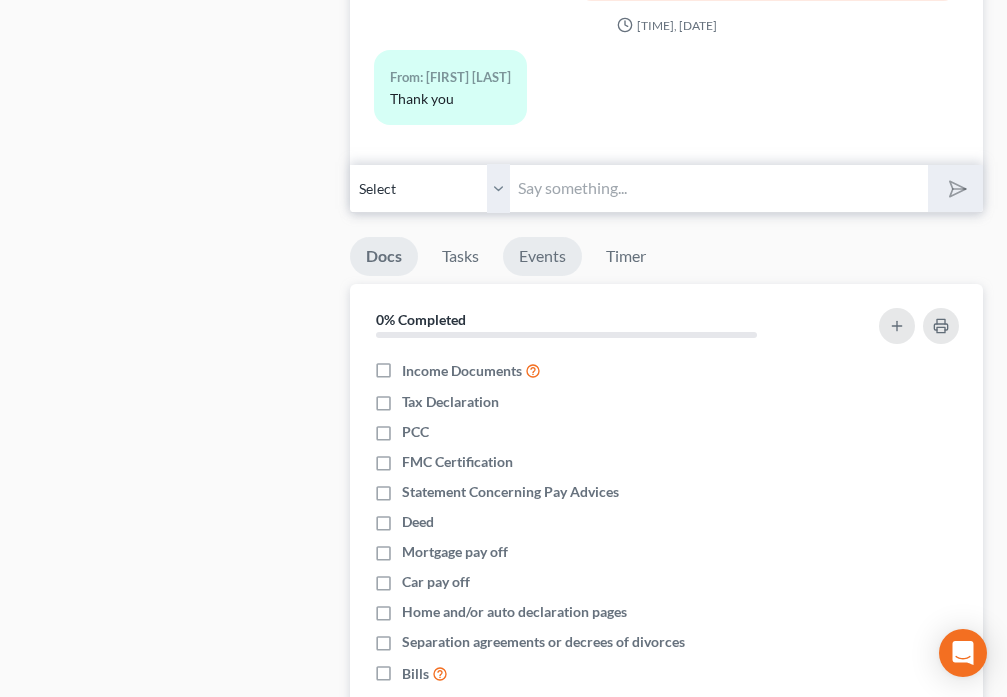 click on "Events" at bounding box center (542, 256) 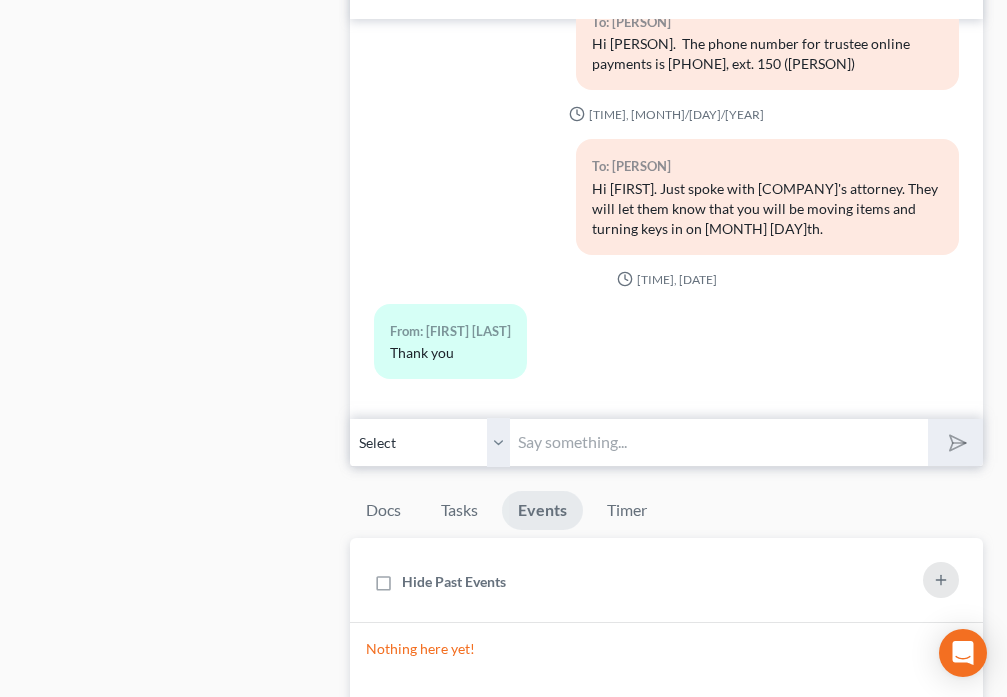 scroll, scrollTop: 1913, scrollLeft: 0, axis: vertical 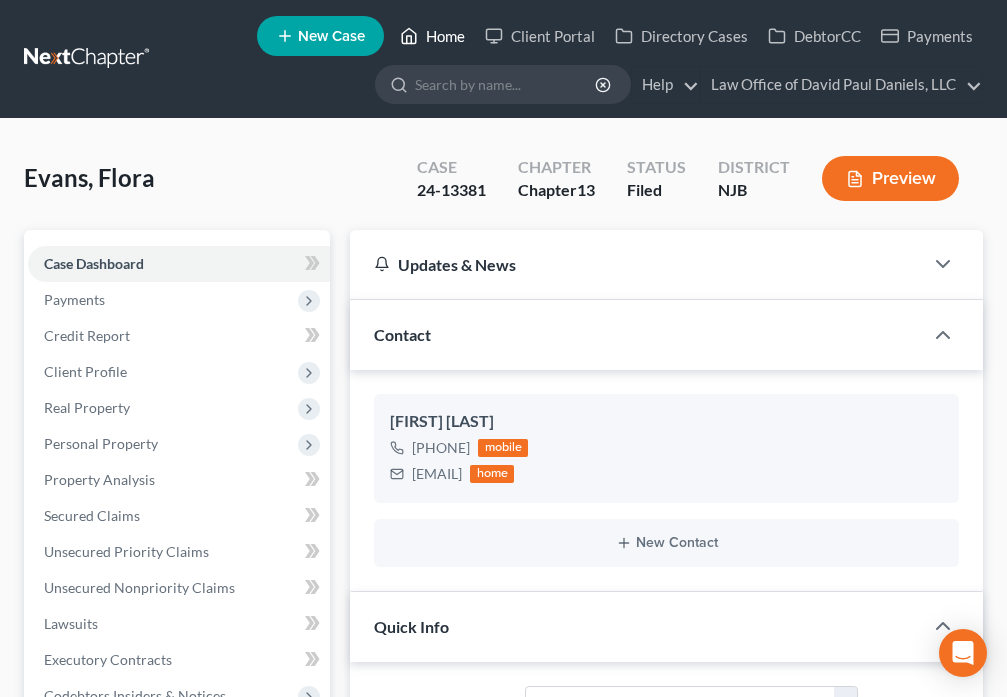 click on "Home" at bounding box center (432, 36) 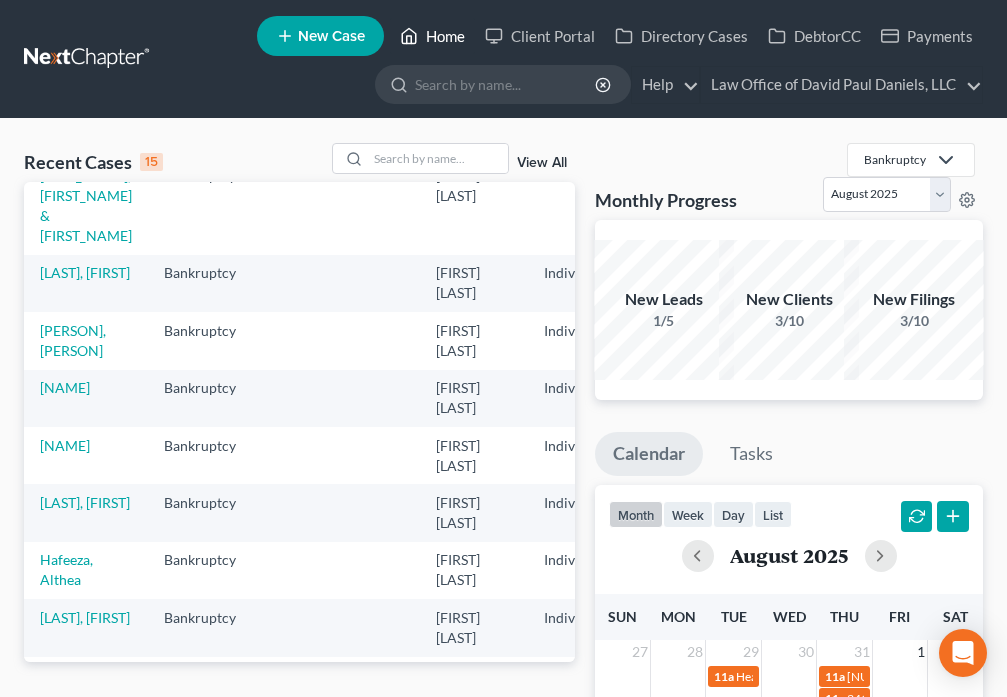 scroll, scrollTop: 475, scrollLeft: 0, axis: vertical 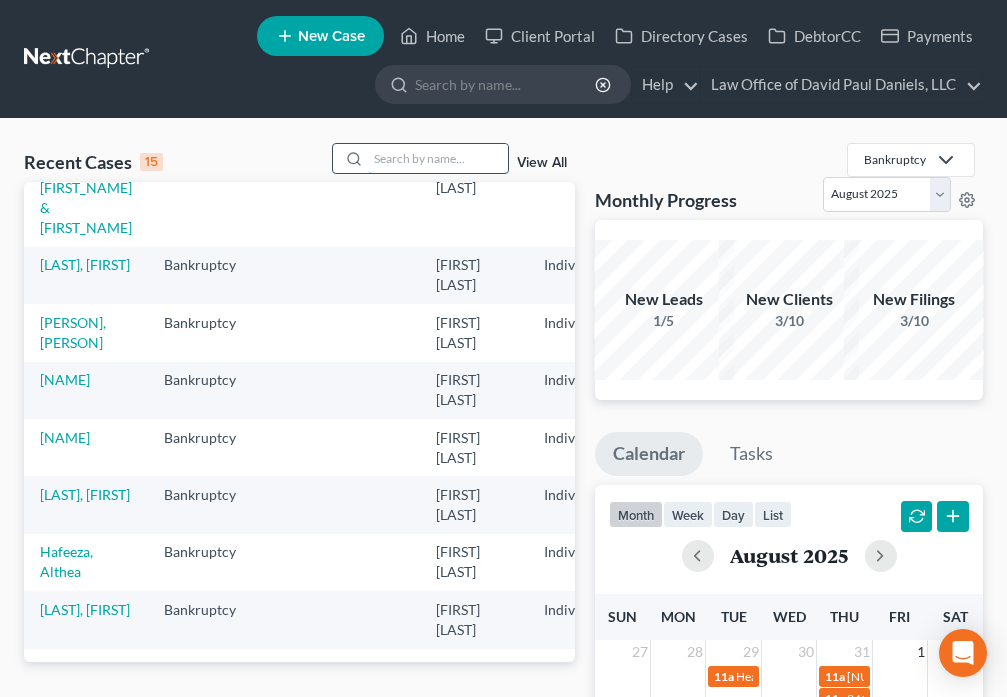 click at bounding box center (438, 158) 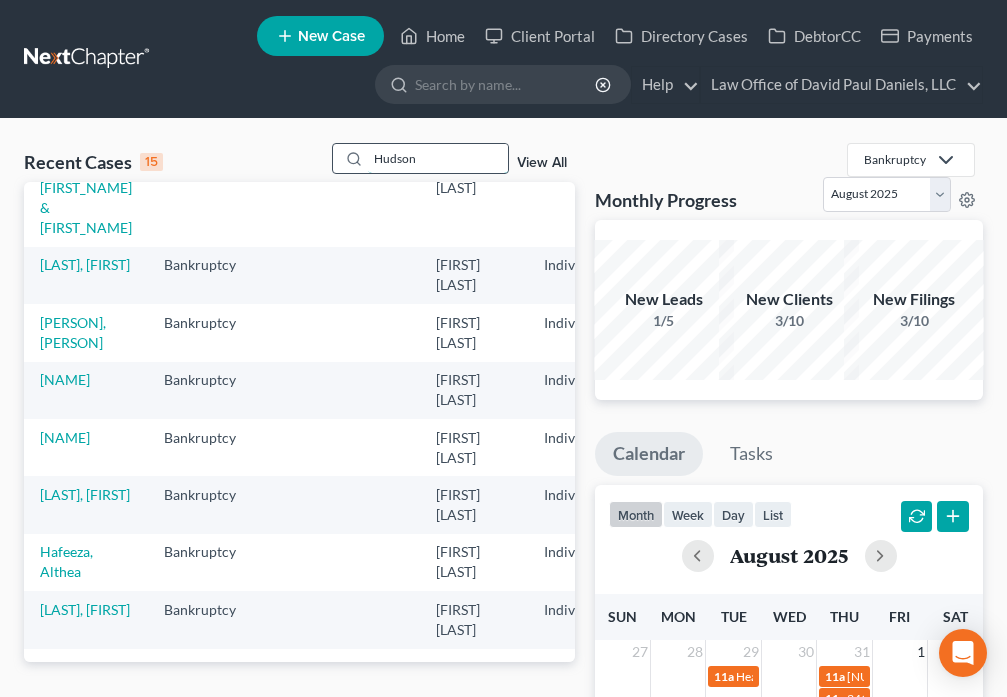 type on "Hudson" 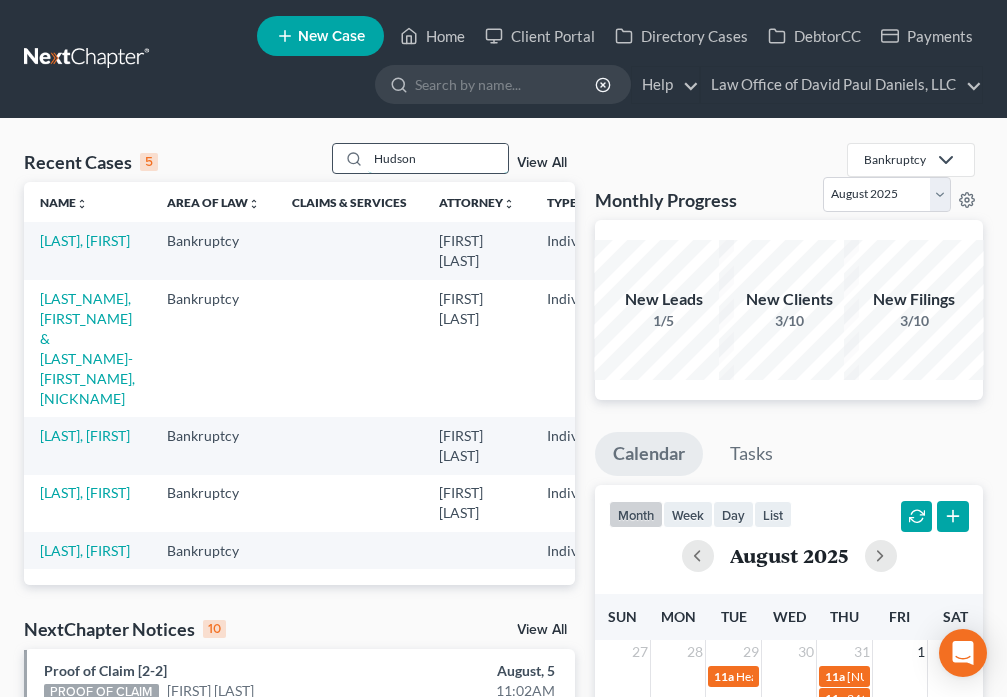 scroll, scrollTop: 0, scrollLeft: 0, axis: both 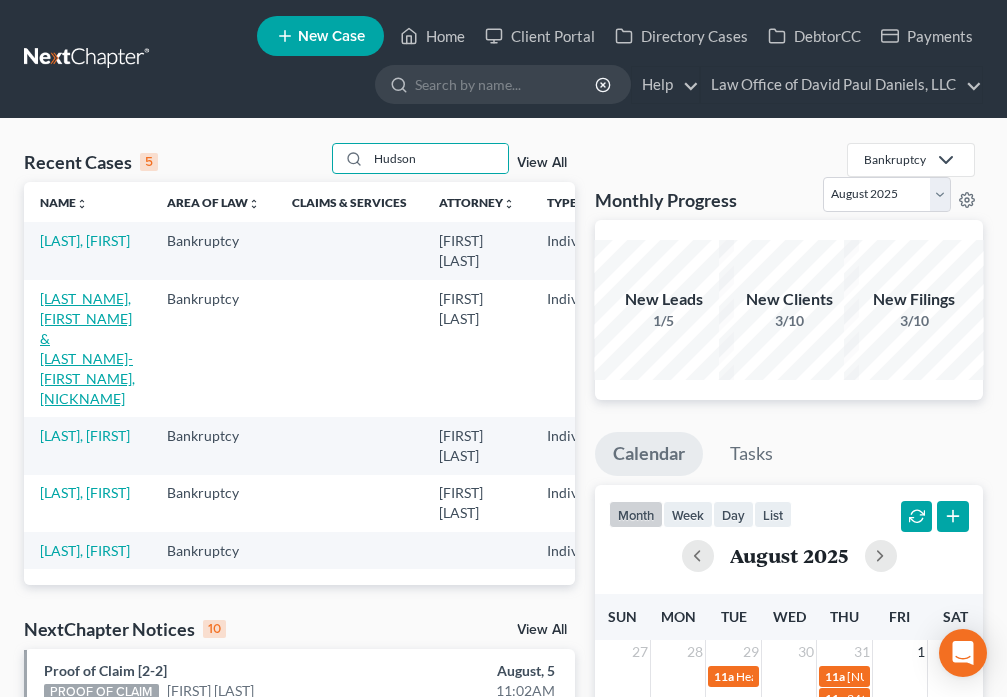 click on "[LAST_NAME], [FIRST_NAME] & [LAST_NAME]-[FIRST_NAME], [NICKNAME]" at bounding box center [87, 348] 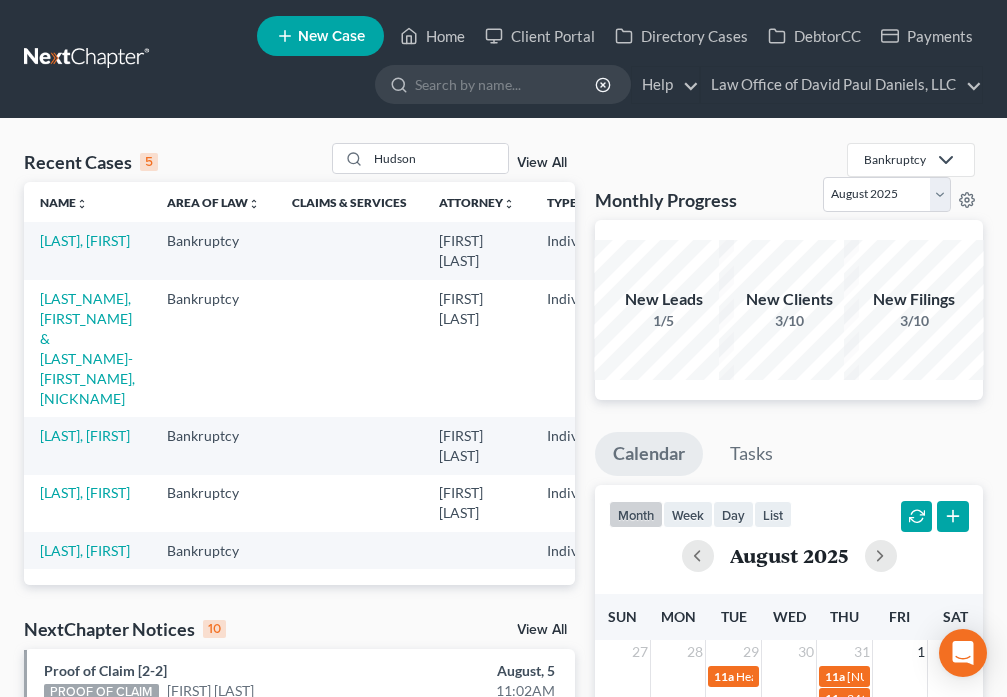 select on "6" 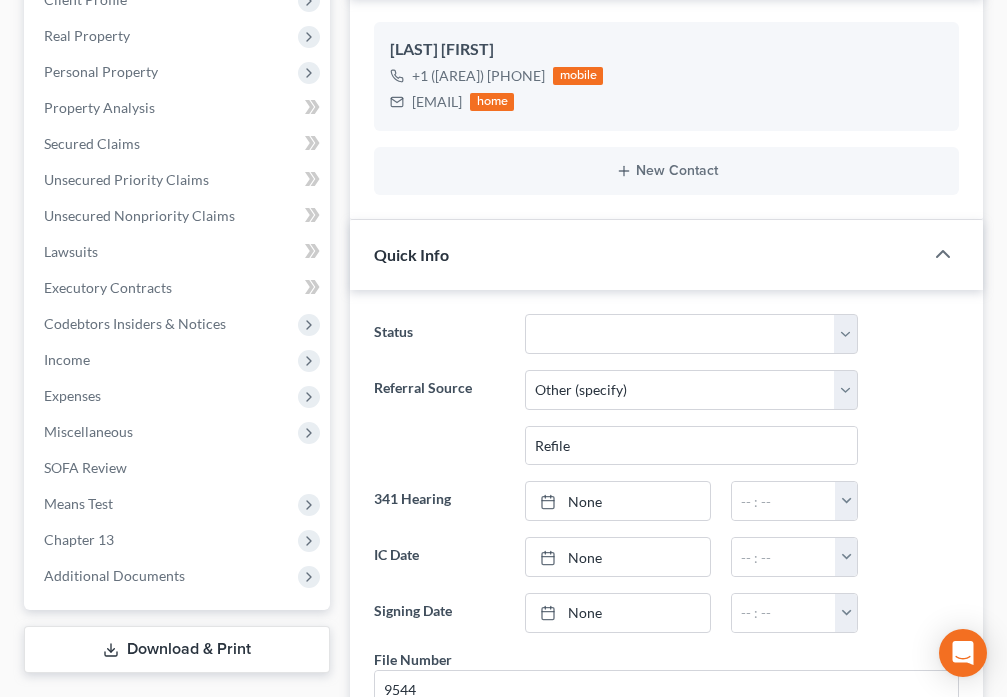 scroll, scrollTop: 583, scrollLeft: 0, axis: vertical 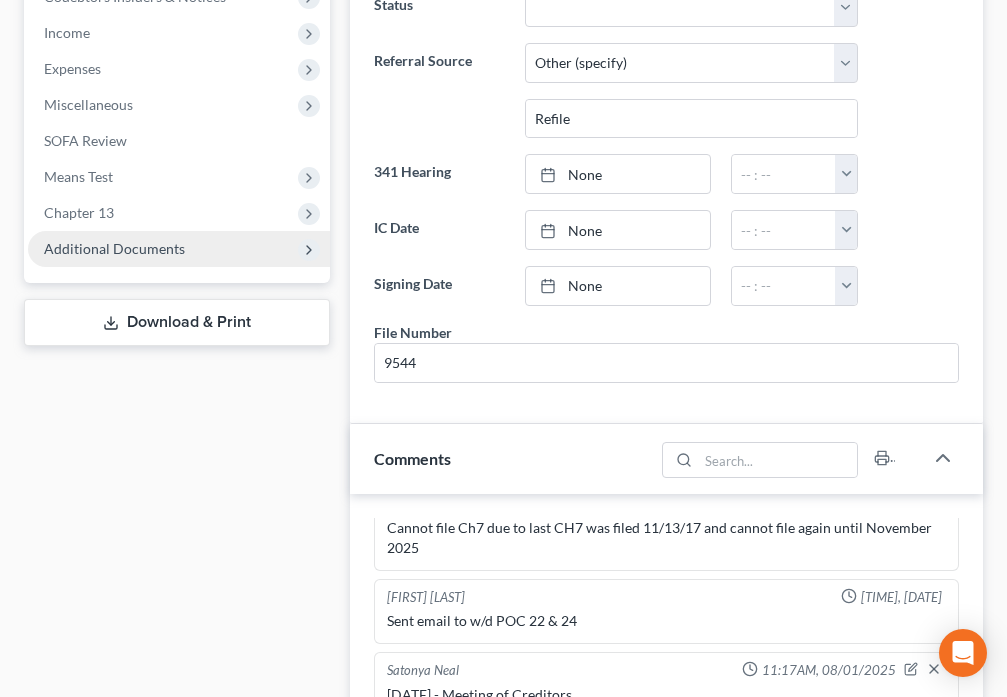 click on "Additional Documents" at bounding box center [179, 249] 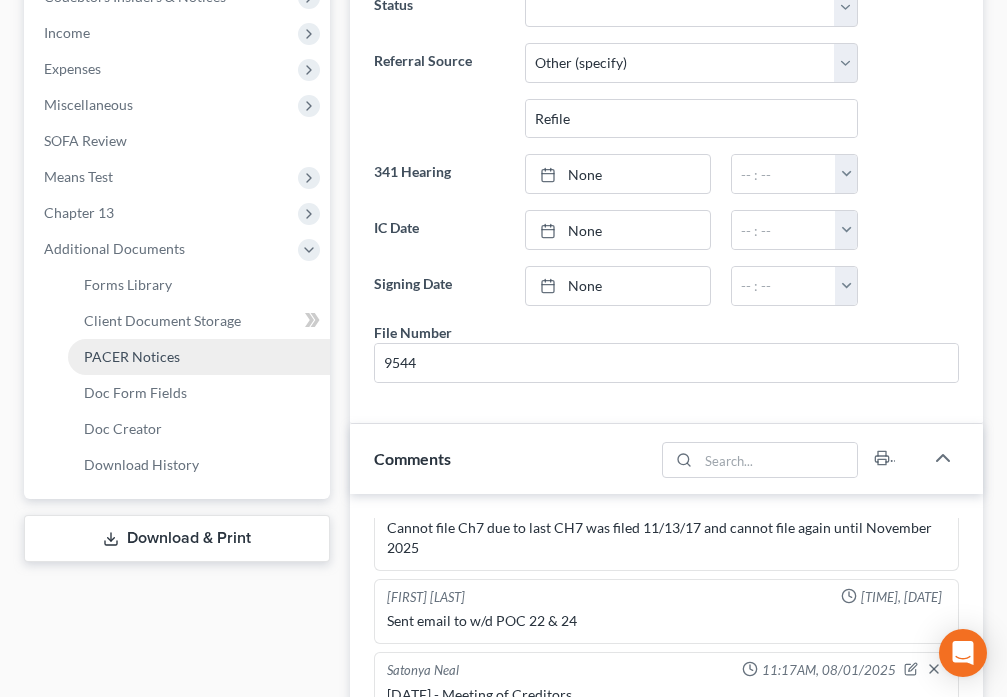 click on "PACER Notices" at bounding box center (199, 357) 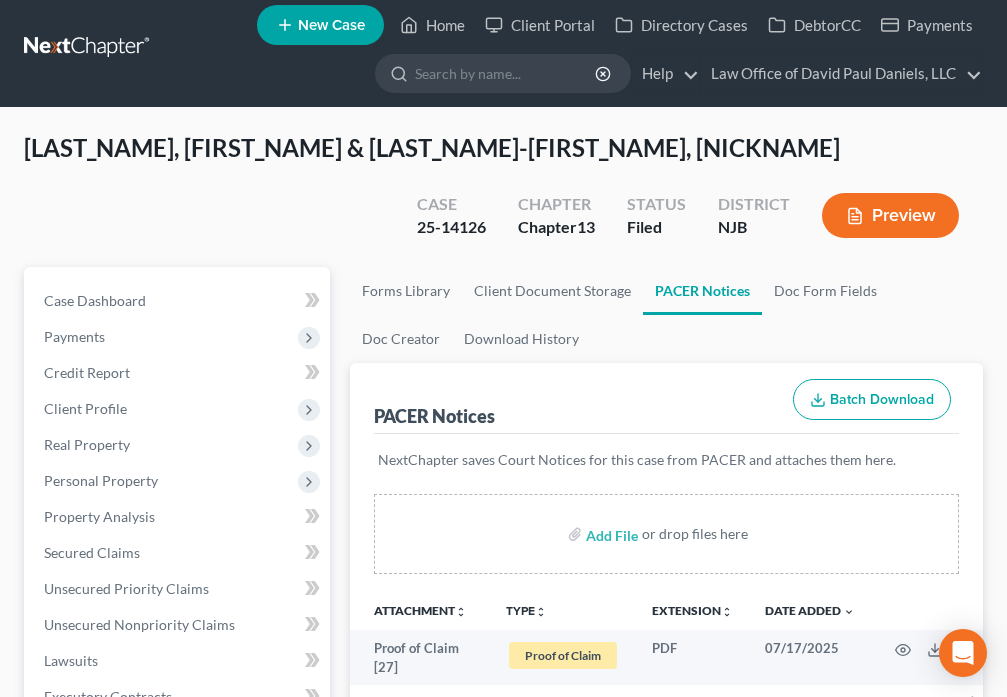 scroll, scrollTop: 0, scrollLeft: 0, axis: both 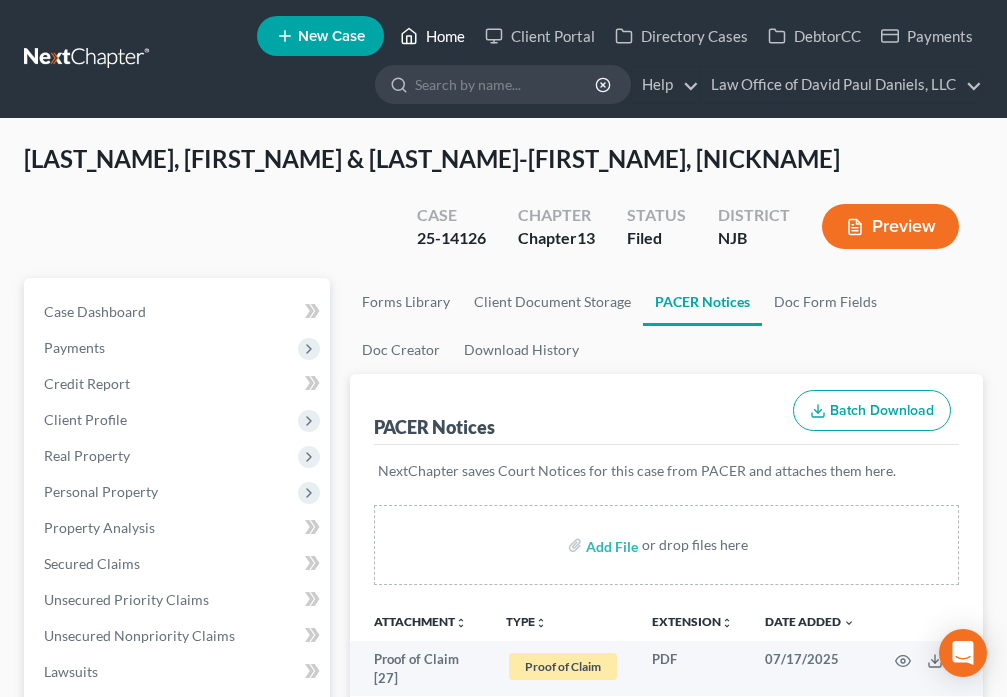 click 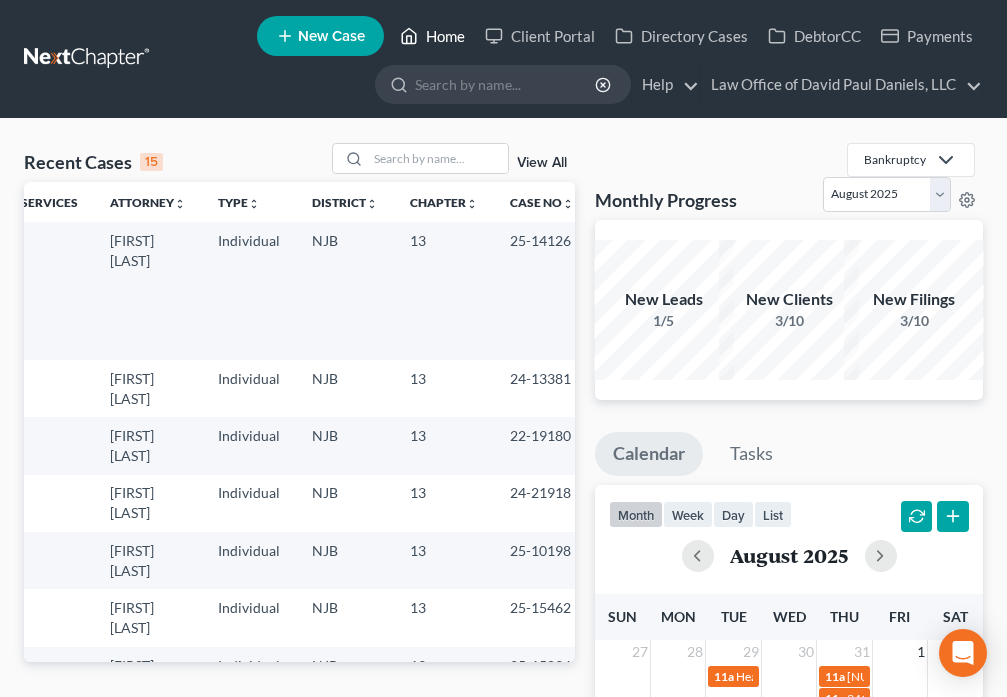 scroll, scrollTop: 0, scrollLeft: 338, axis: horizontal 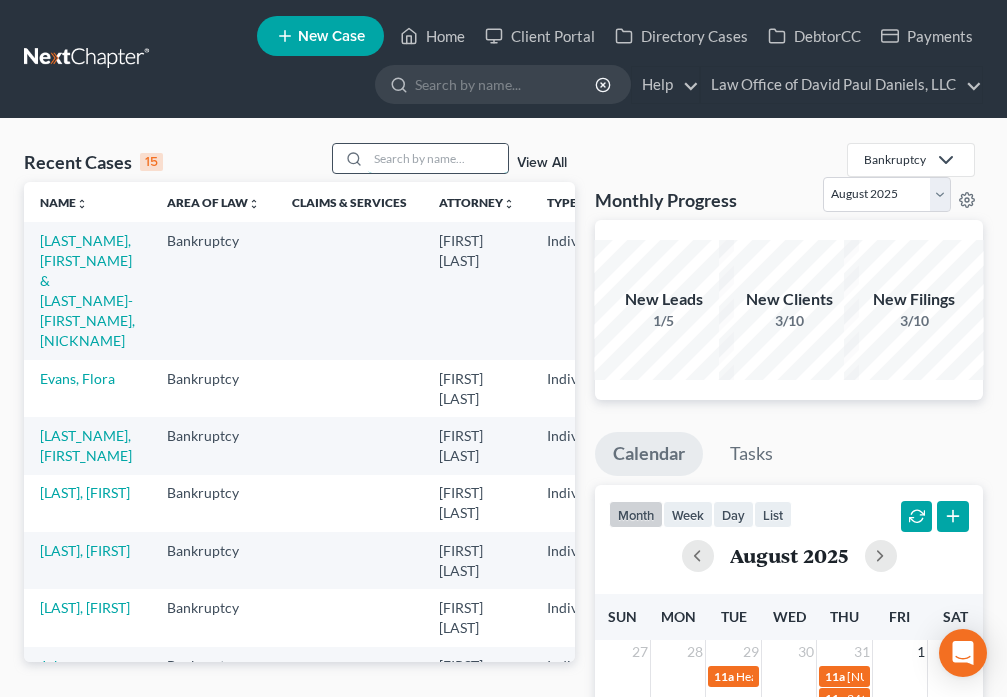 click at bounding box center (438, 158) 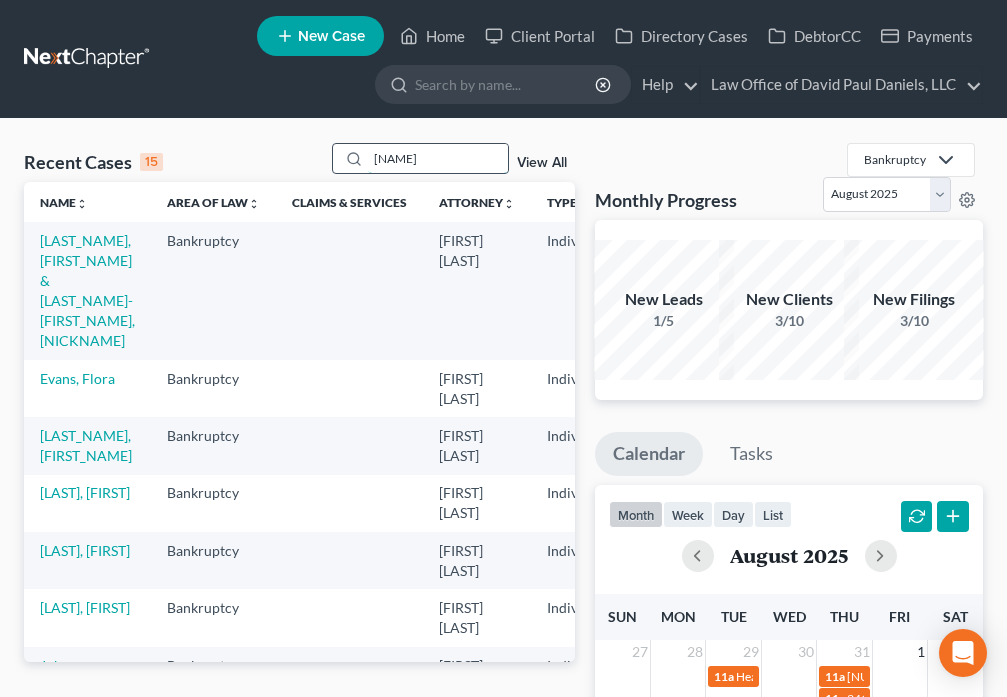 type on "[NAME]" 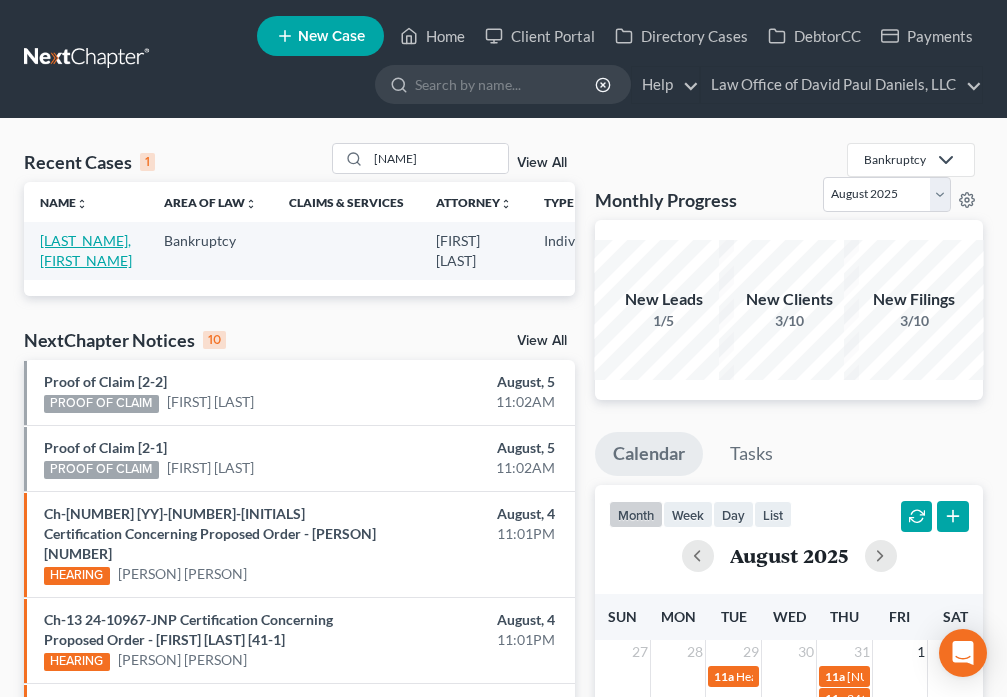 click on "[LAST_NAME], [FIRST_NAME]" at bounding box center (86, 250) 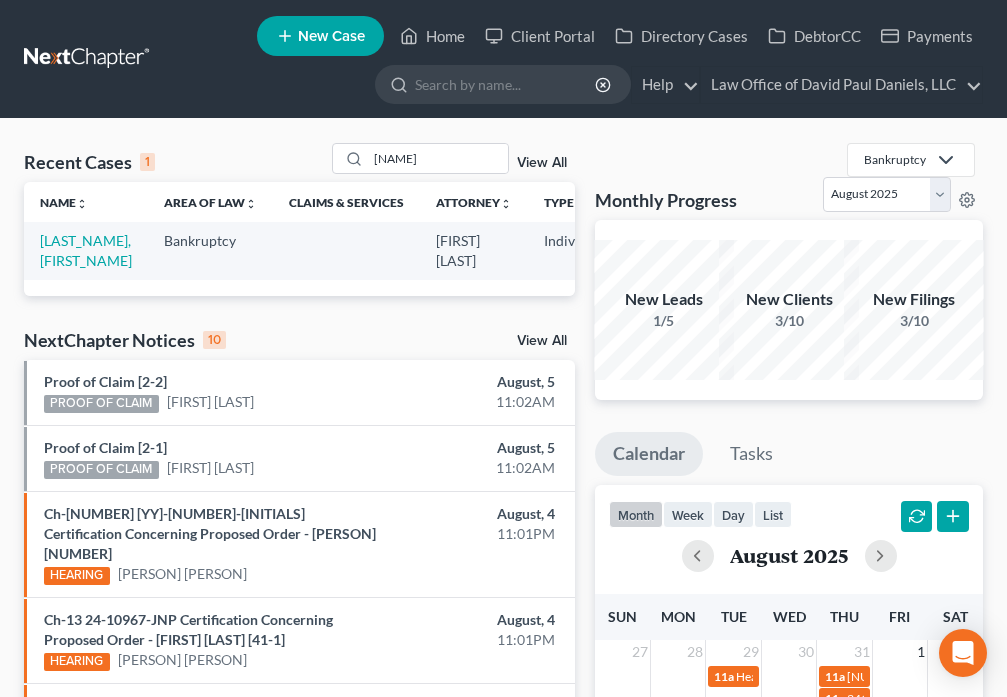 select on "6" 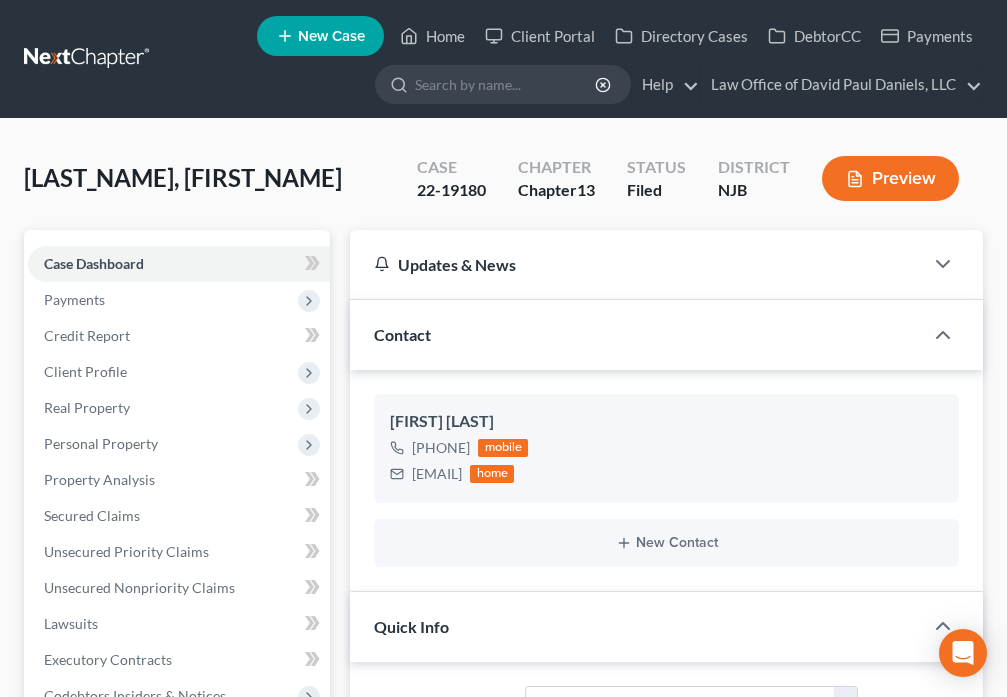 scroll, scrollTop: 319, scrollLeft: 0, axis: vertical 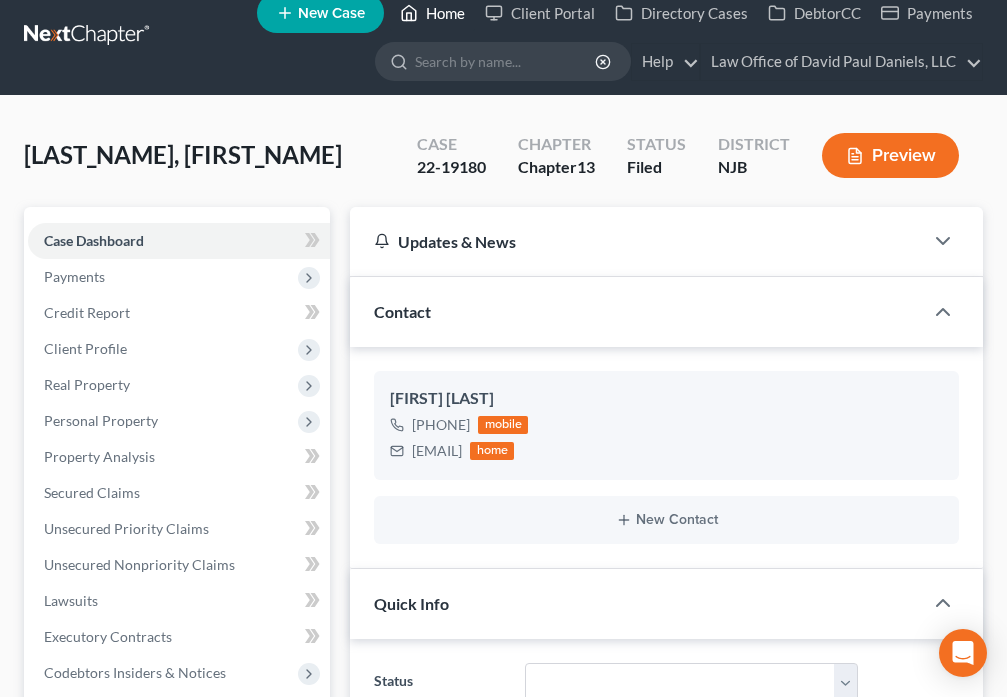 click on "Home" at bounding box center (432, 13) 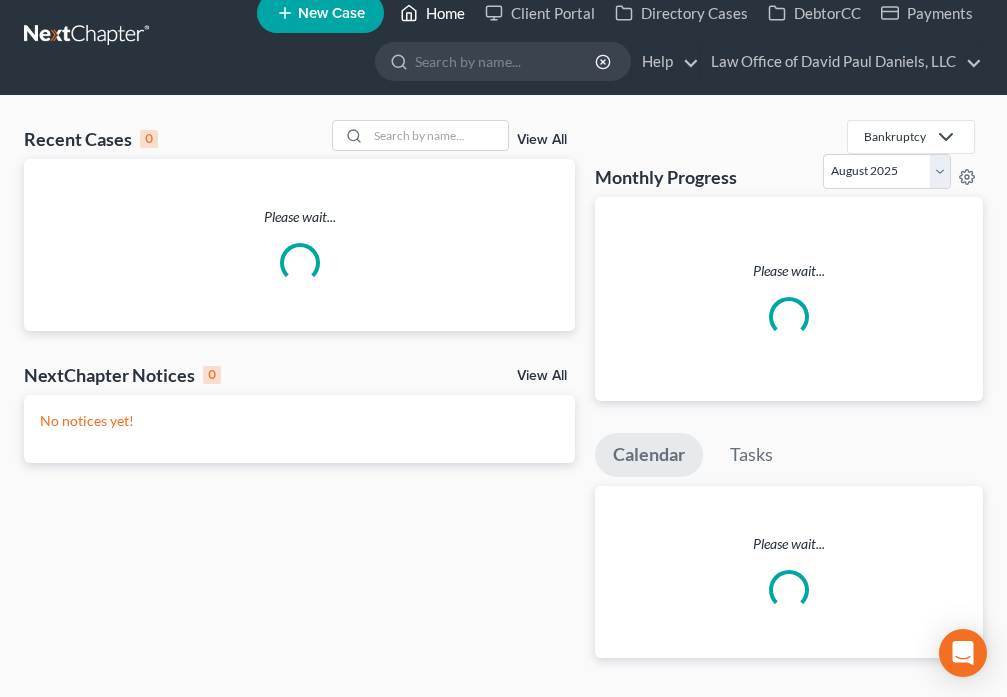 scroll, scrollTop: 0, scrollLeft: 0, axis: both 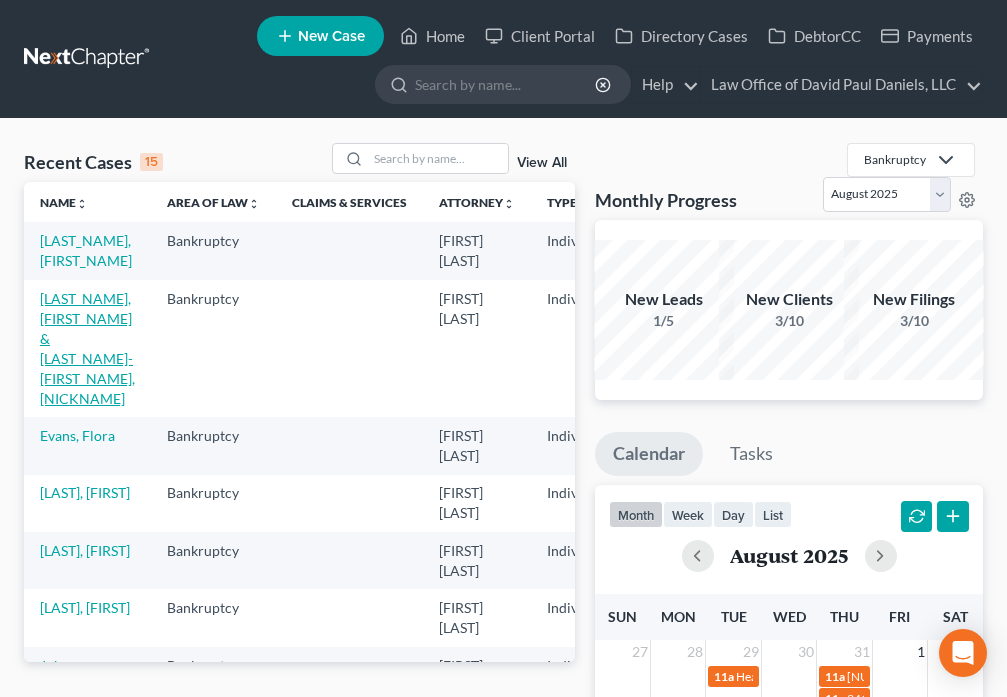 click on "[LAST_NAME], [FIRST_NAME] & [LAST_NAME]-[FIRST_NAME], [NICKNAME]" at bounding box center [87, 348] 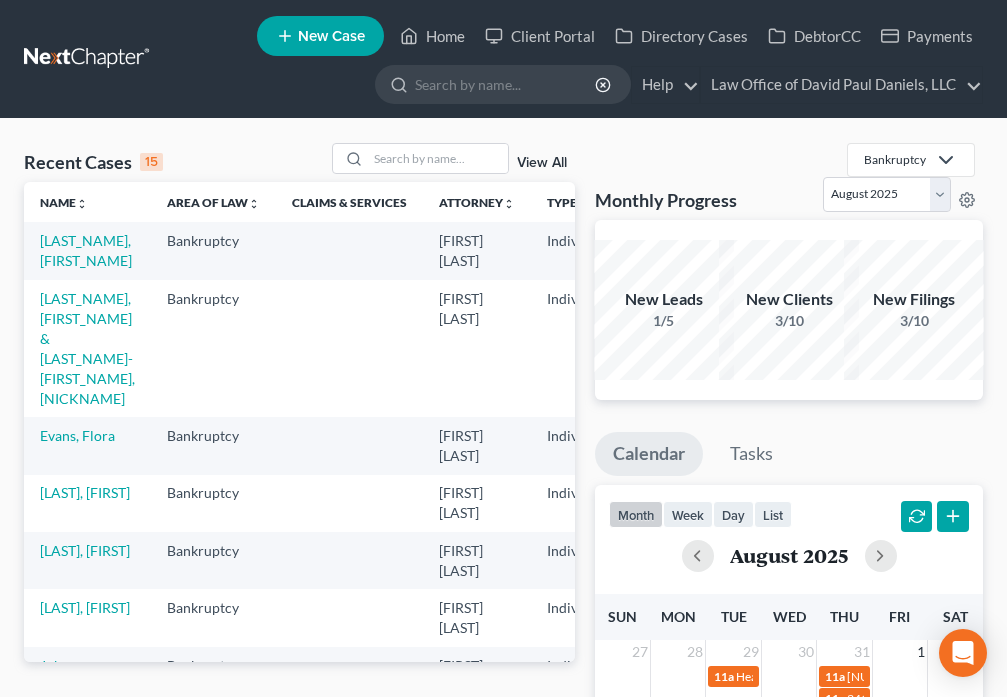 select on "6" 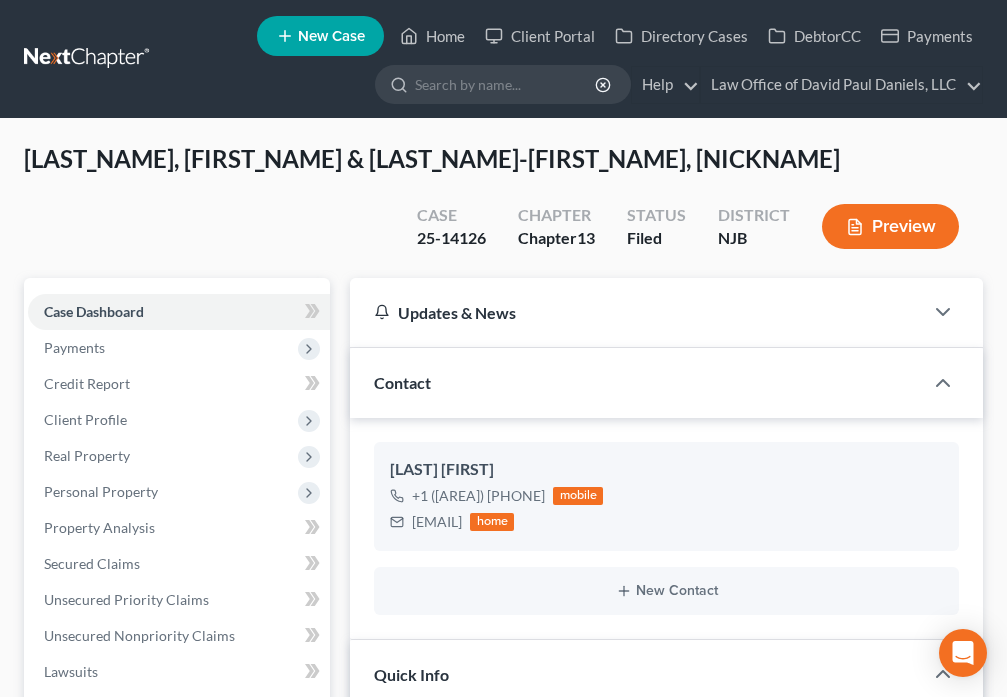 scroll, scrollTop: 31, scrollLeft: 0, axis: vertical 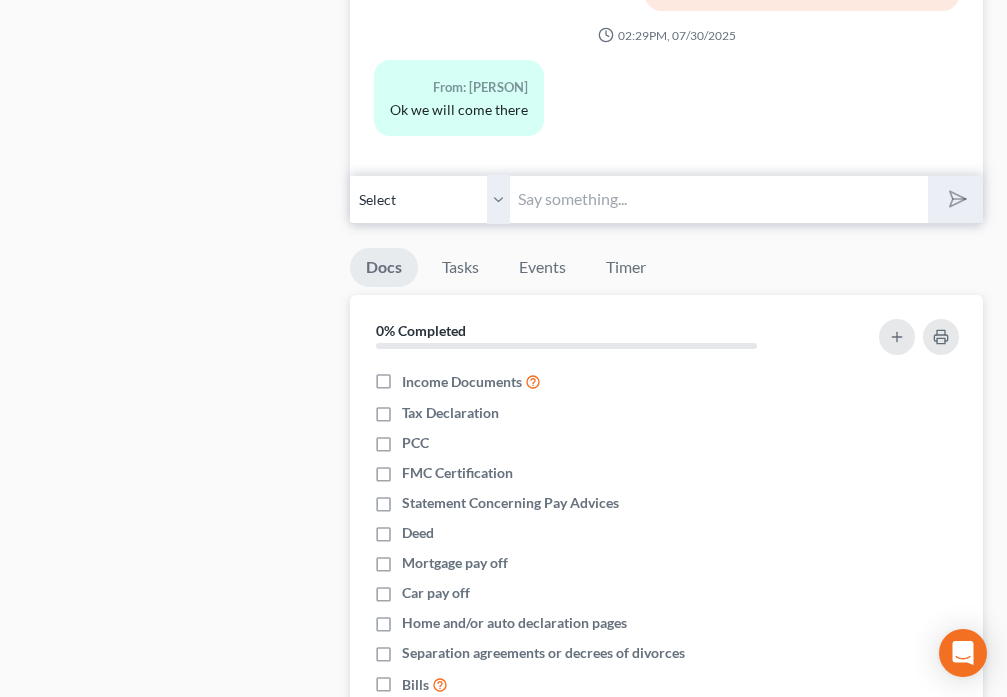click at bounding box center [718, 199] 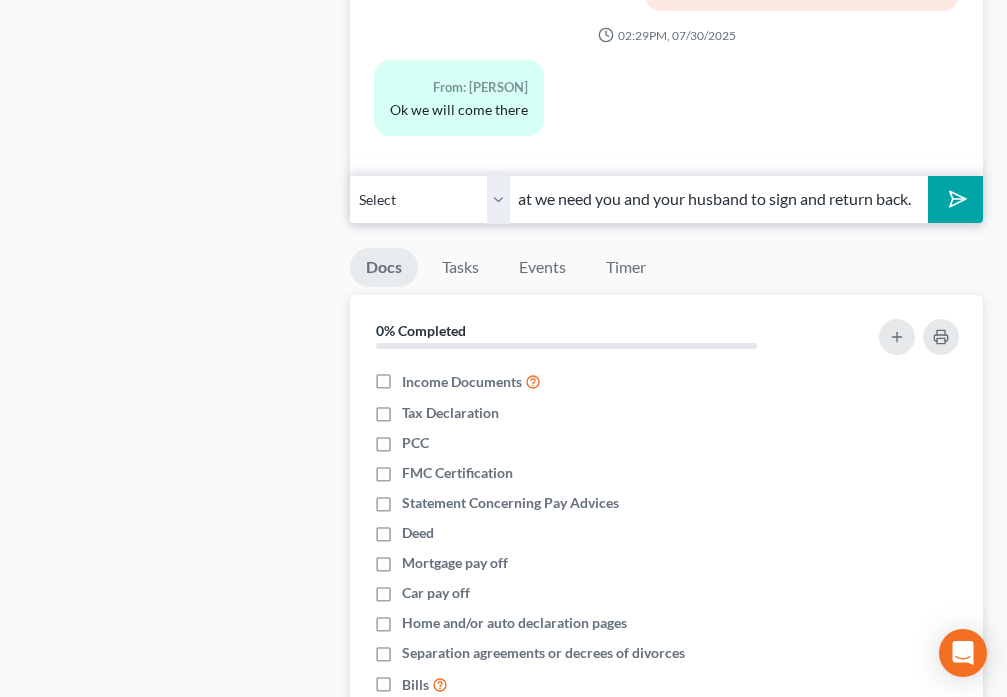 scroll, scrollTop: 0, scrollLeft: 224, axis: horizontal 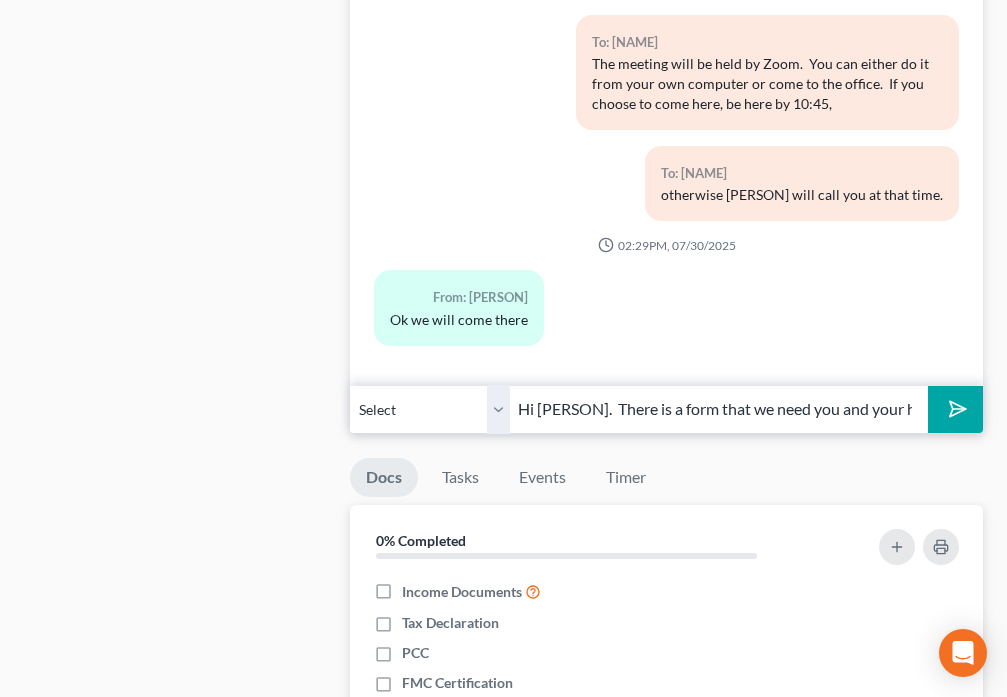 click on "Hi [PERSON].  There is a form that we need you and your husband to sign and return back." at bounding box center (718, 409) 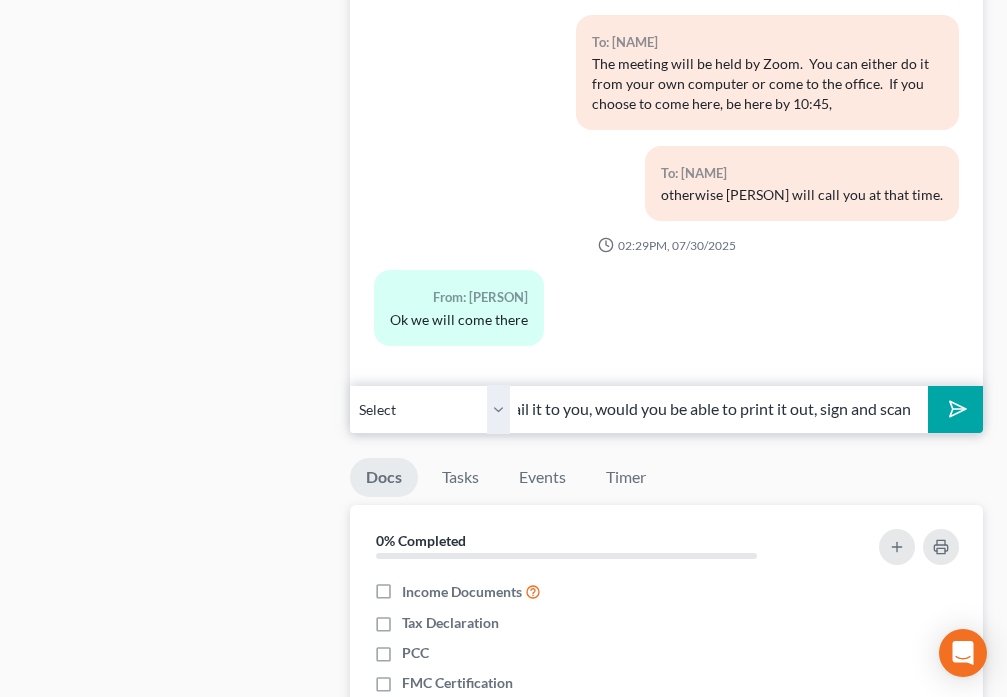 scroll, scrollTop: 0, scrollLeft: 668, axis: horizontal 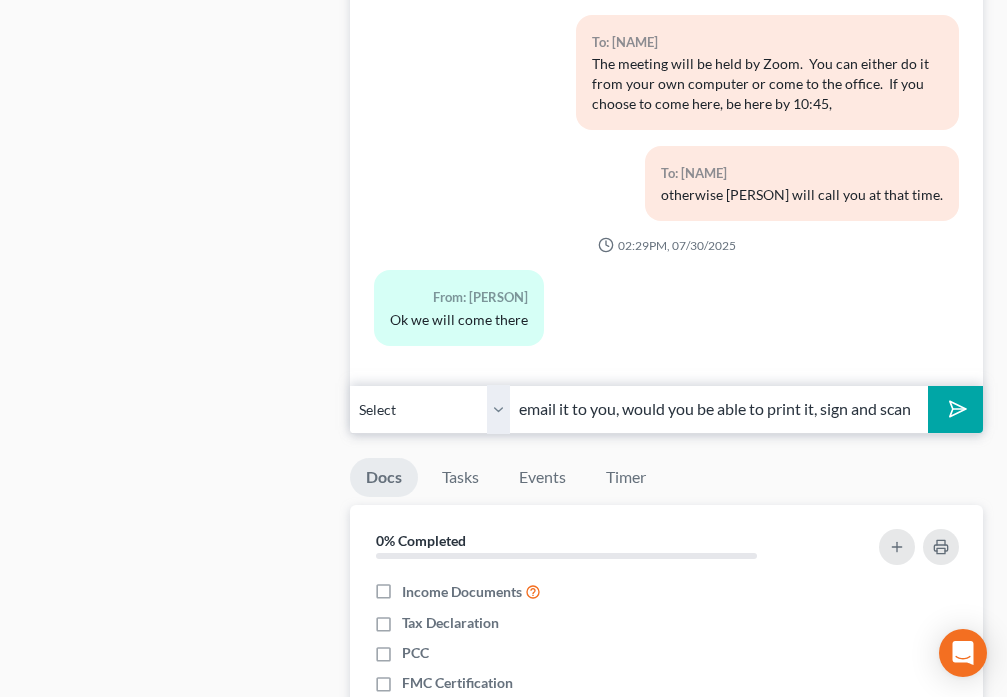 click on "Hi [PERSON].  There is a form that we need you and your husband to sign and return back.  If I email it to you, would you be able to print it, sign and scan" at bounding box center (718, 409) 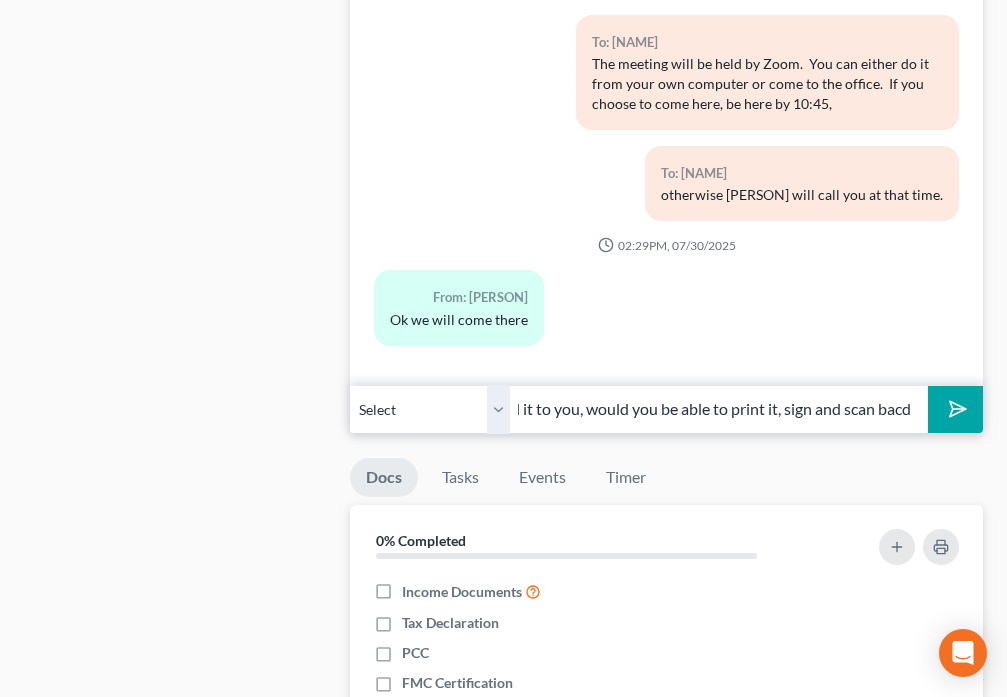 scroll, scrollTop: 0, scrollLeft: 669, axis: horizontal 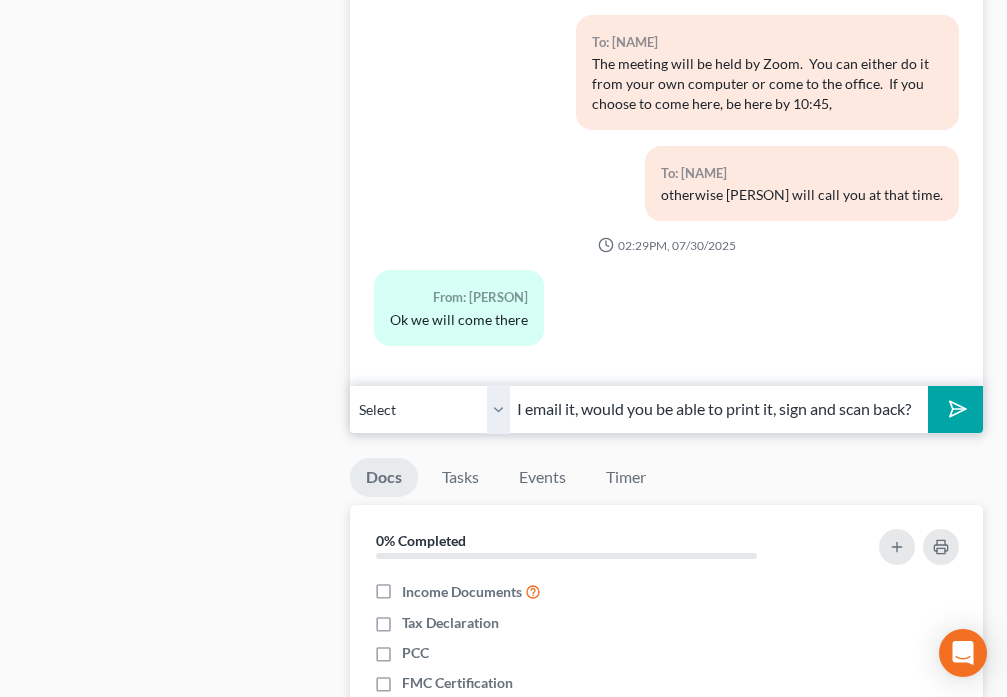 type on "Hi [FIRST]. There is a form that we need you and your husband to sign and return back. If I email it, would you be able to print it, sign and scan back?" 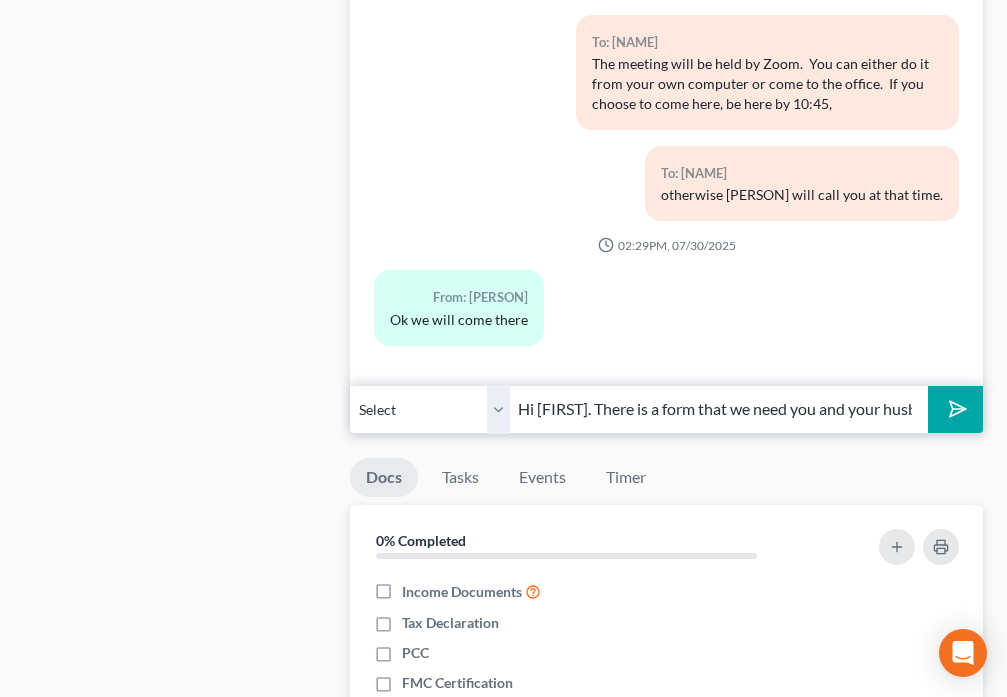 click 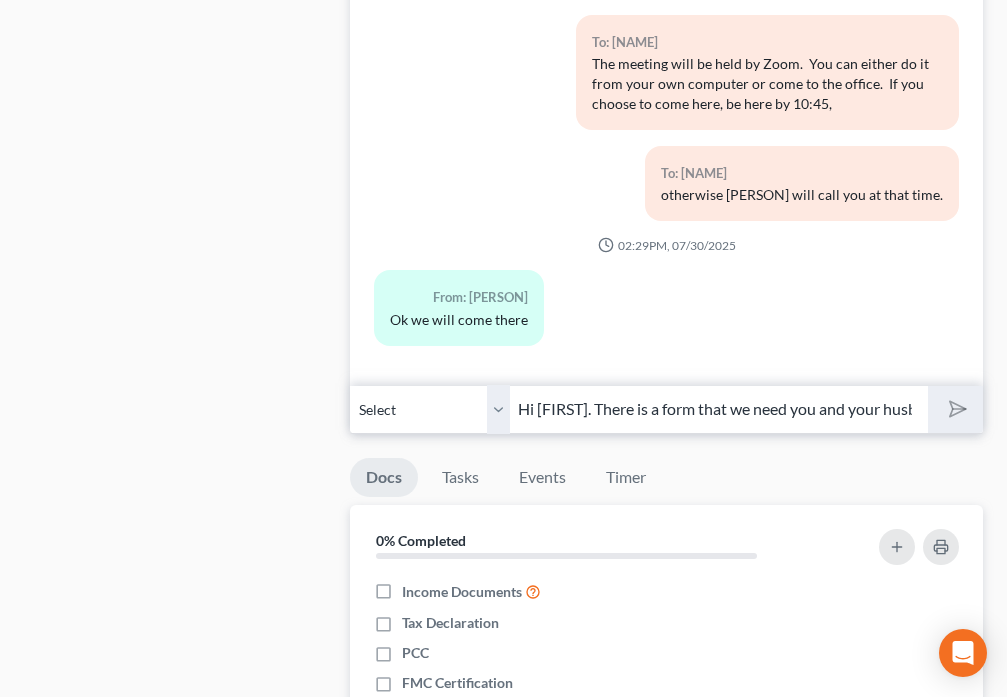 type 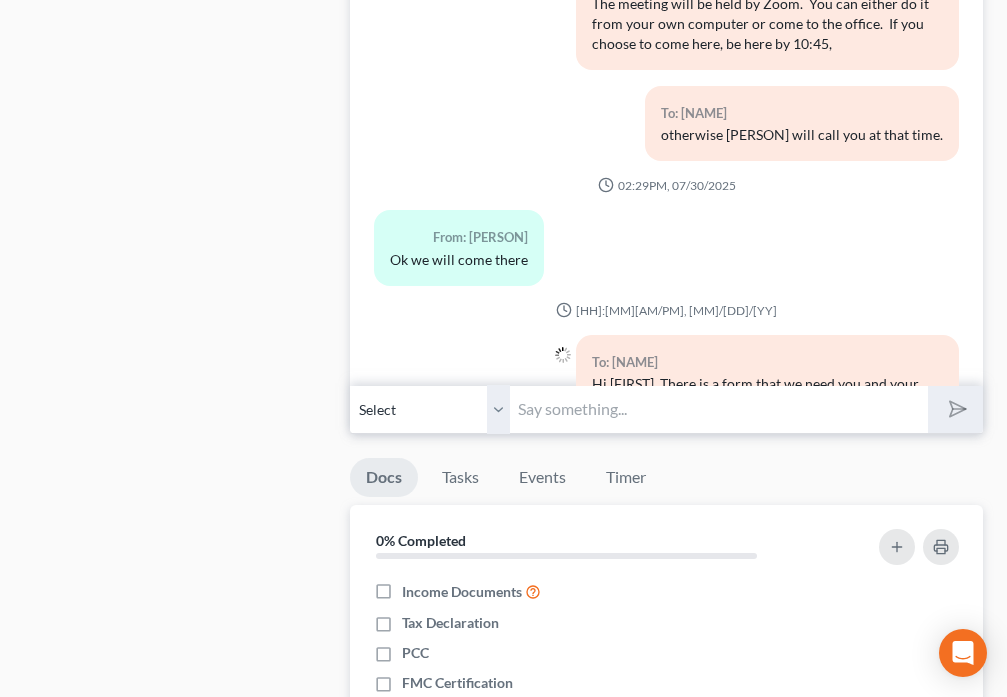 scroll, scrollTop: 6038, scrollLeft: 0, axis: vertical 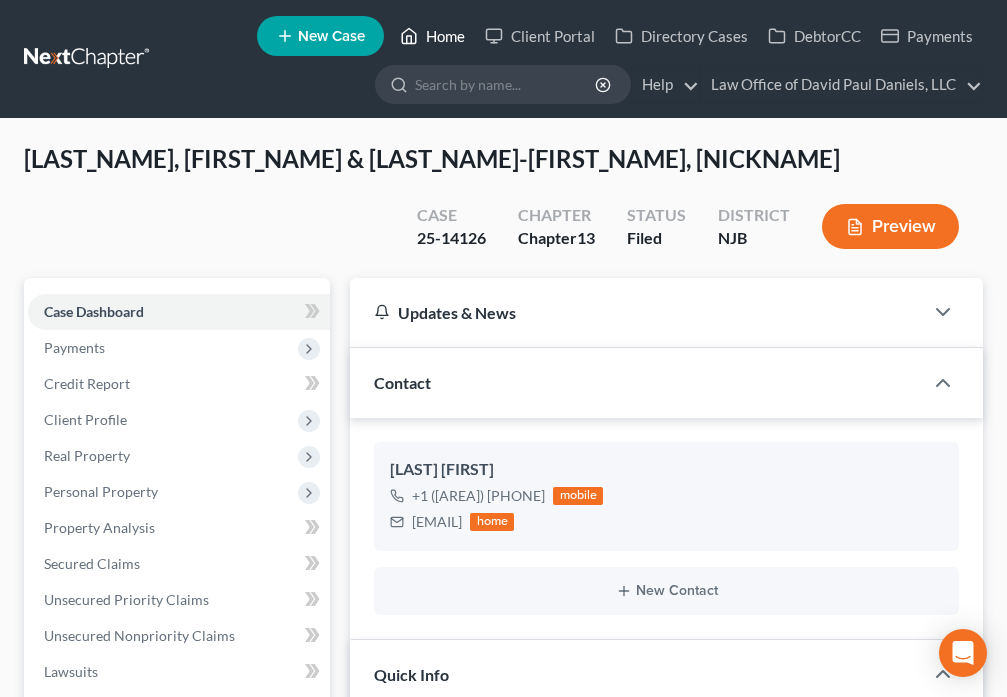 click 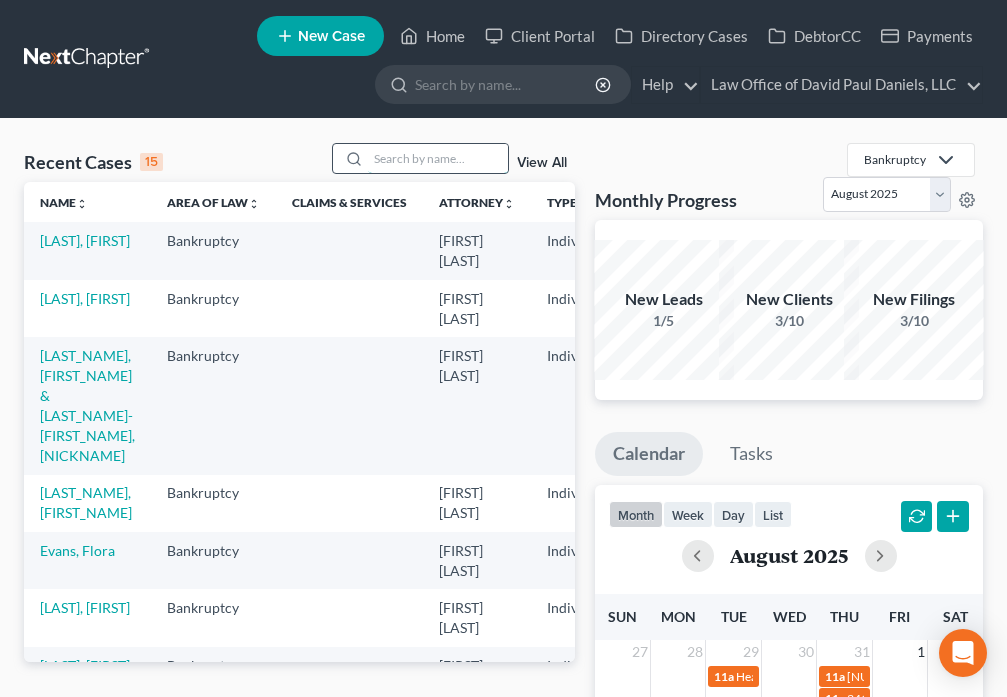 click at bounding box center [438, 158] 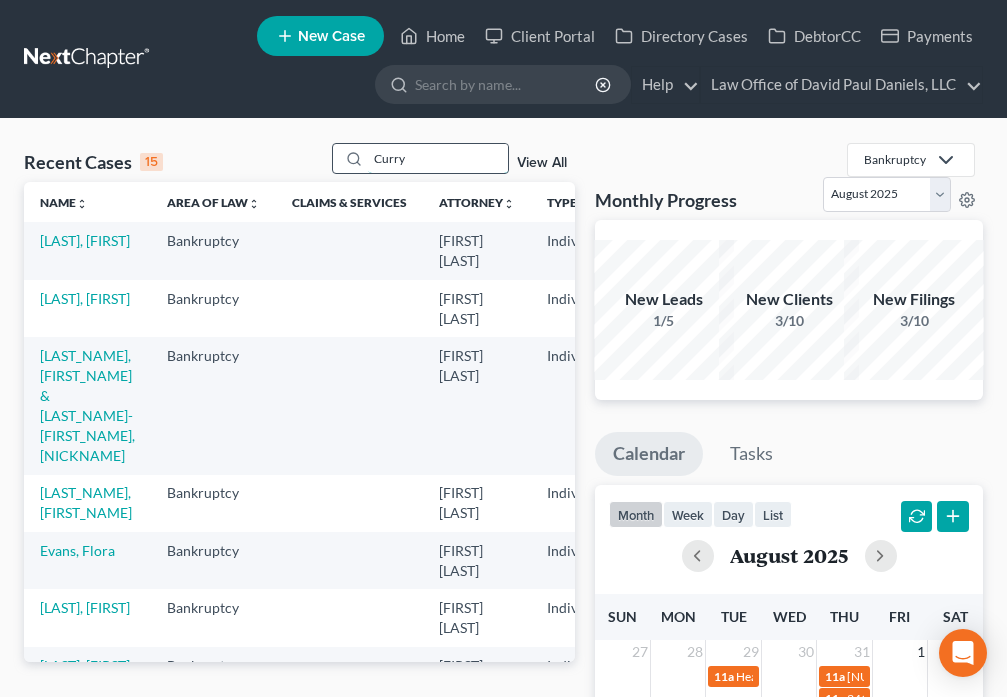 type on "Curry" 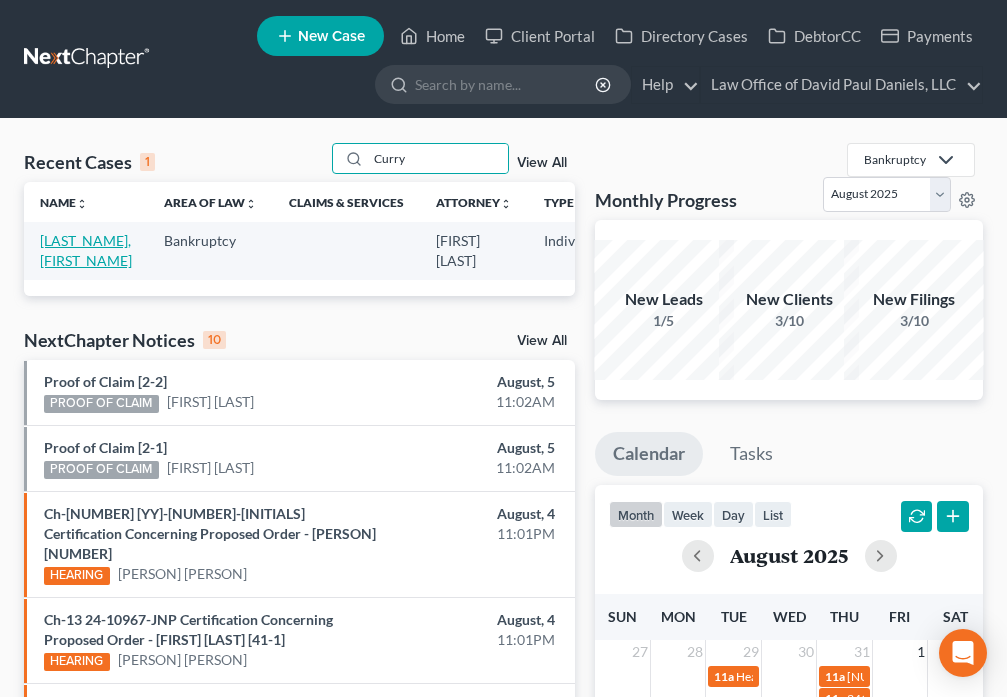 click on "[LAST_NAME], [FIRST_NAME]" at bounding box center (86, 250) 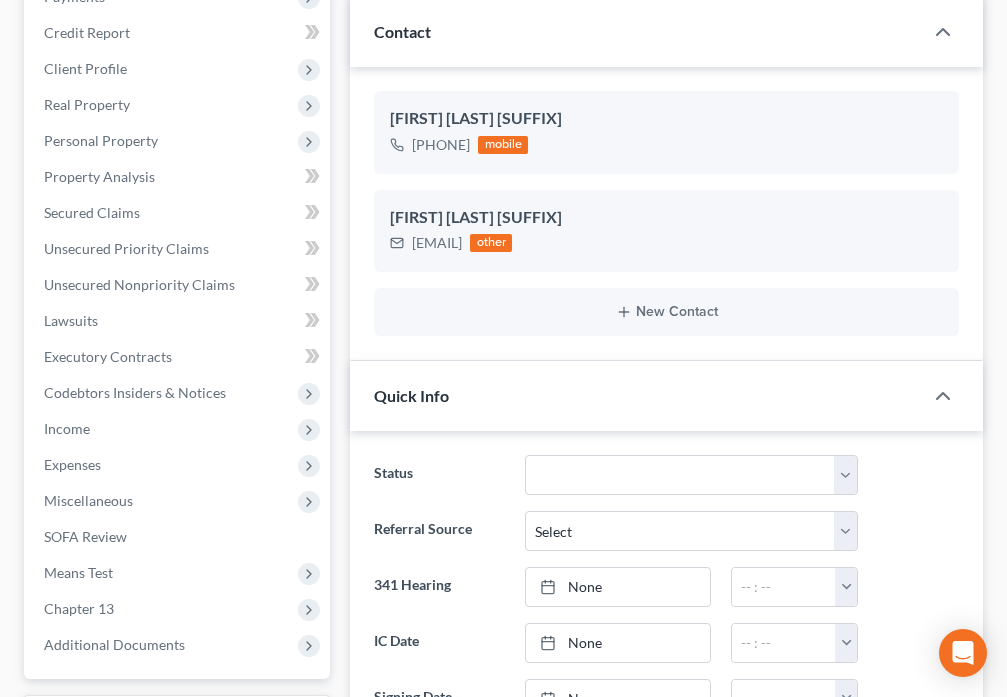 scroll, scrollTop: 863, scrollLeft: 0, axis: vertical 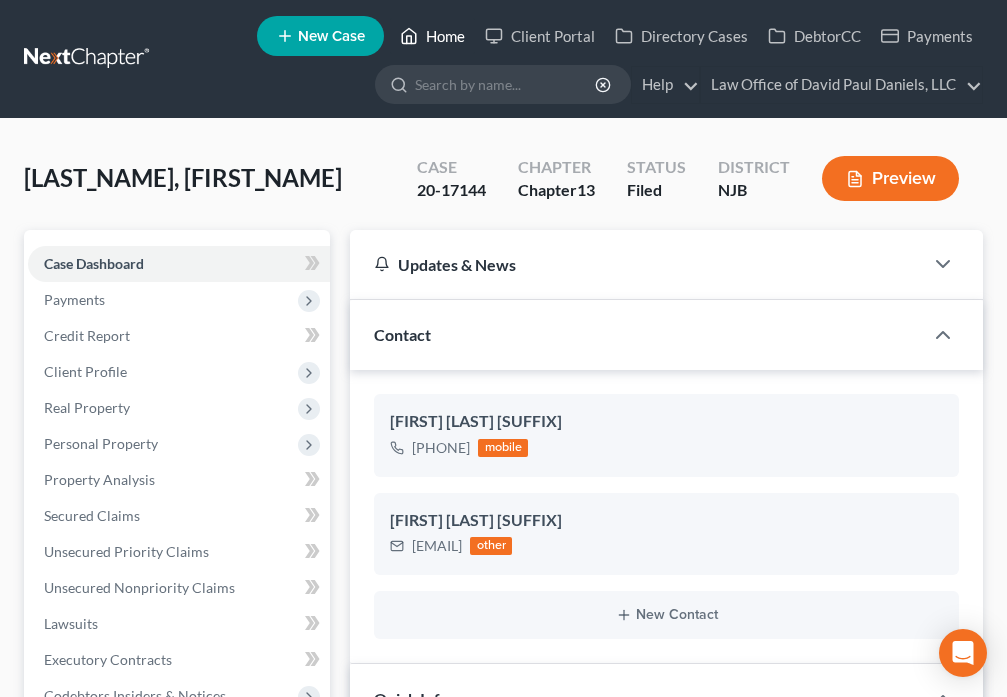 click on "Home" at bounding box center [432, 36] 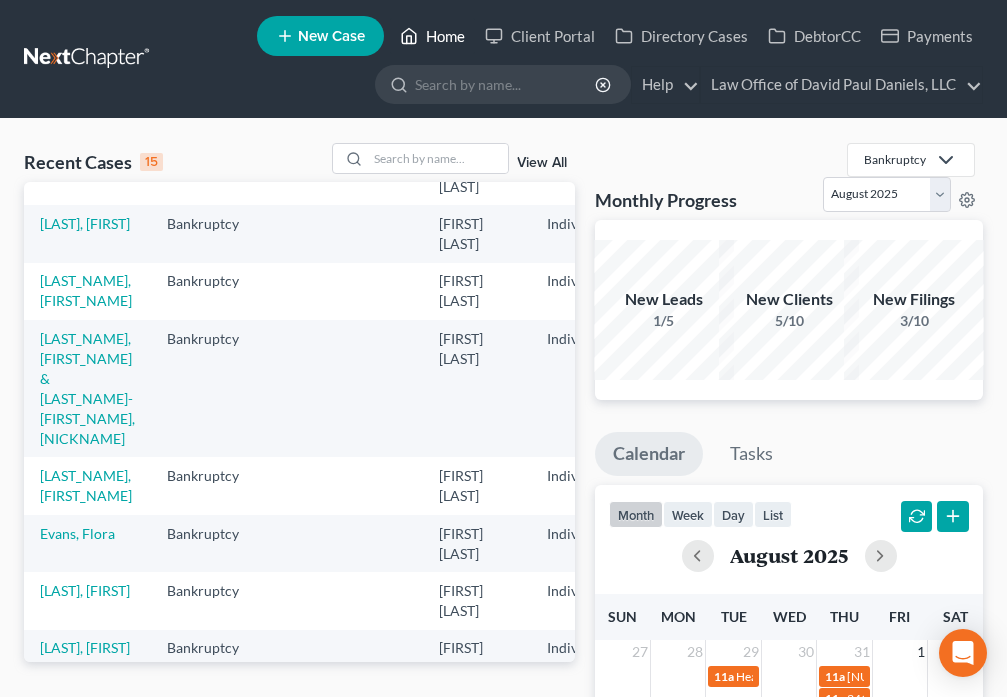 scroll, scrollTop: 140, scrollLeft: 0, axis: vertical 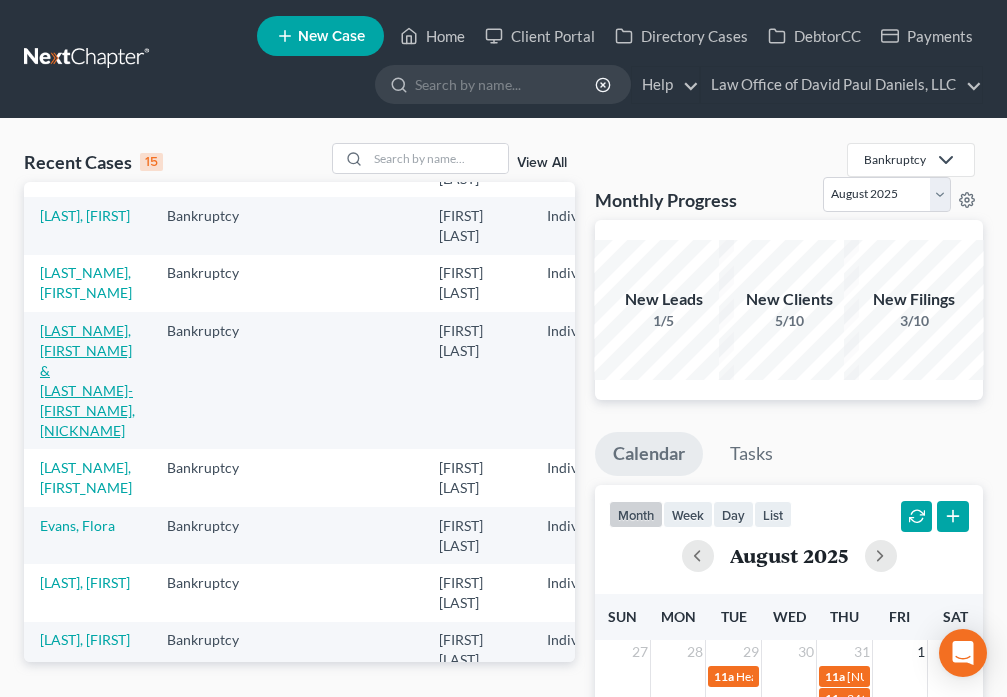 click on "[LAST_NAME], [FIRST_NAME] & [LAST_NAME]-[FIRST_NAME], [NICKNAME]" at bounding box center [87, 380] 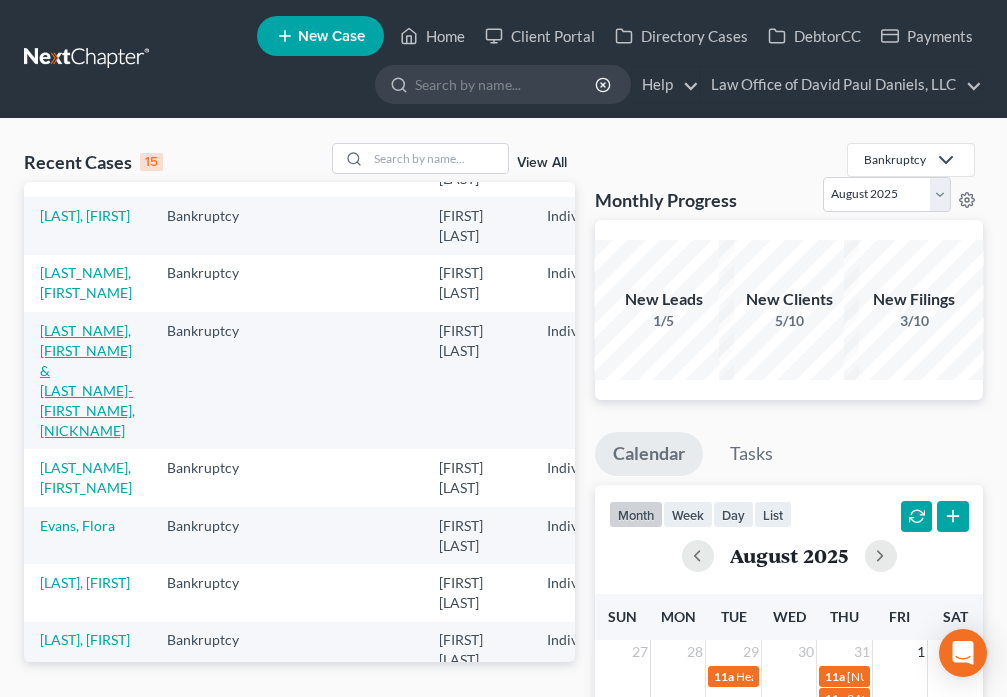 select on "6" 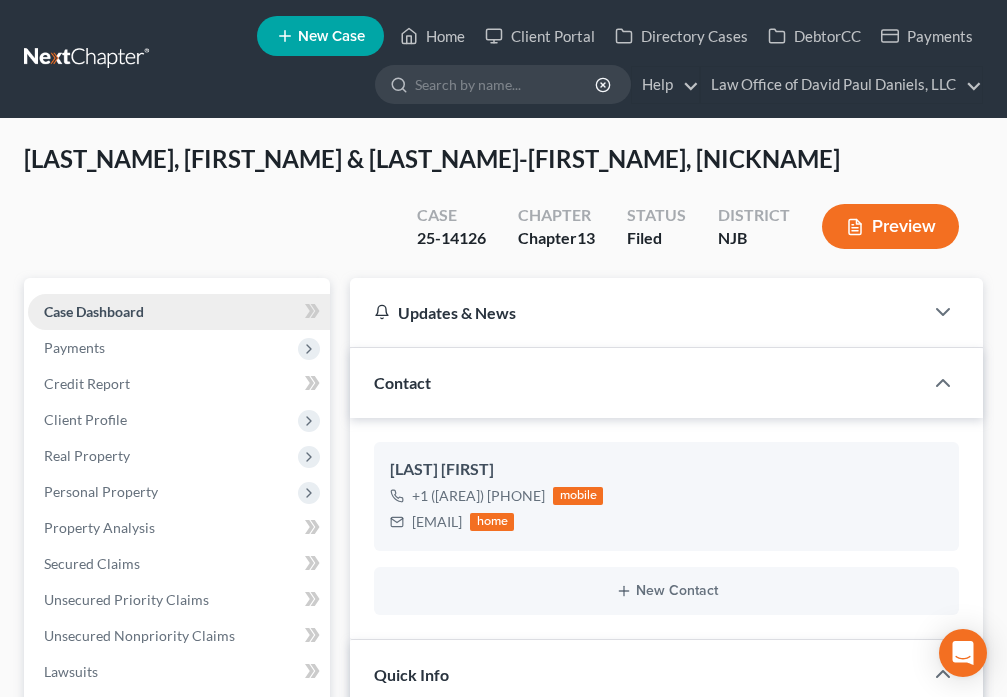 scroll, scrollTop: 31, scrollLeft: 0, axis: vertical 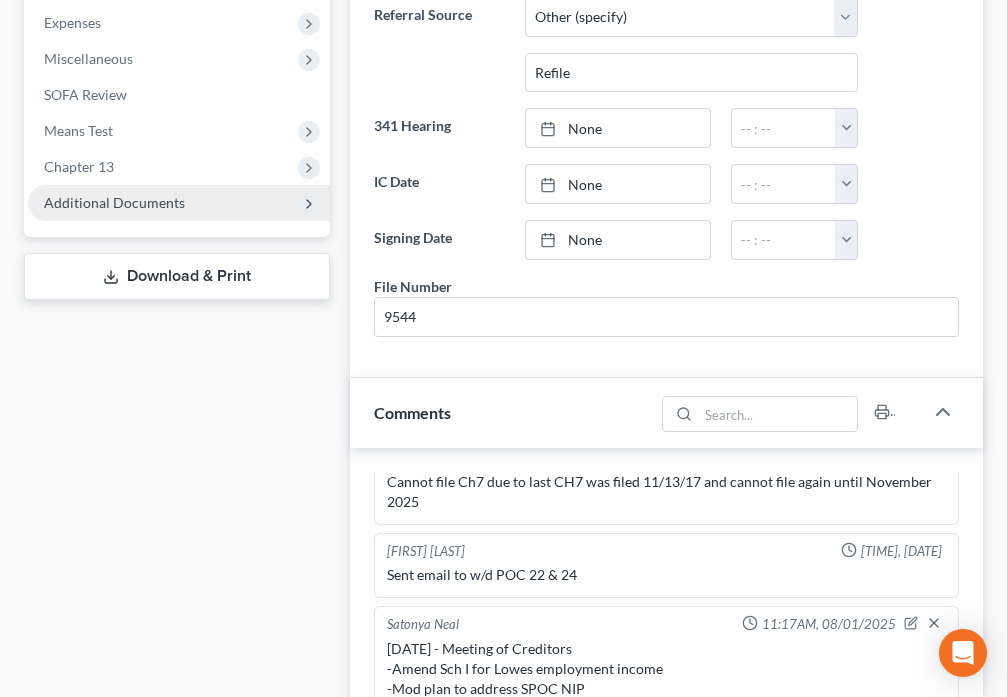 click on "Additional Documents" at bounding box center (179, 203) 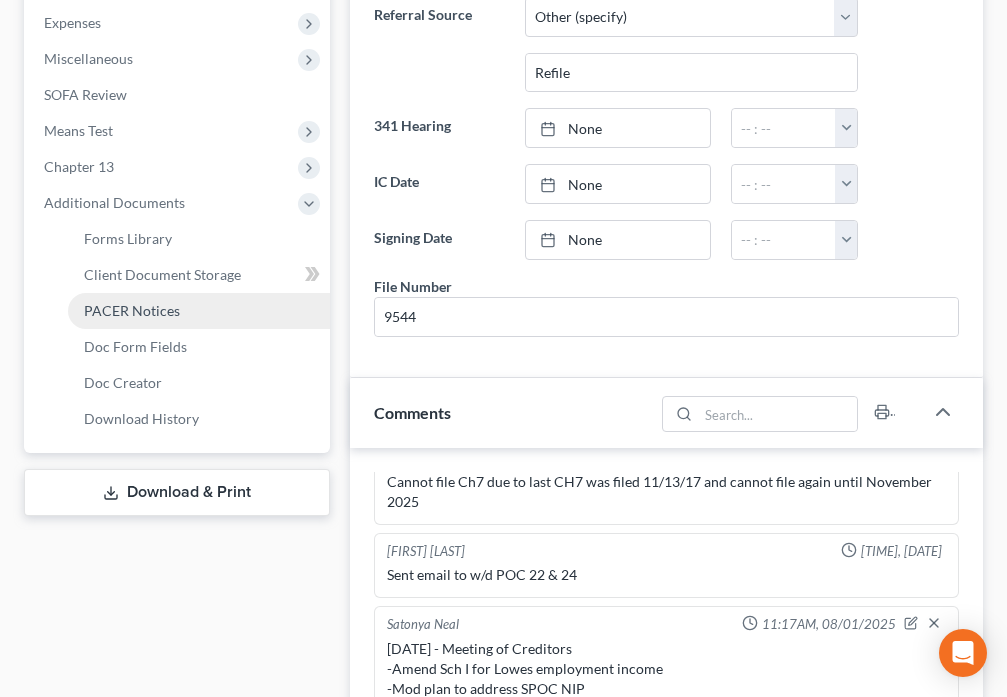 click on "PACER Notices" at bounding box center [199, 311] 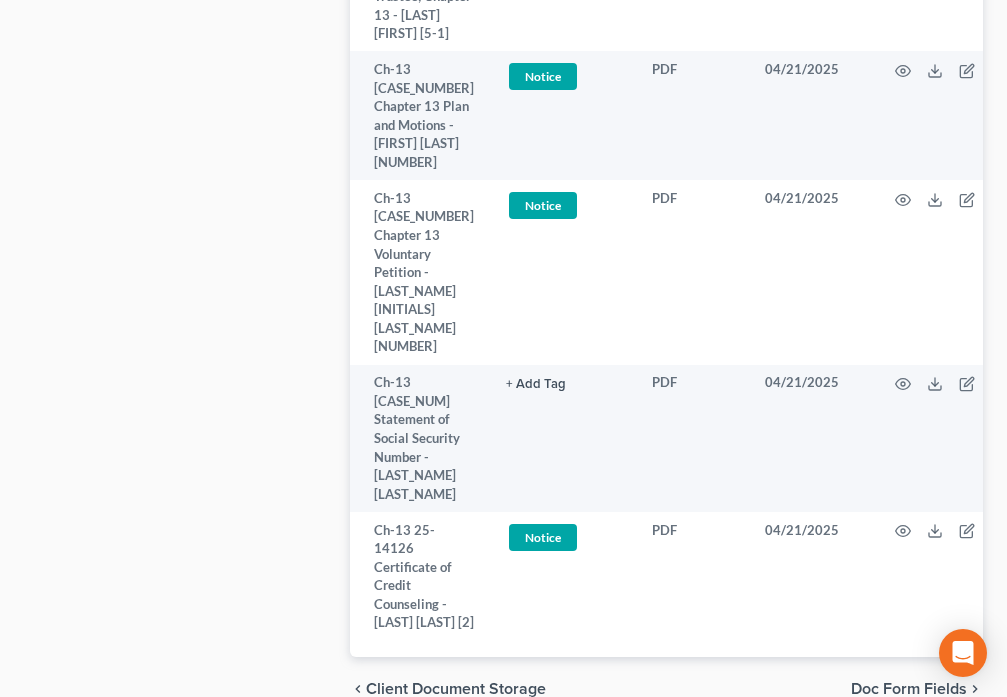 scroll, scrollTop: 4807, scrollLeft: 0, axis: vertical 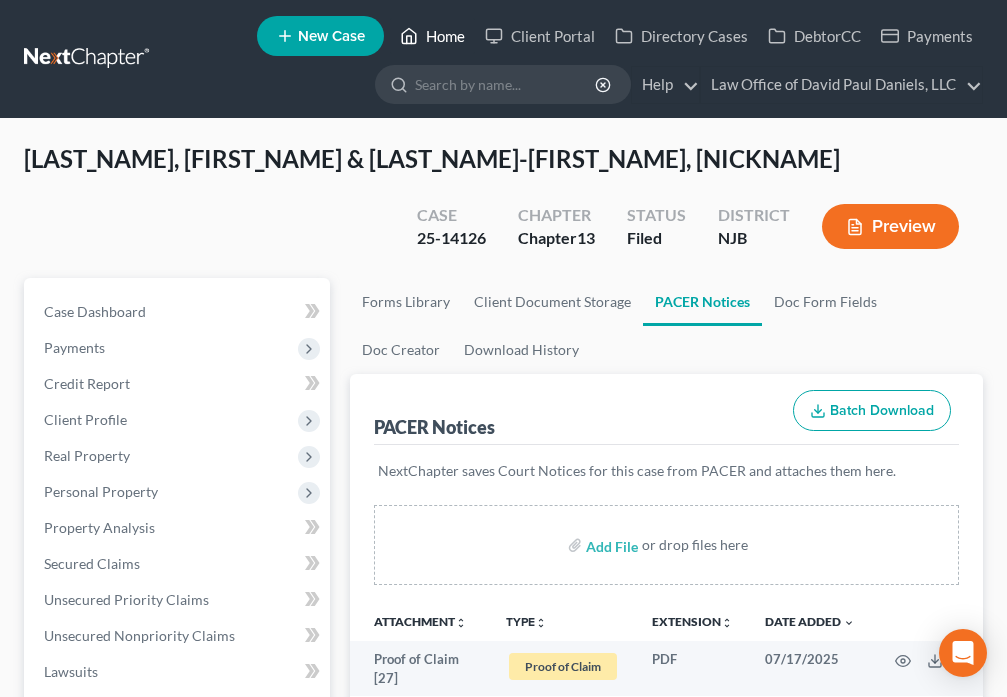 click 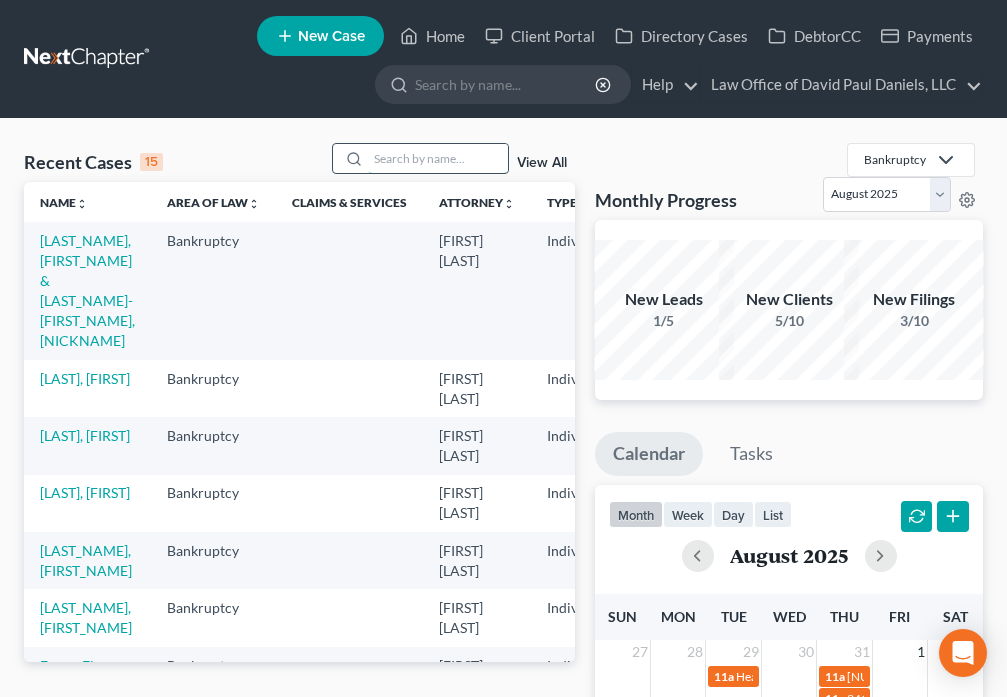 click at bounding box center (438, 158) 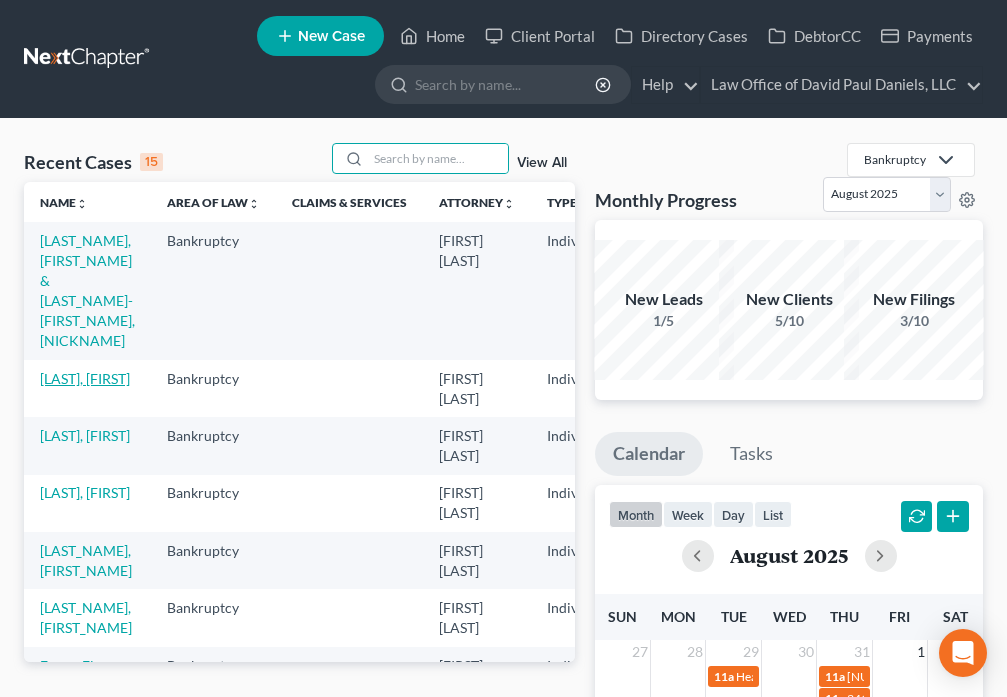 drag, startPoint x: 64, startPoint y: 358, endPoint x: 86, endPoint y: 358, distance: 22 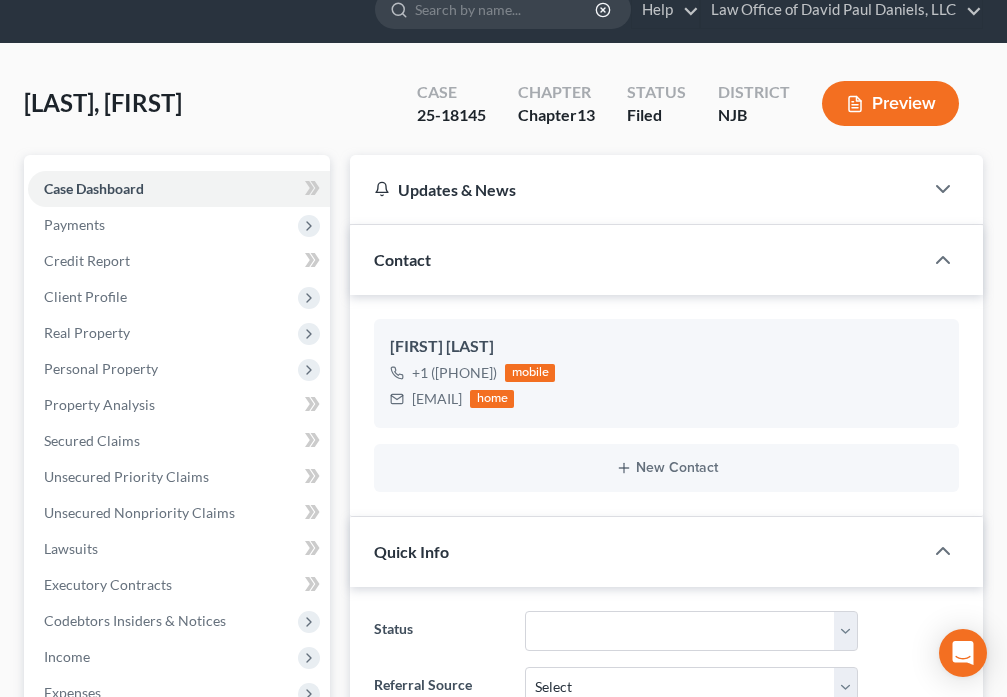 scroll, scrollTop: 793, scrollLeft: 0, axis: vertical 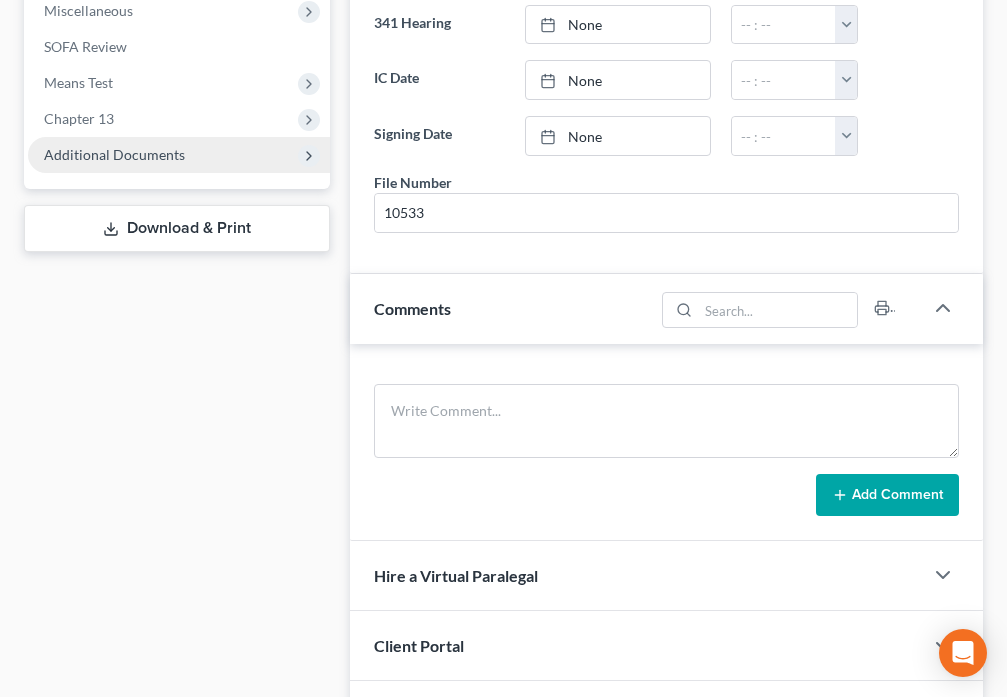 click on "Additional Documents" at bounding box center (114, 154) 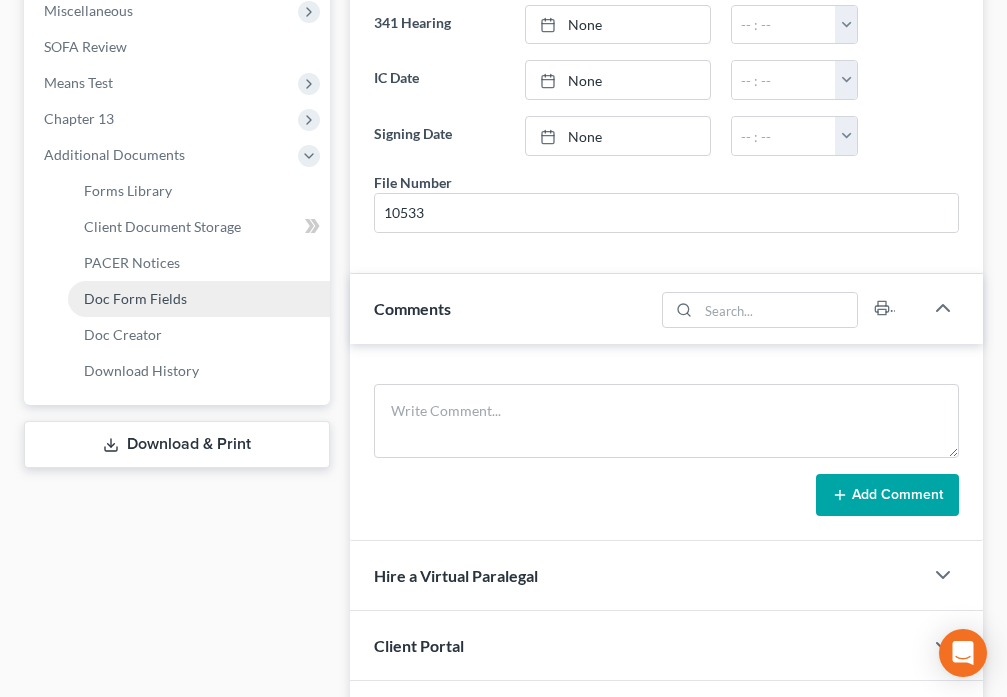 scroll, scrollTop: 3121, scrollLeft: 0, axis: vertical 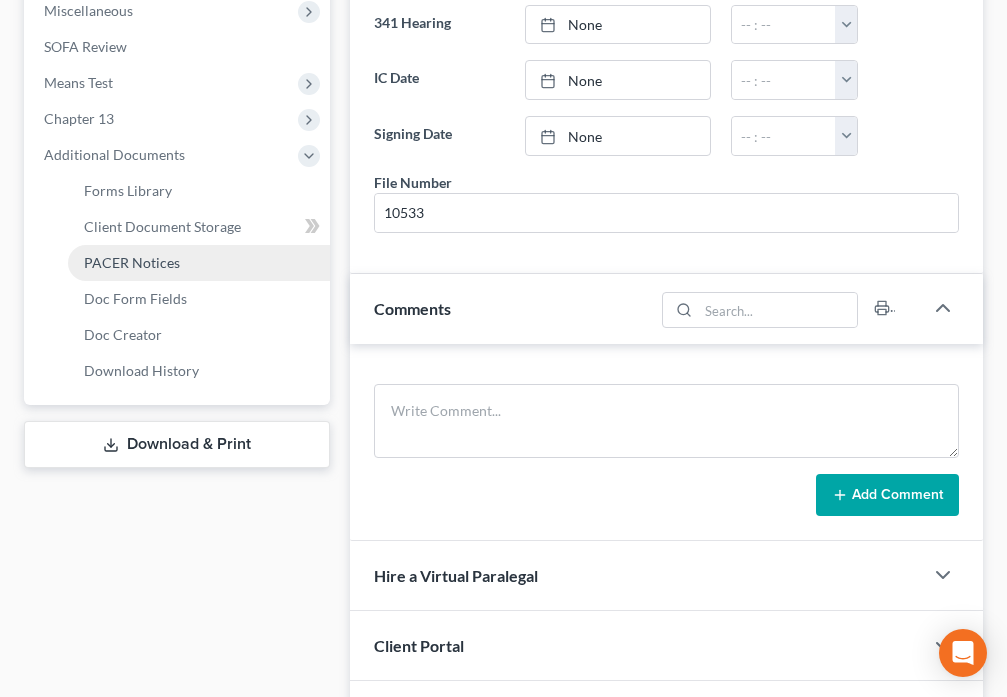 click on "PACER Notices" at bounding box center [132, 262] 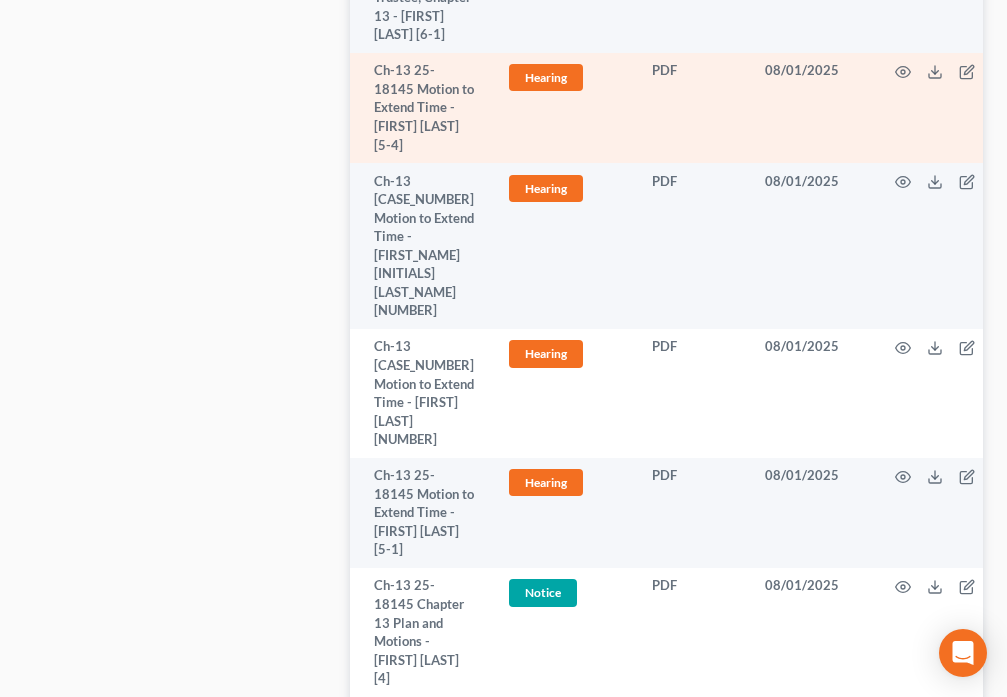 scroll, scrollTop: 1423, scrollLeft: 0, axis: vertical 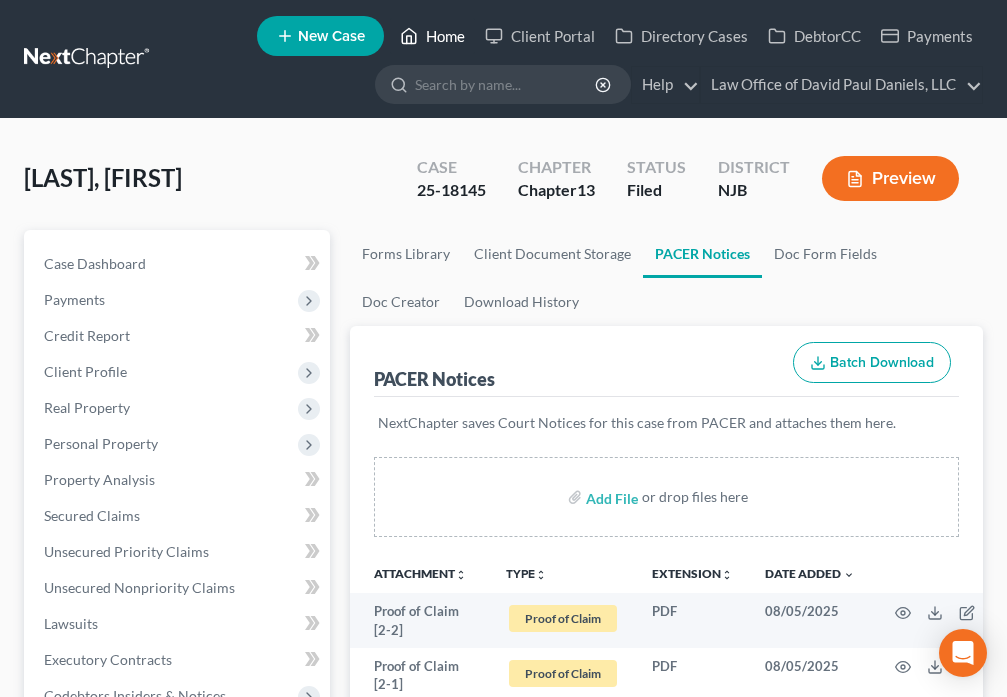 click on "Home" at bounding box center (432, 36) 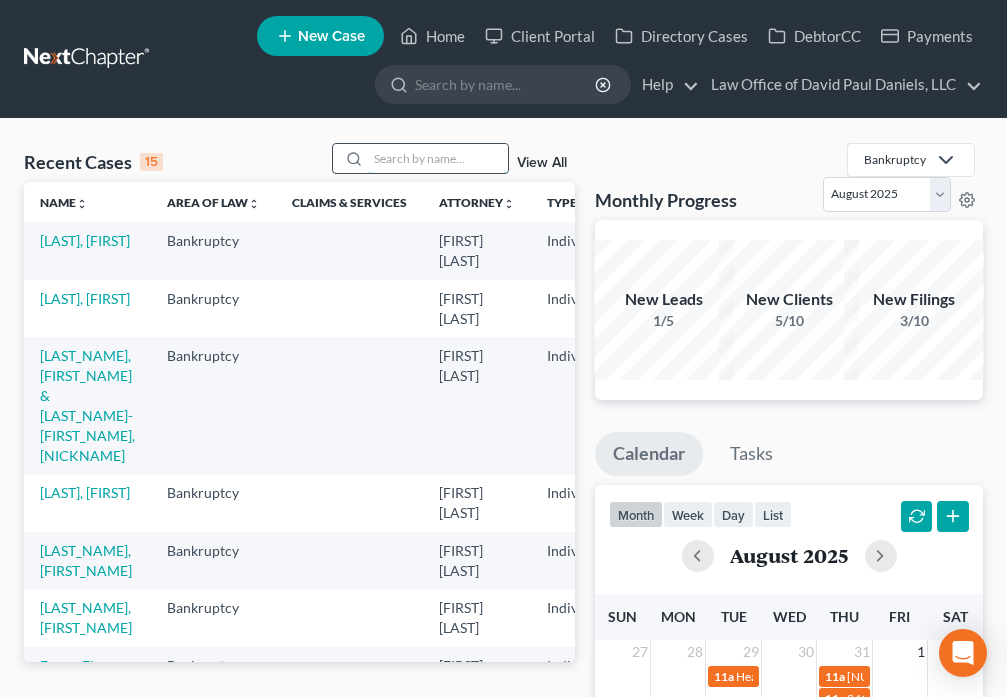 click at bounding box center [438, 158] 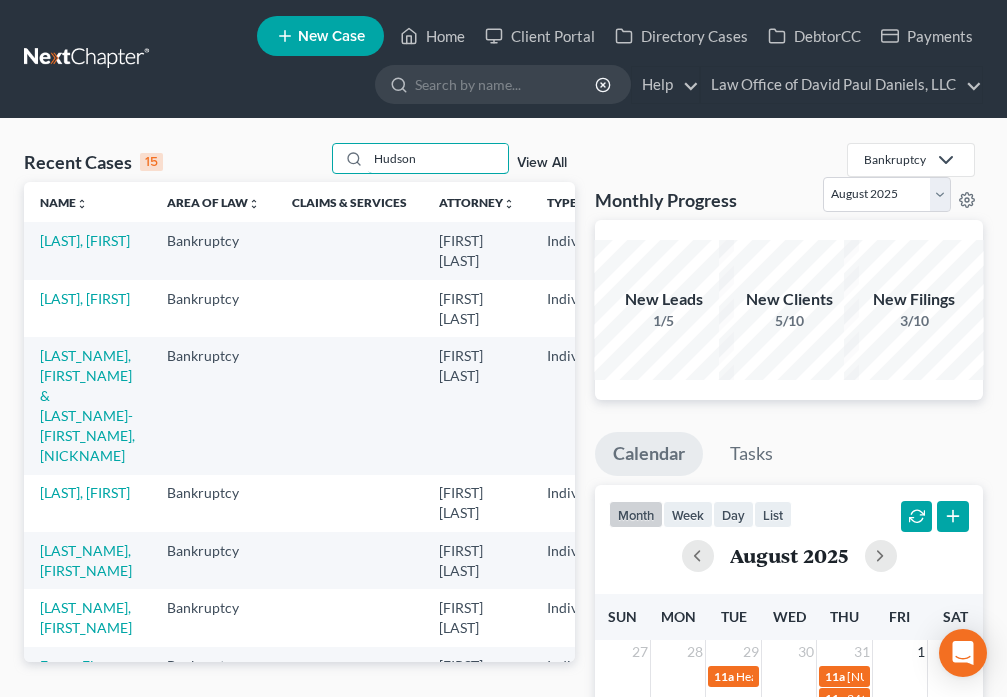 type on "Hudson" 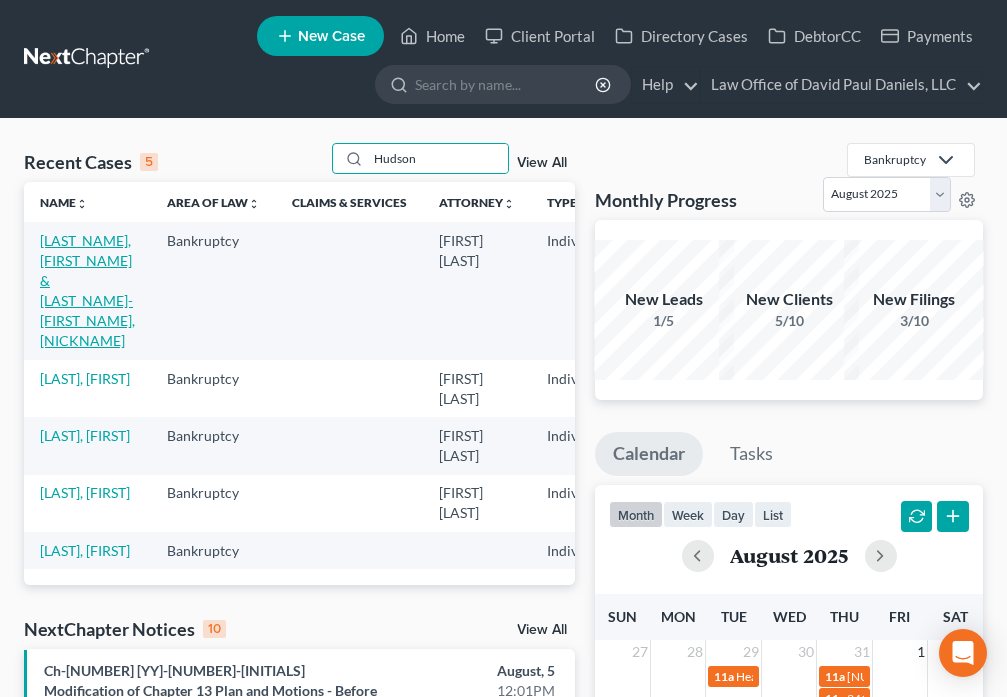 click on "[LAST_NAME], [FIRST_NAME] & [LAST_NAME]-[FIRST_NAME], [NICKNAME]" at bounding box center [87, 290] 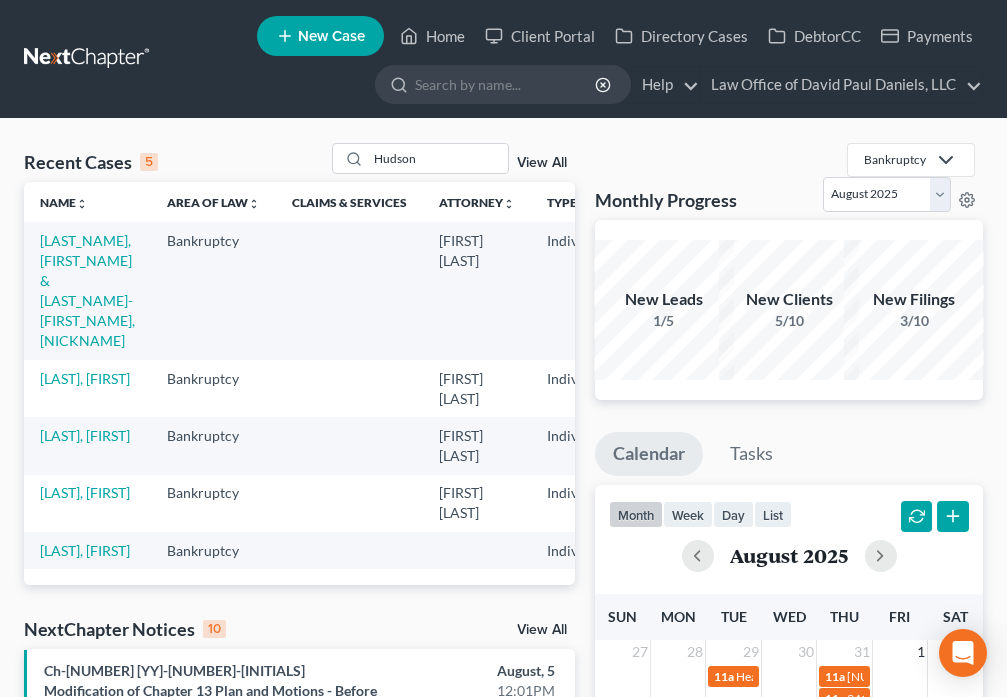 select on "6" 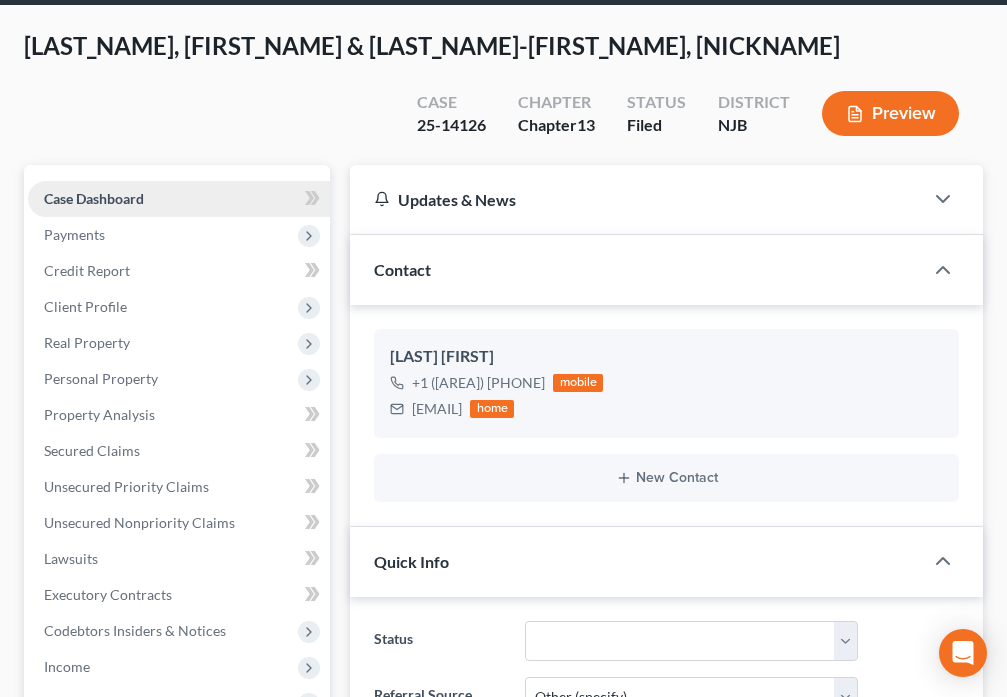 scroll, scrollTop: 593, scrollLeft: 0, axis: vertical 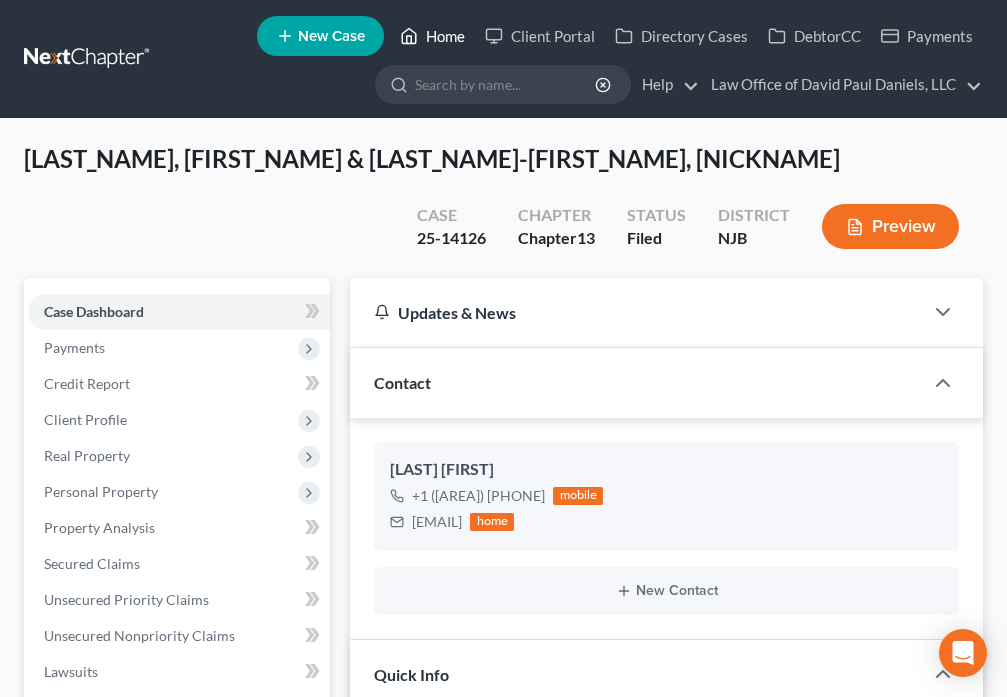 click on "Home" at bounding box center [432, 36] 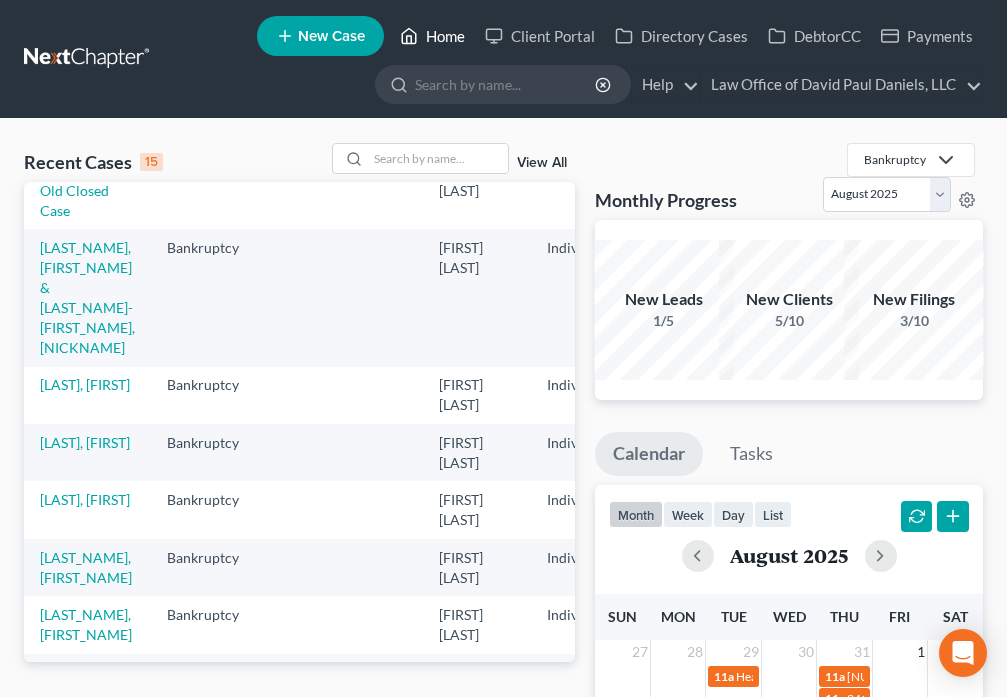 scroll, scrollTop: 140, scrollLeft: 0, axis: vertical 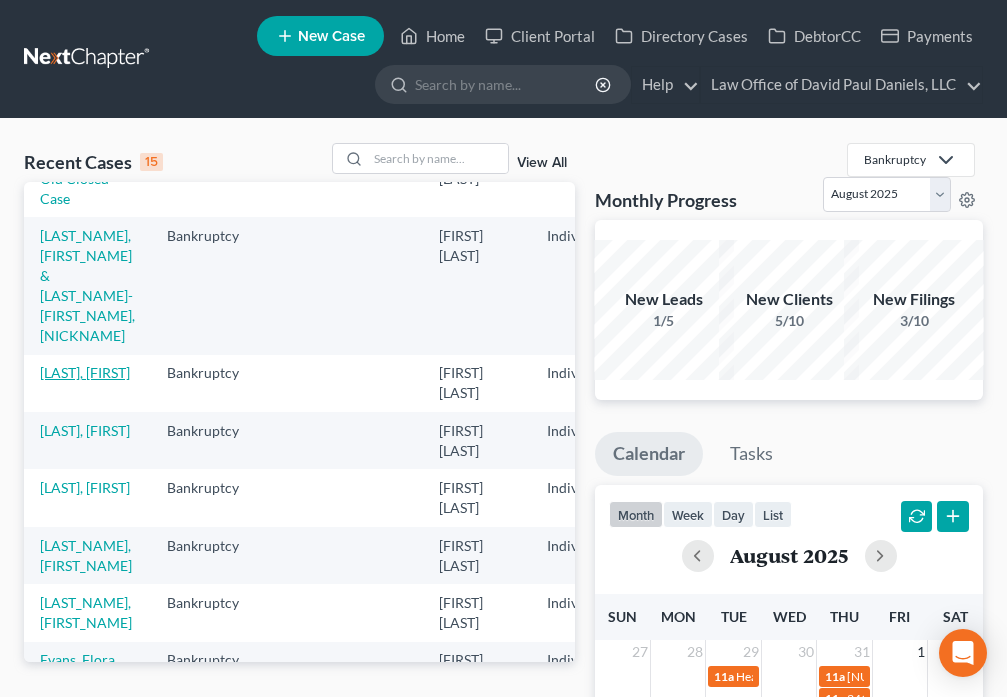 click on "[LAST], [FIRST]" at bounding box center (85, 372) 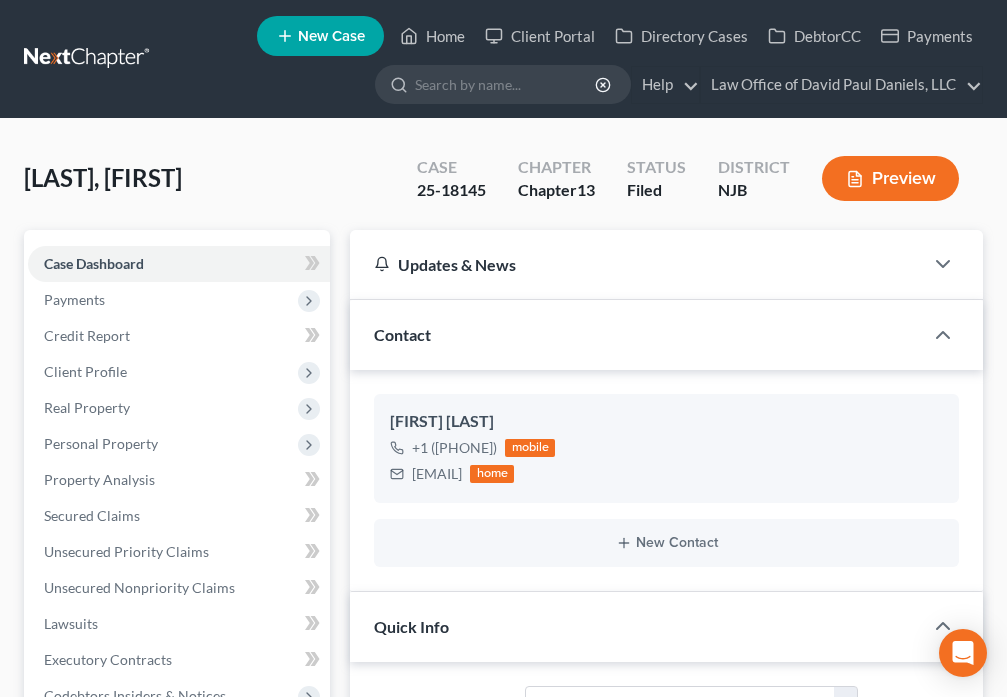 scroll, scrollTop: 18, scrollLeft: 0, axis: vertical 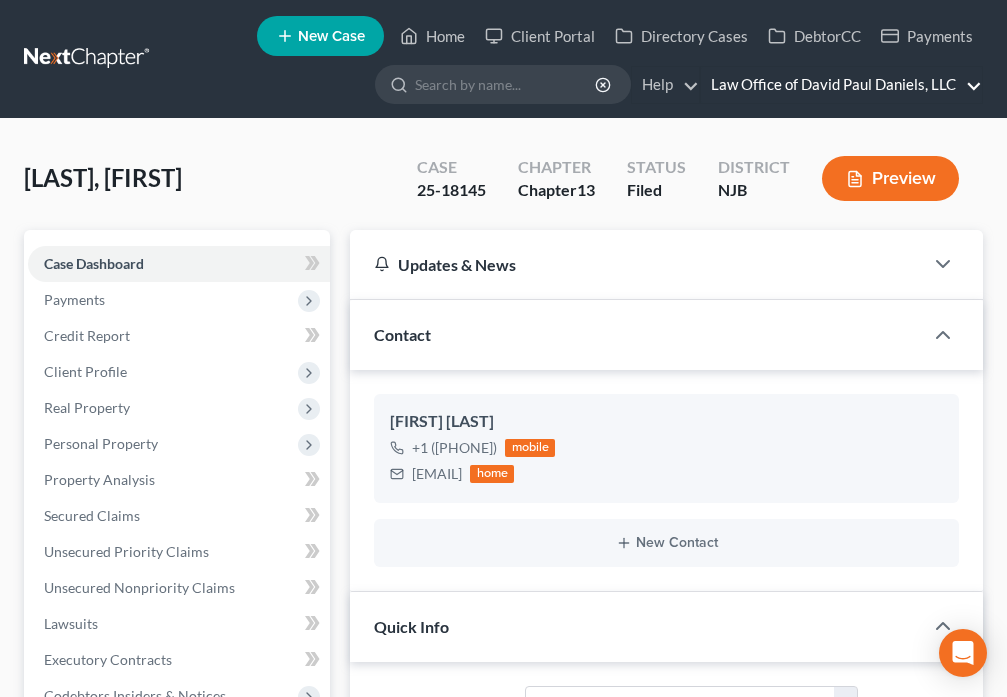 click on "Law Office of David Paul Daniels, LLC" at bounding box center [841, 85] 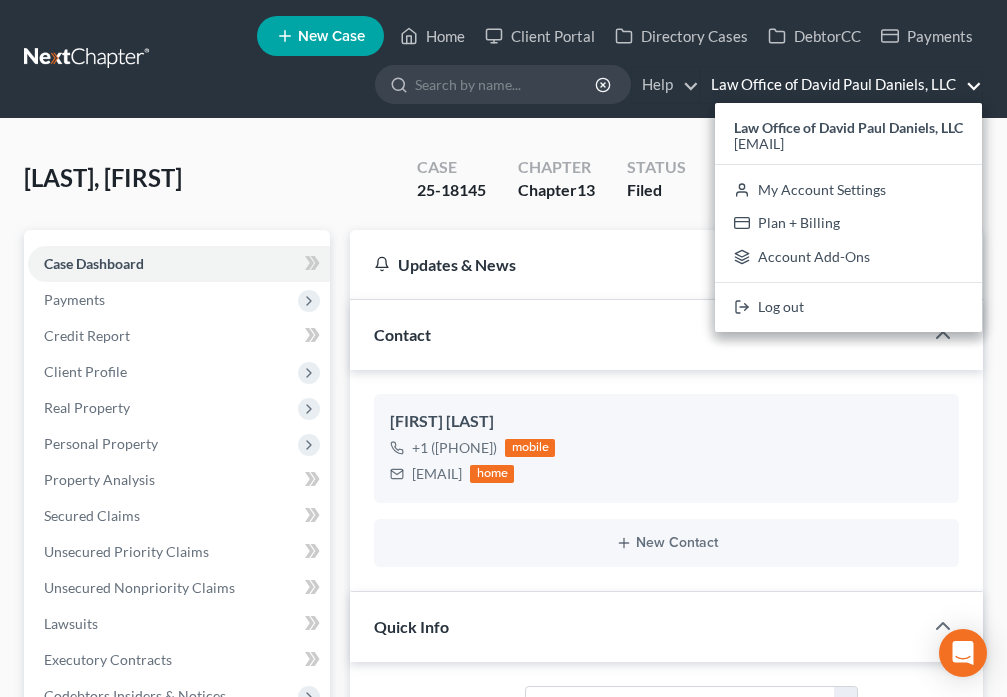 click on "Law Office of David Paul Daniels, LLC" at bounding box center (841, 85) 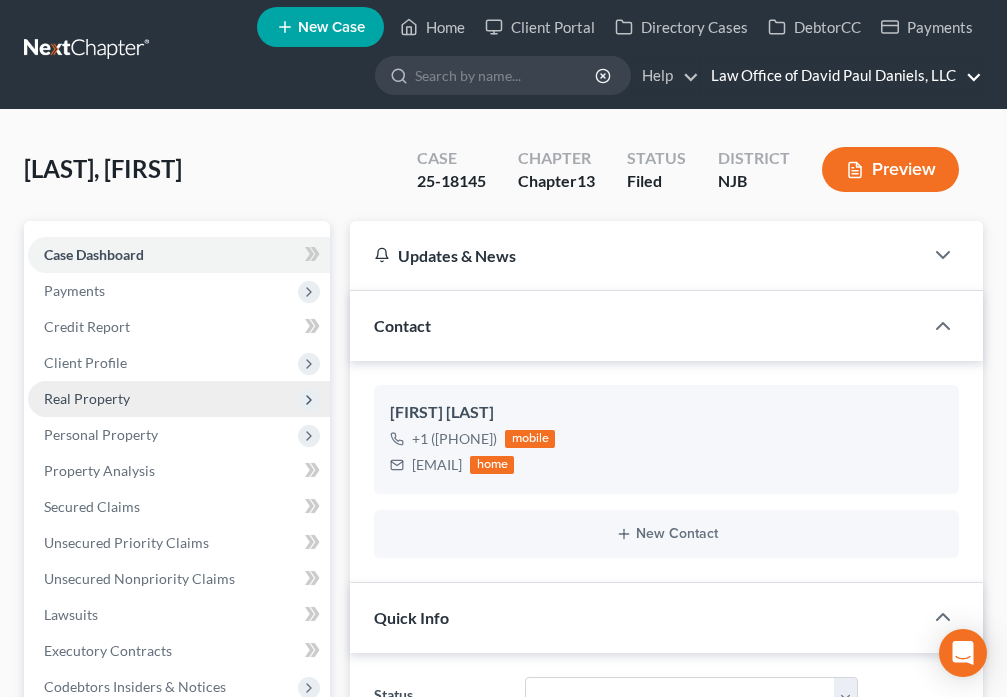 scroll, scrollTop: 0, scrollLeft: 0, axis: both 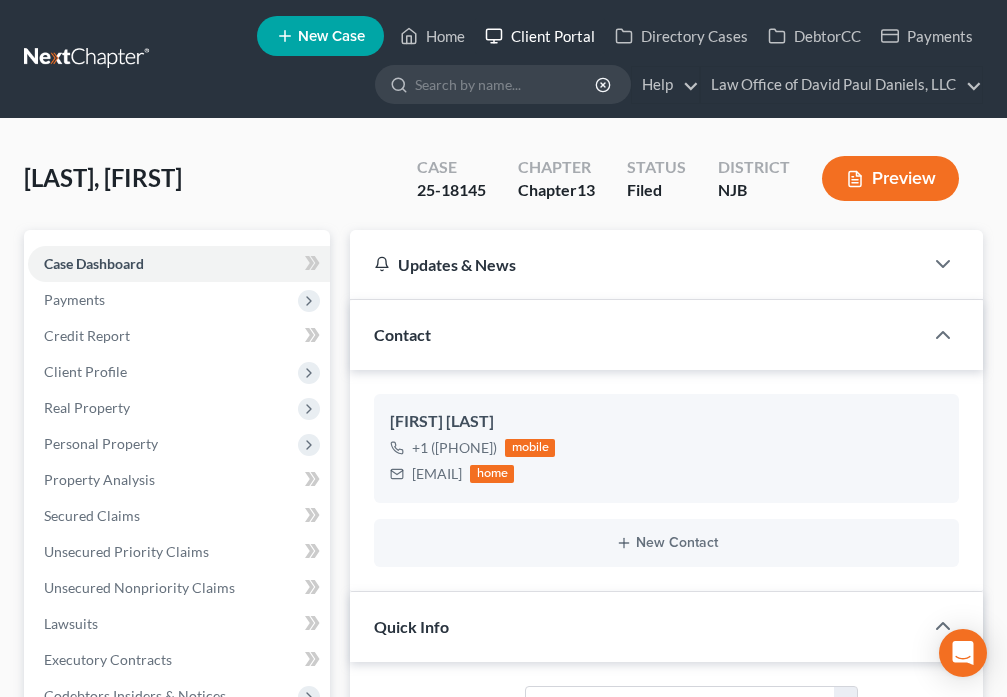 click on "Client Portal" at bounding box center (540, 36) 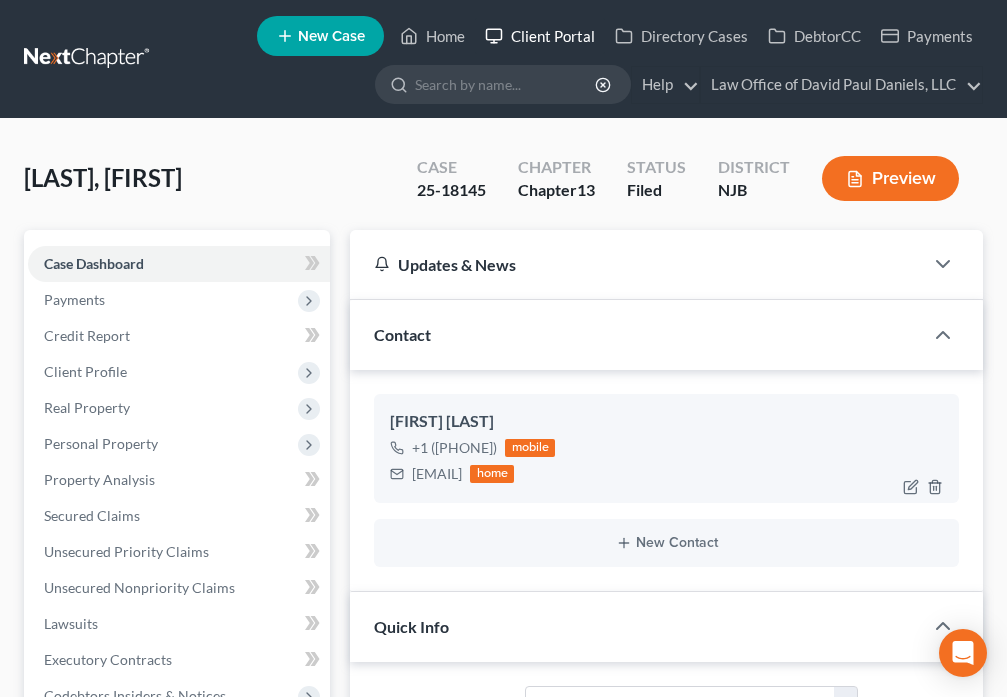 scroll, scrollTop: 3121, scrollLeft: 0, axis: vertical 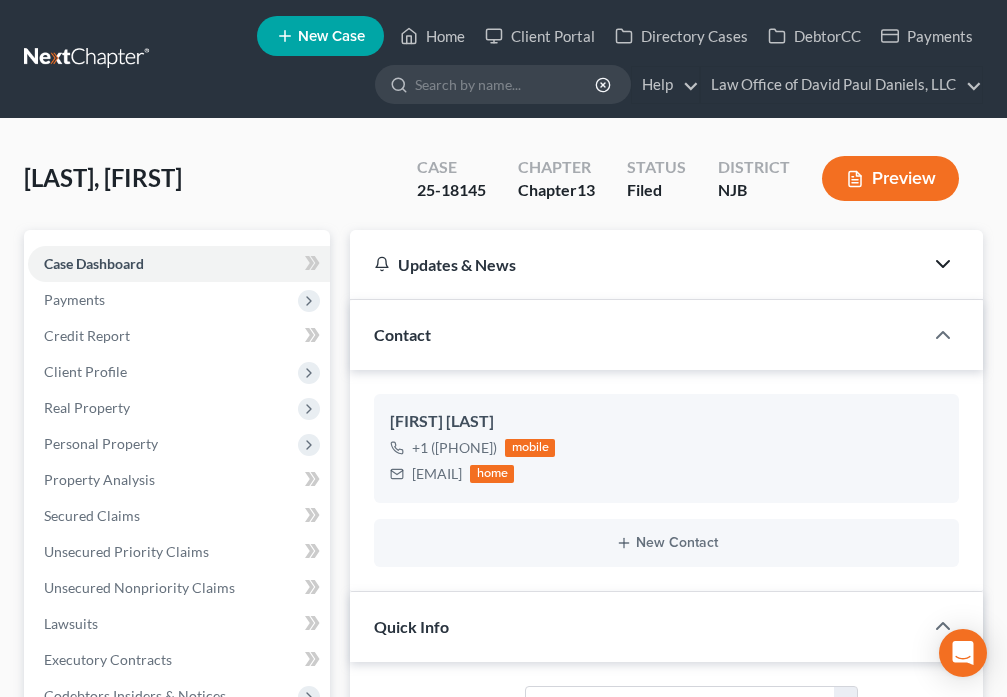 click 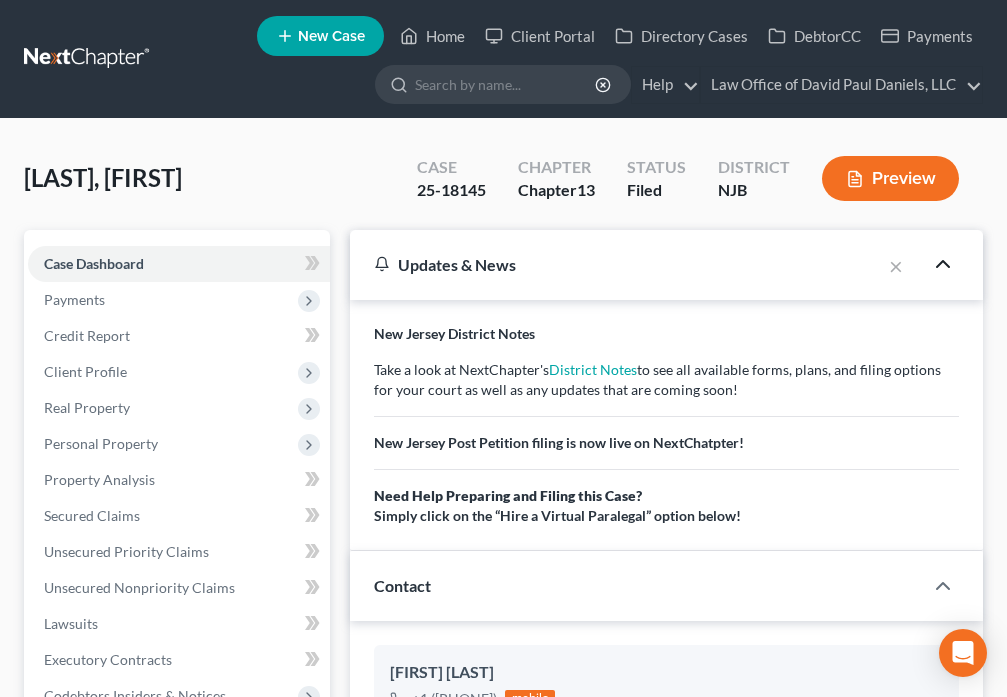 click 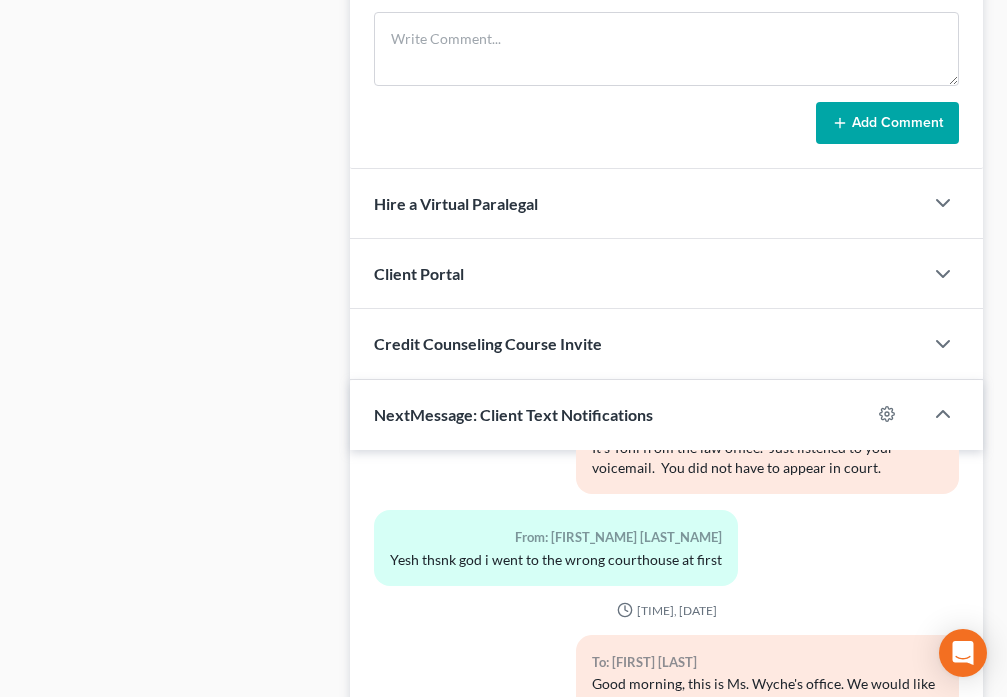 scroll, scrollTop: 1167, scrollLeft: 0, axis: vertical 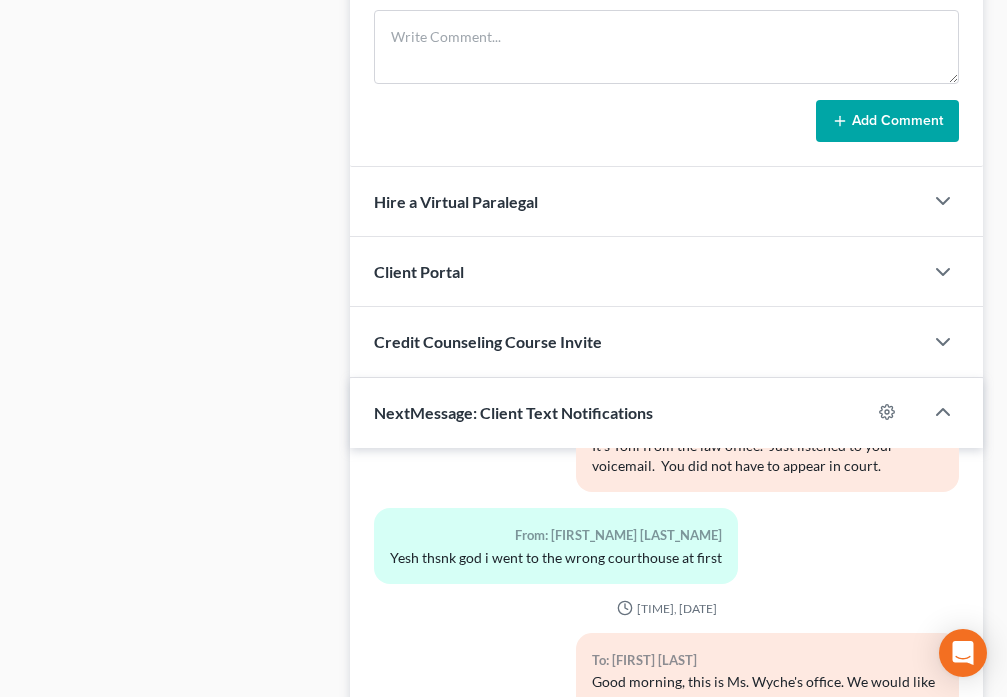 click at bounding box center (953, 272) 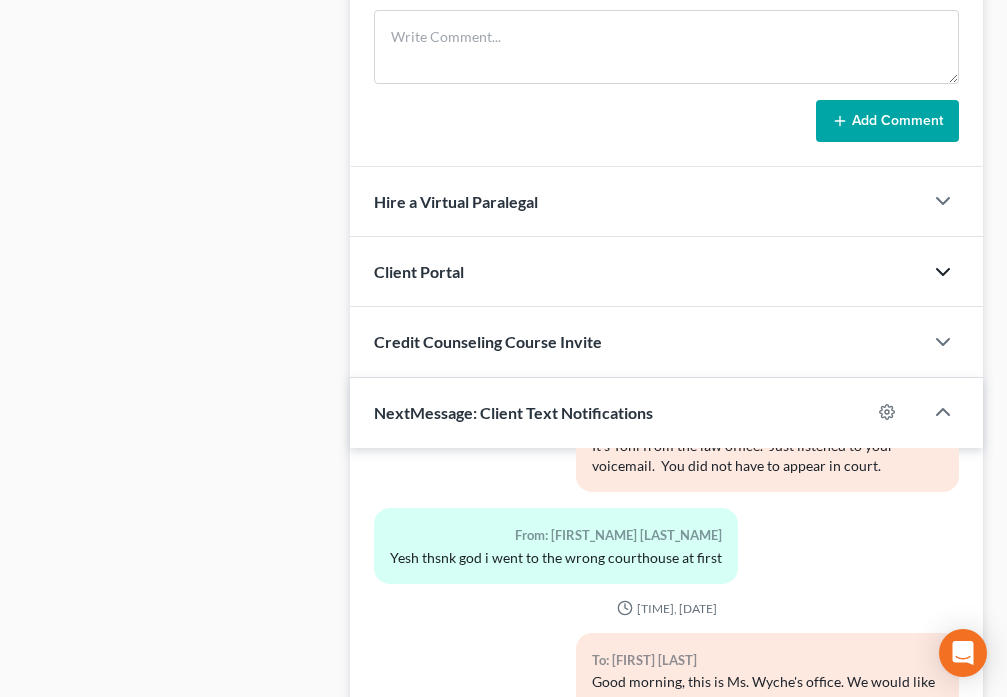 click 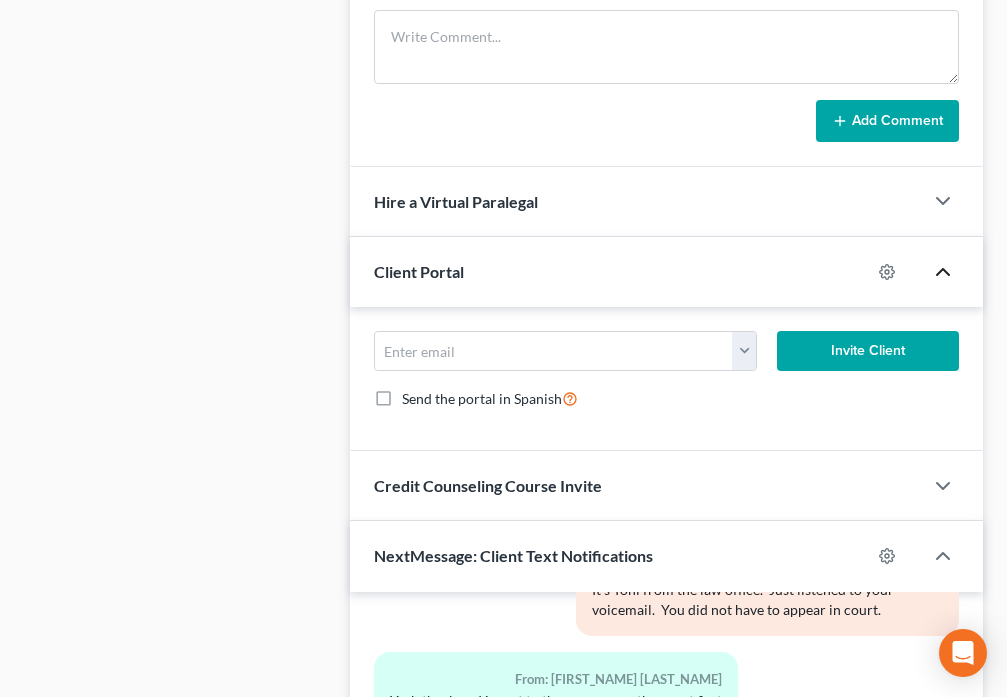 click 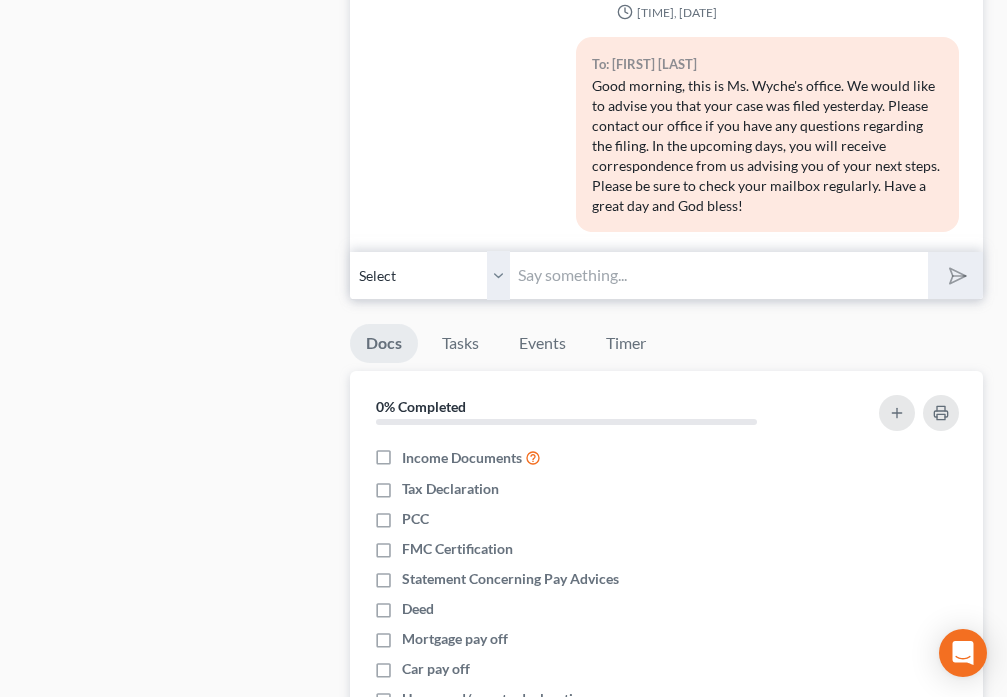 scroll, scrollTop: 1867, scrollLeft: 0, axis: vertical 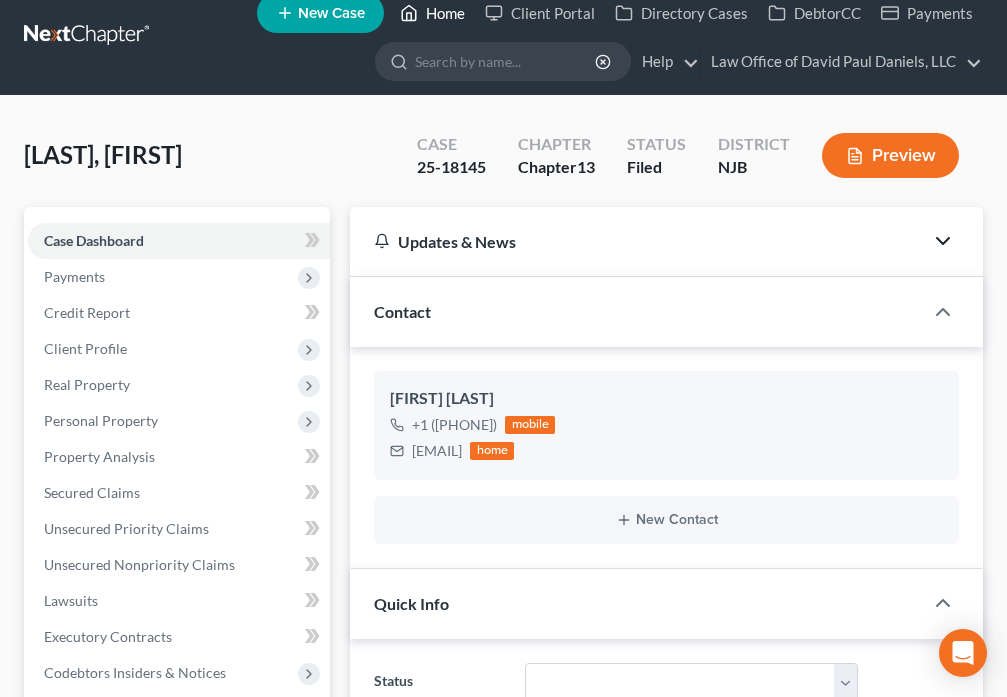 click on "Home" at bounding box center (432, 13) 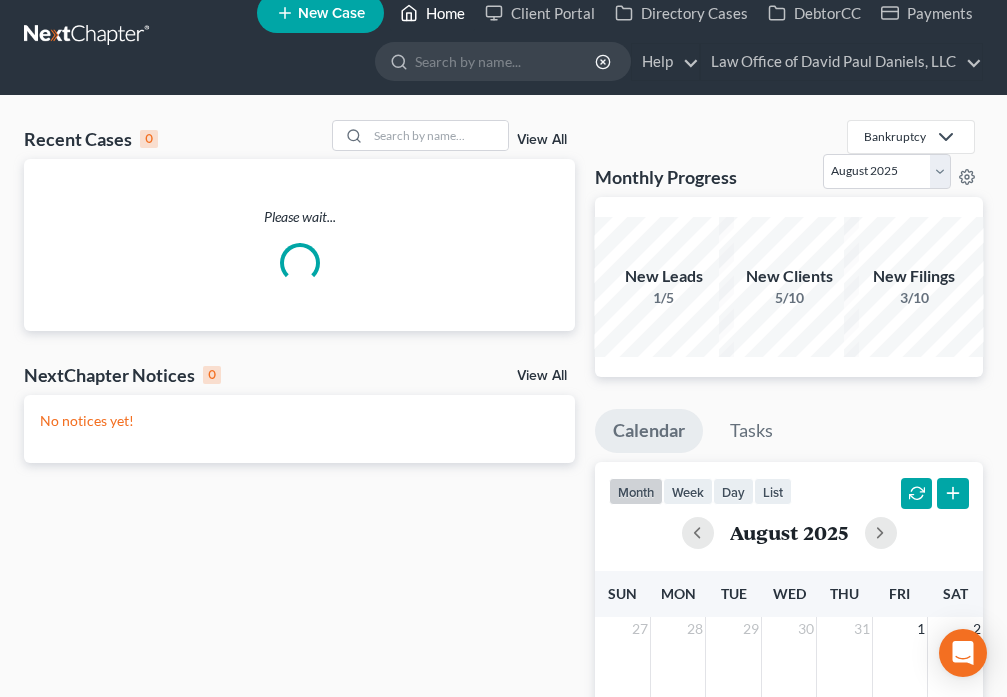 scroll, scrollTop: 0, scrollLeft: 0, axis: both 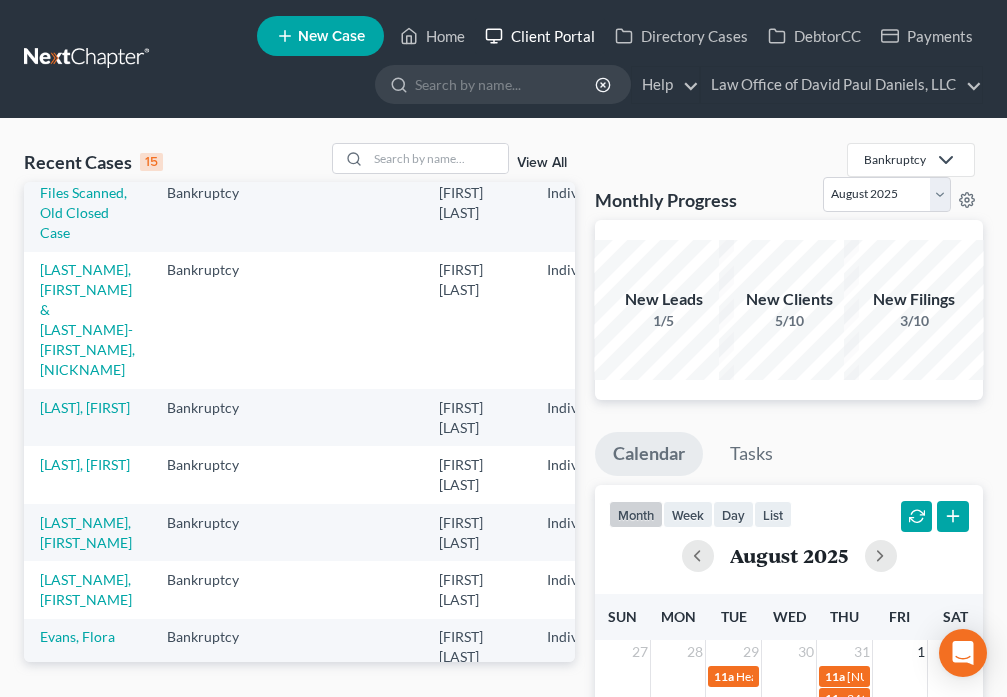 click on "Client Portal" at bounding box center [540, 36] 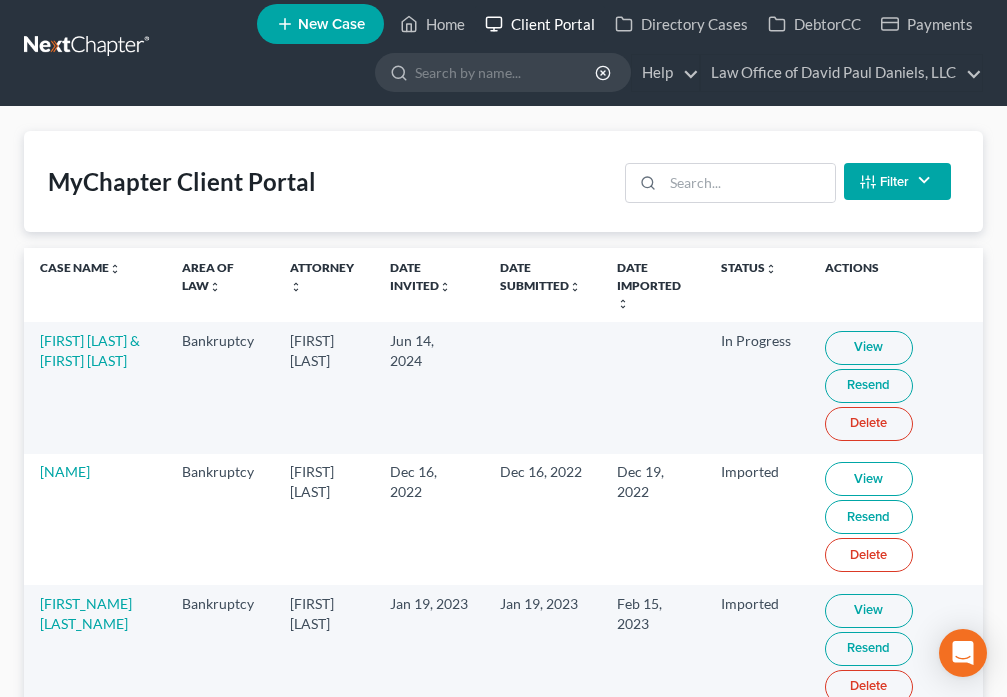 scroll, scrollTop: 0, scrollLeft: 0, axis: both 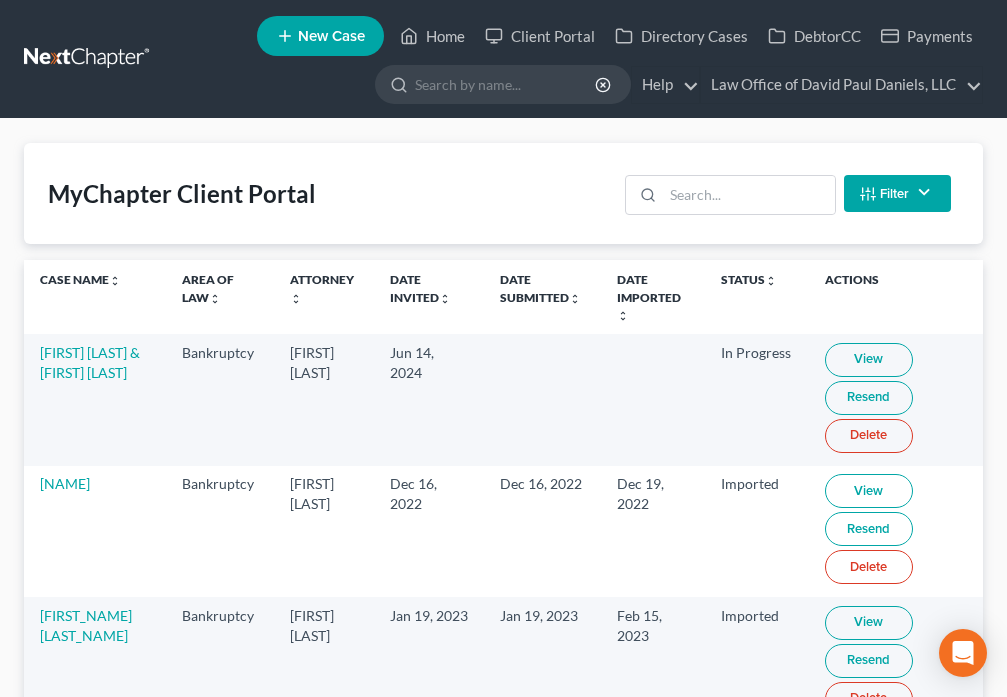 click on "Filter" at bounding box center [897, 193] 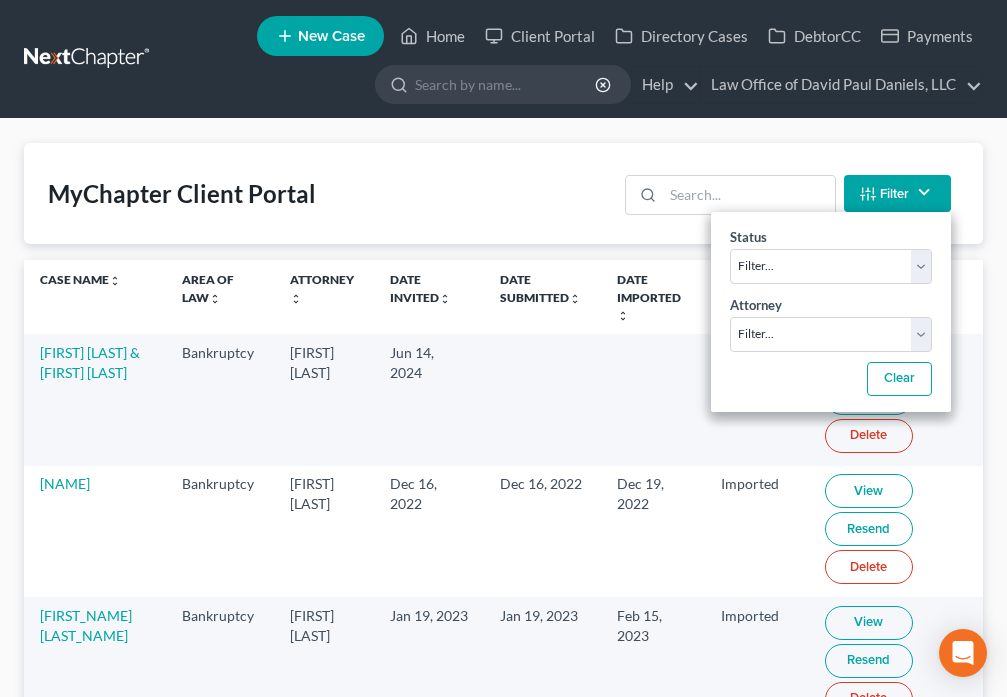 click on "Filter" at bounding box center [897, 193] 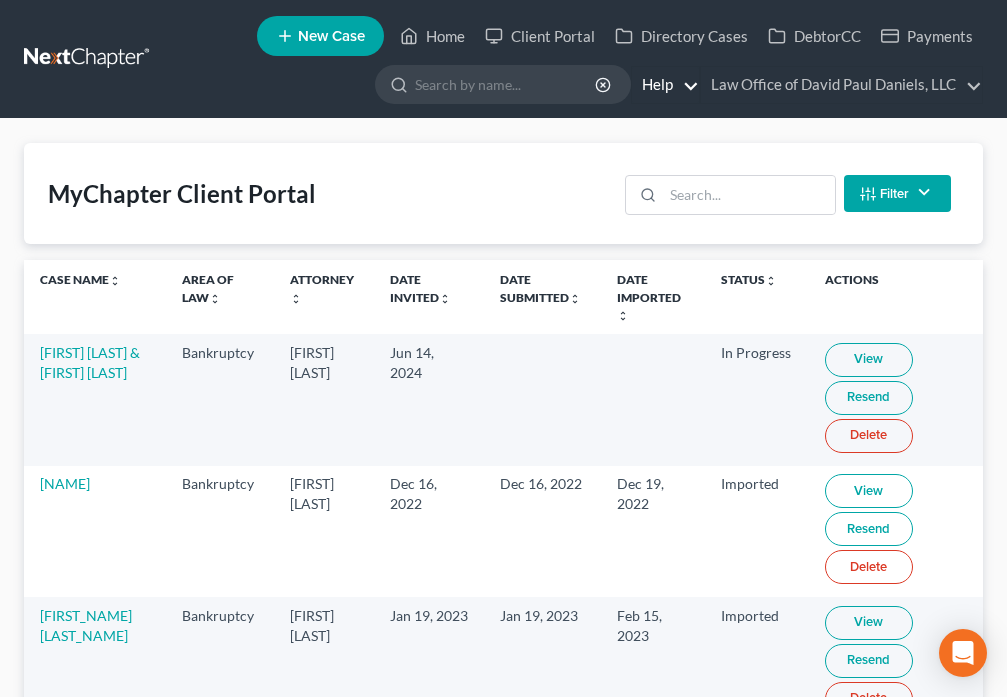 click on "Help" at bounding box center (665, 85) 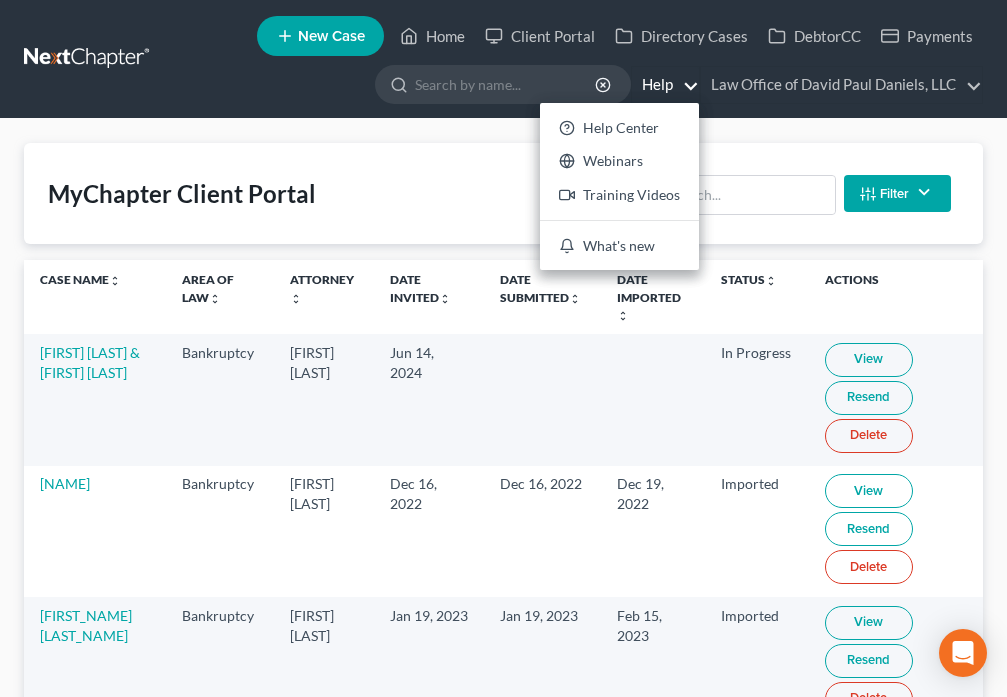 click on "Help" at bounding box center [665, 85] 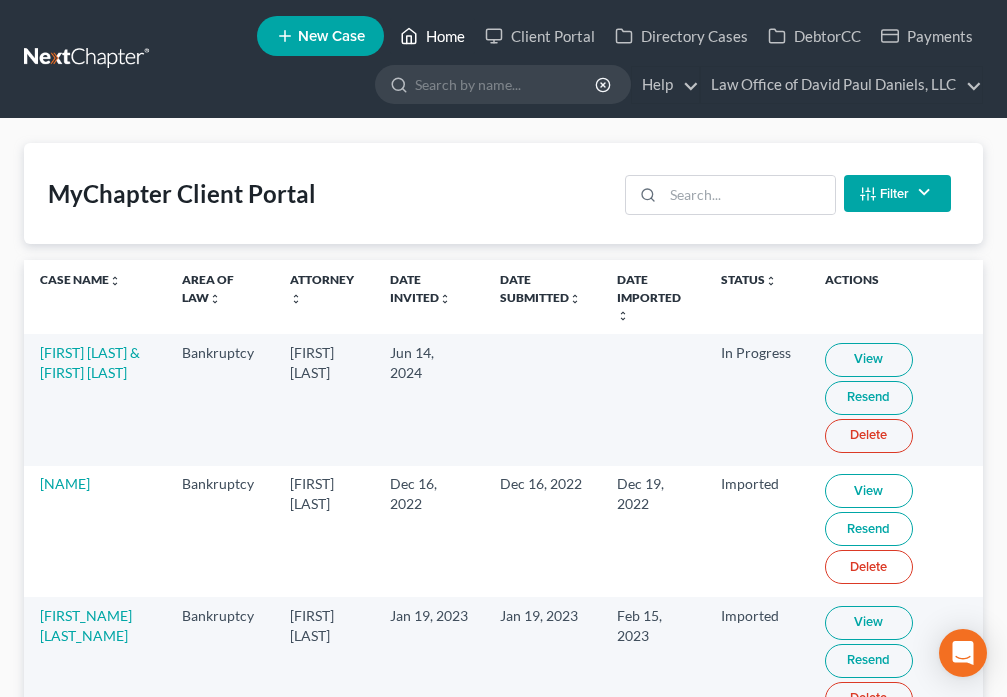 click on "Home" at bounding box center (432, 36) 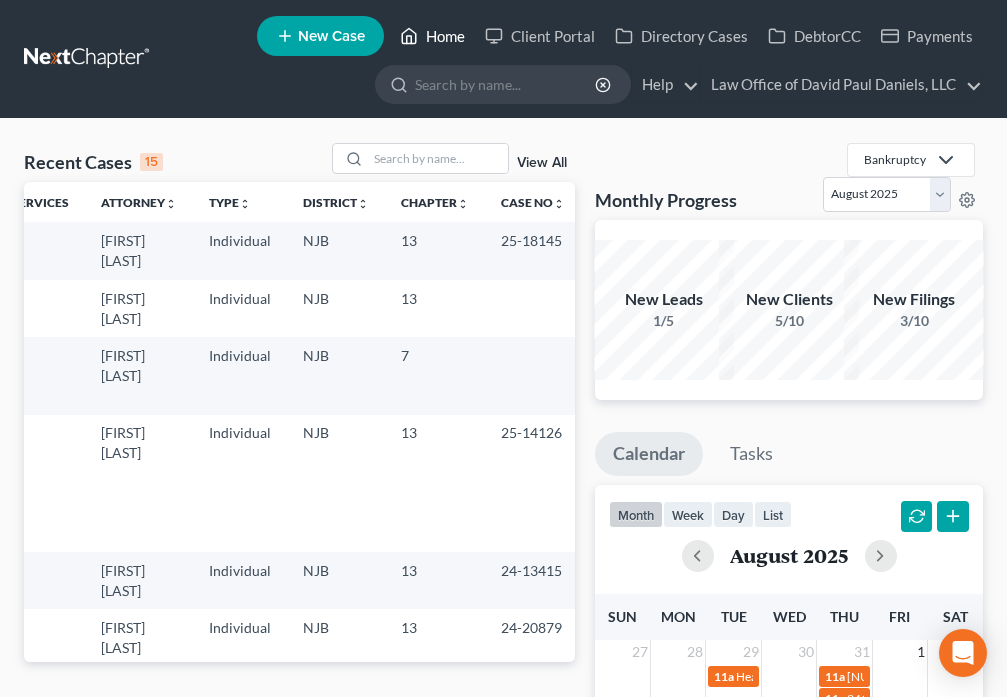 scroll, scrollTop: 0, scrollLeft: 0, axis: both 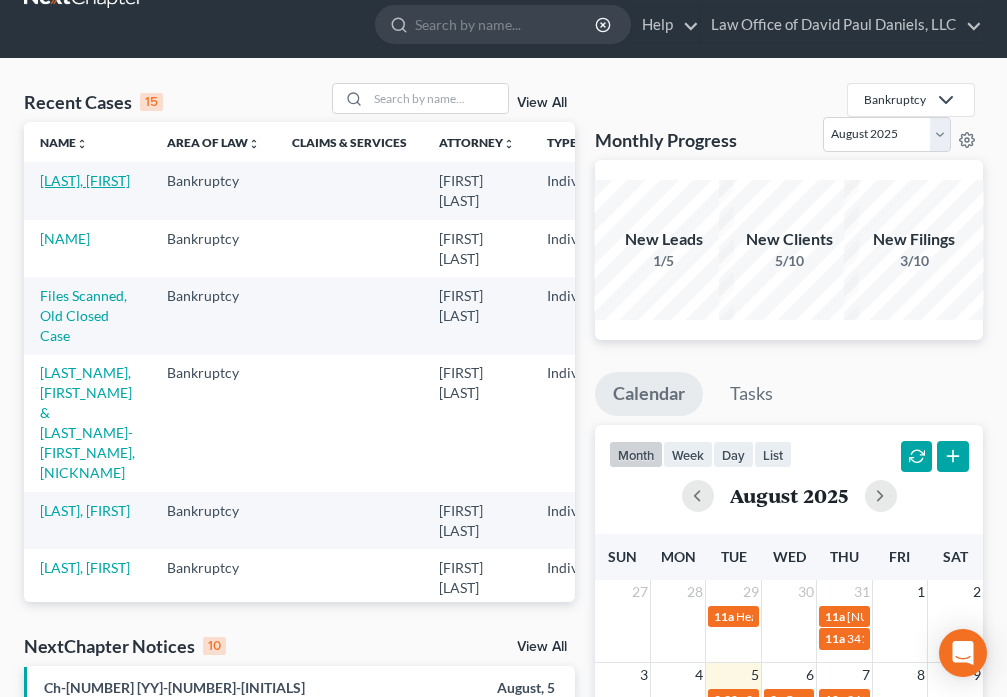 click on "[LAST], [FIRST]" at bounding box center (85, 180) 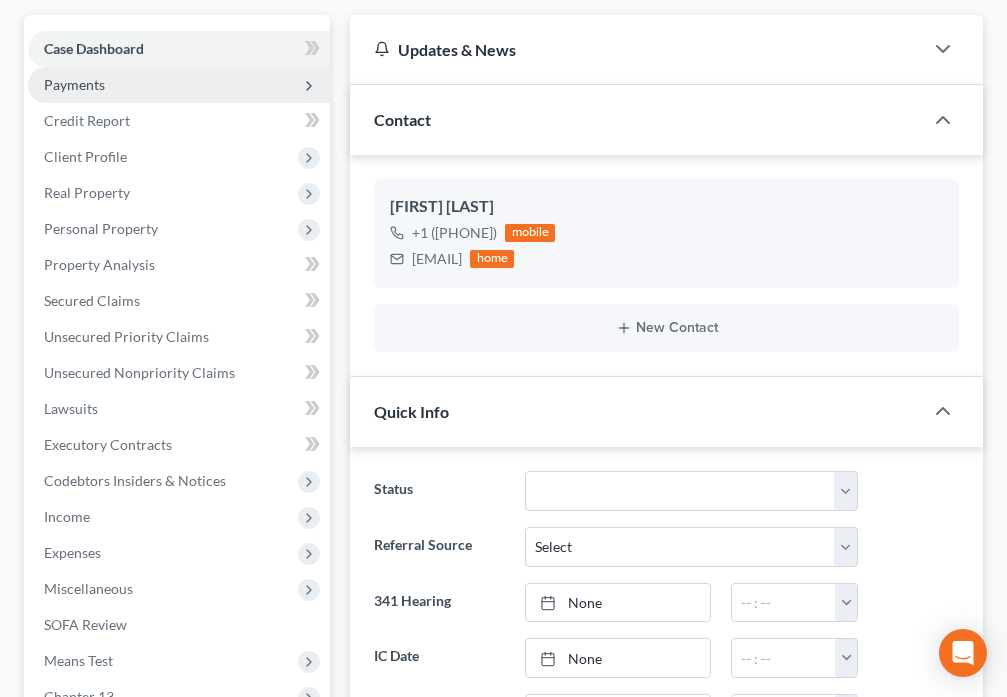 scroll, scrollTop: 350, scrollLeft: 0, axis: vertical 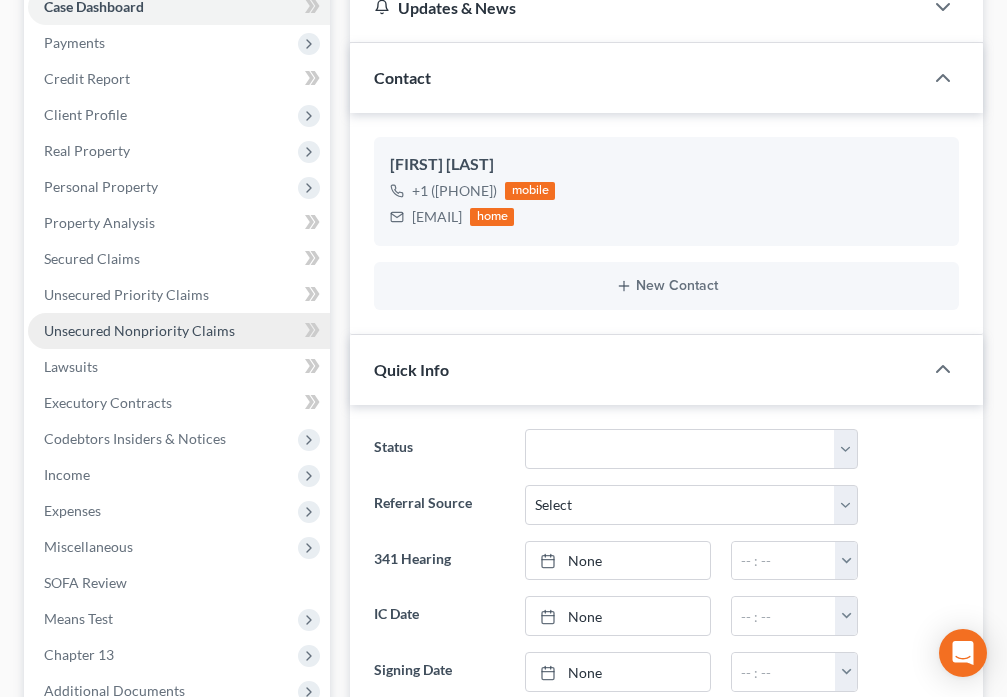 click on "Unsecured Nonpriority Claims" at bounding box center [179, 331] 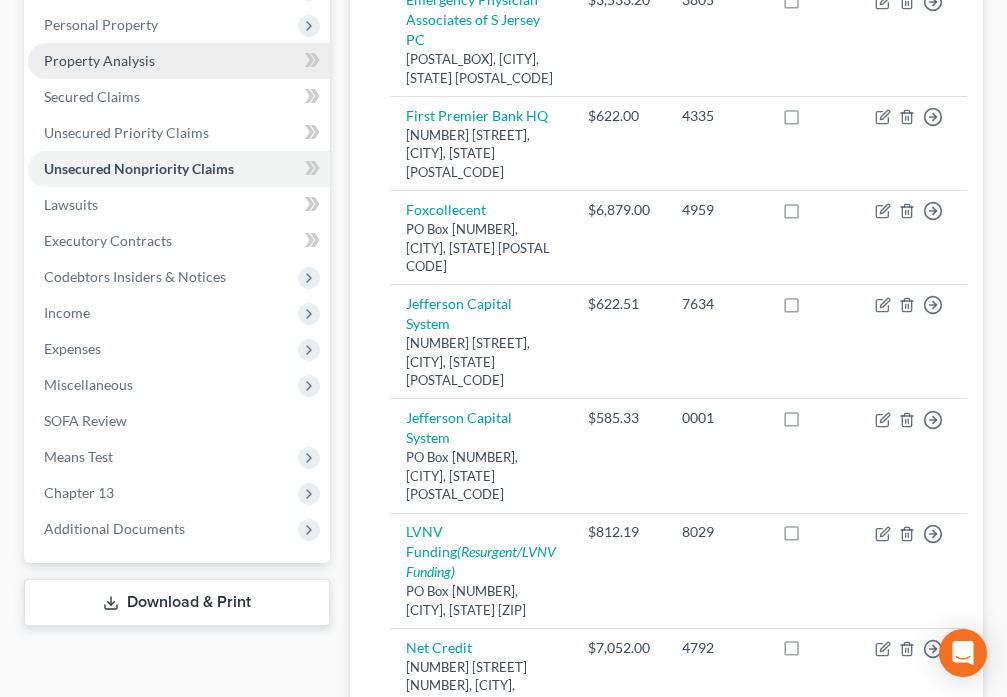 scroll, scrollTop: 420, scrollLeft: 0, axis: vertical 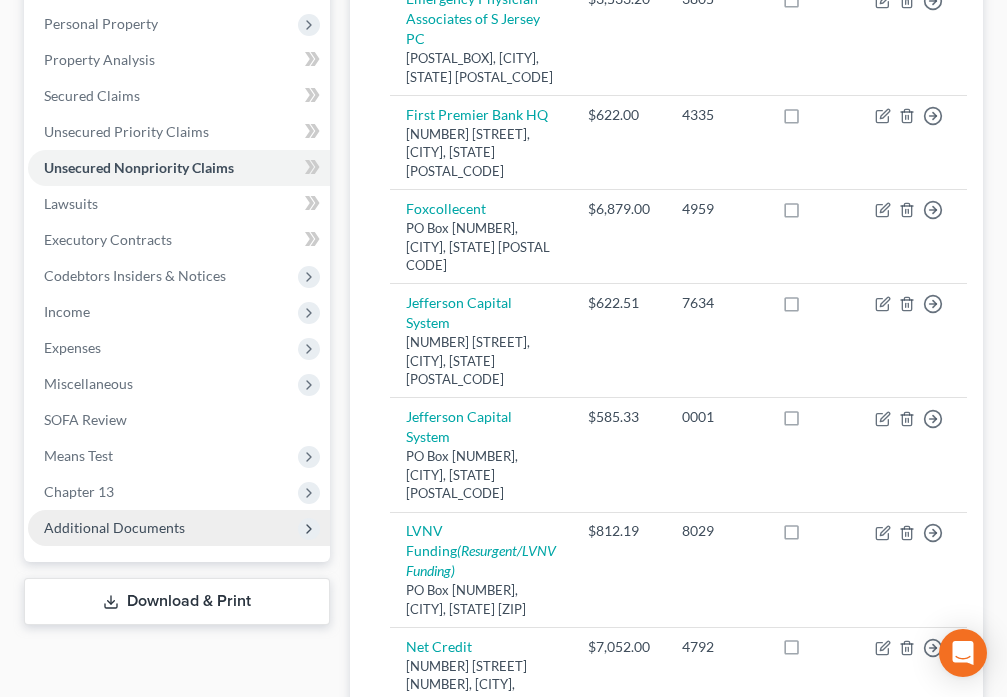 click on "Additional Documents" at bounding box center (114, 527) 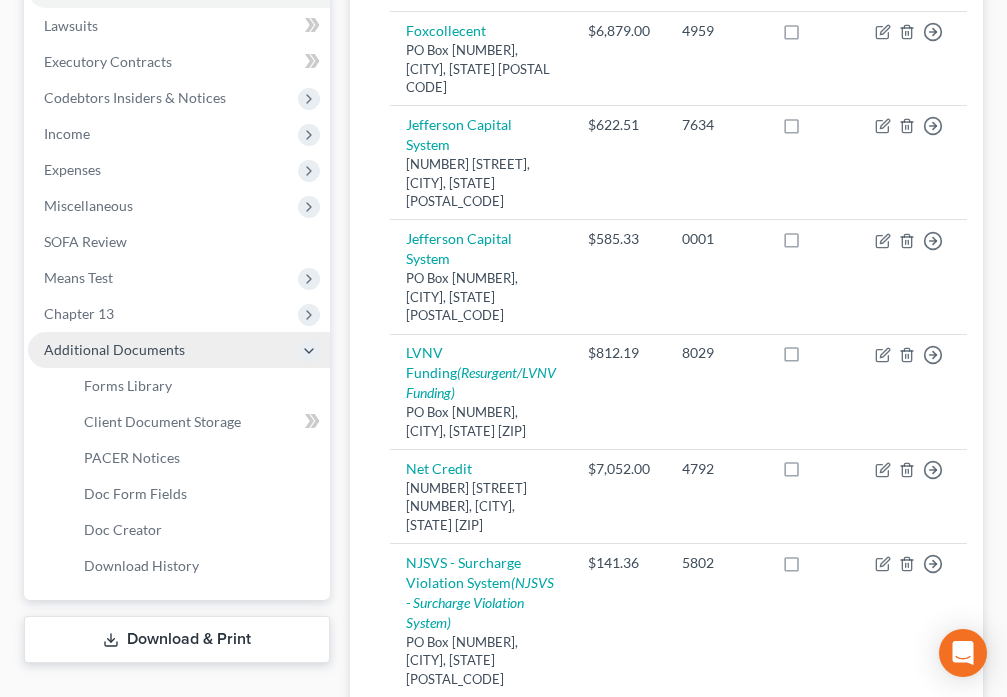 scroll, scrollTop: 607, scrollLeft: 0, axis: vertical 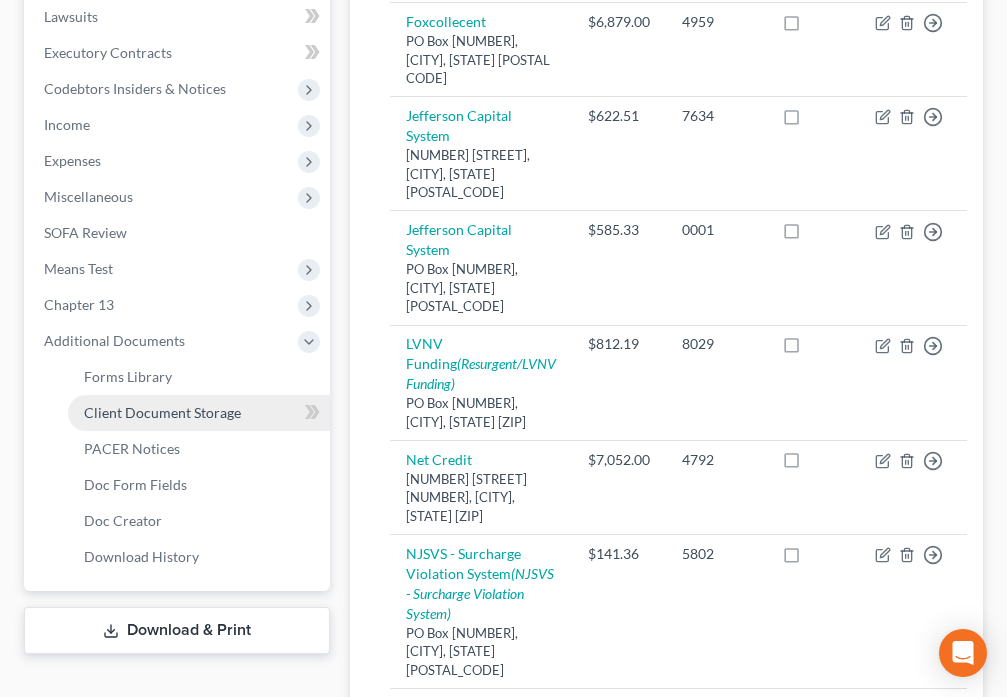 click on "Client Document Storage" at bounding box center (199, 413) 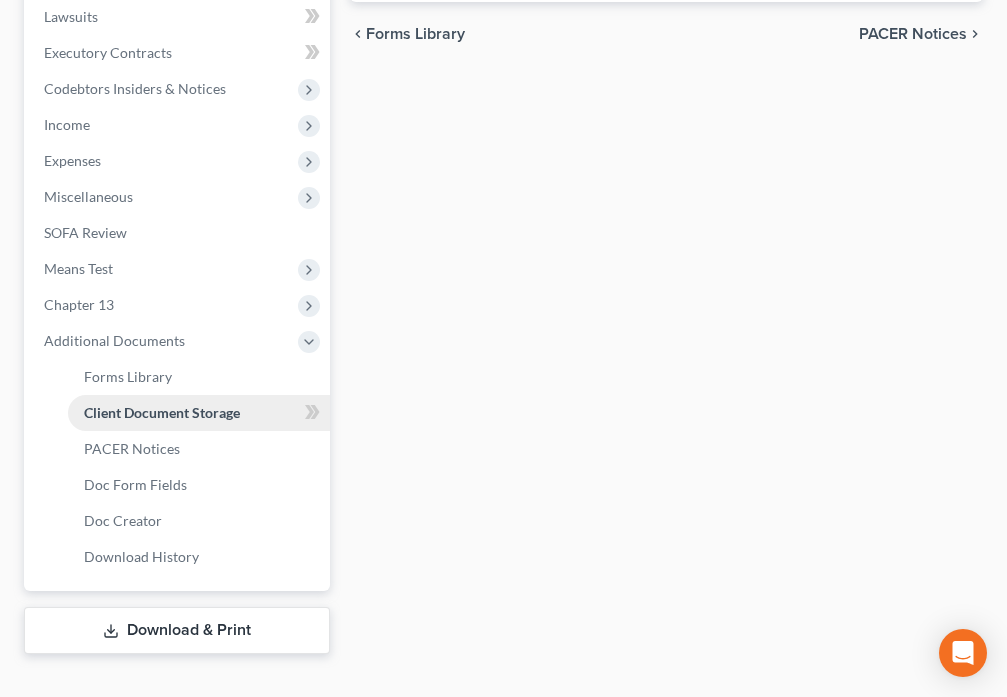 select on "9" 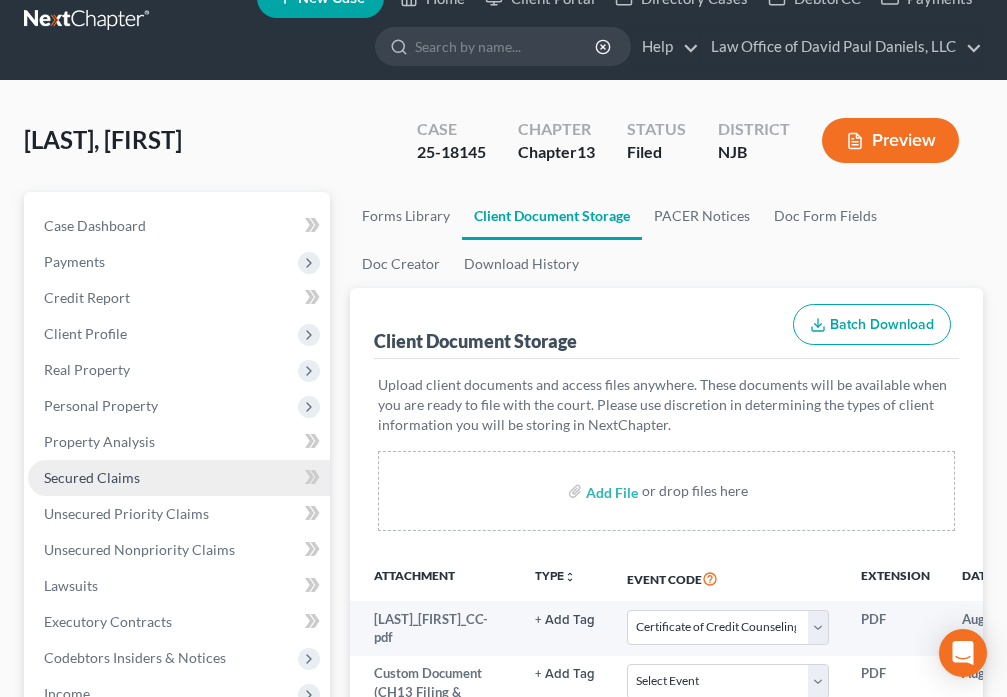 scroll, scrollTop: 0, scrollLeft: 0, axis: both 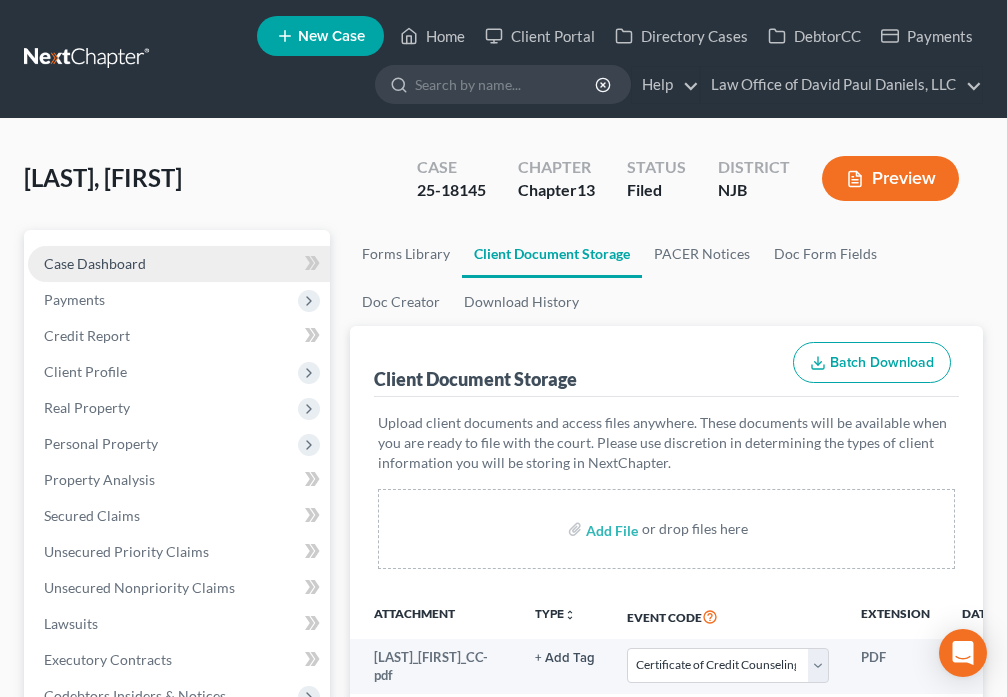 click on "Case Dashboard" at bounding box center (179, 264) 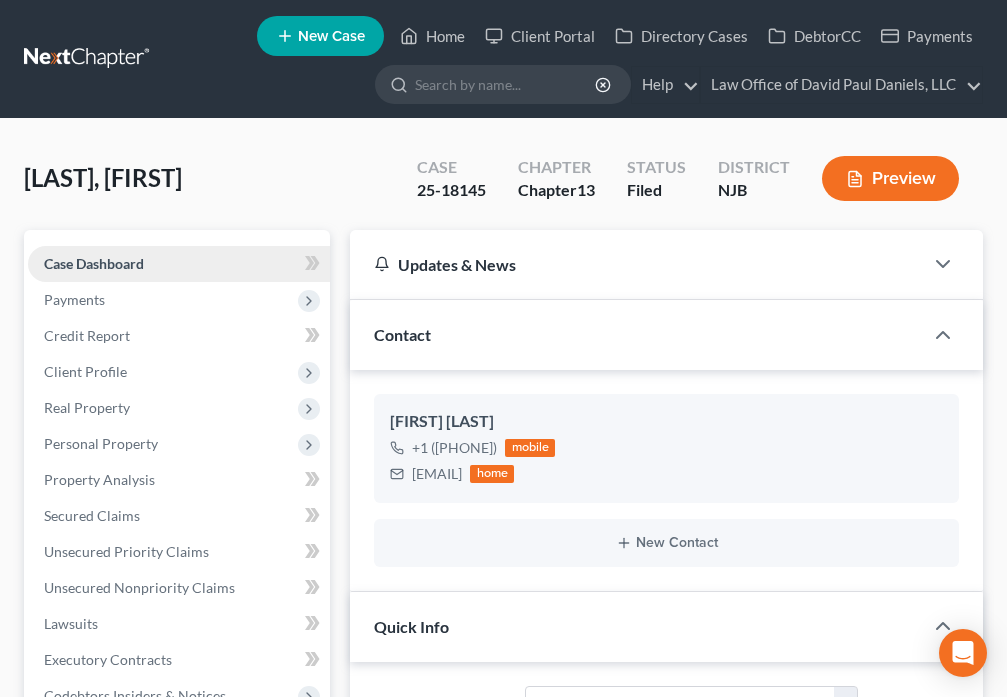scroll, scrollTop: 3121, scrollLeft: 0, axis: vertical 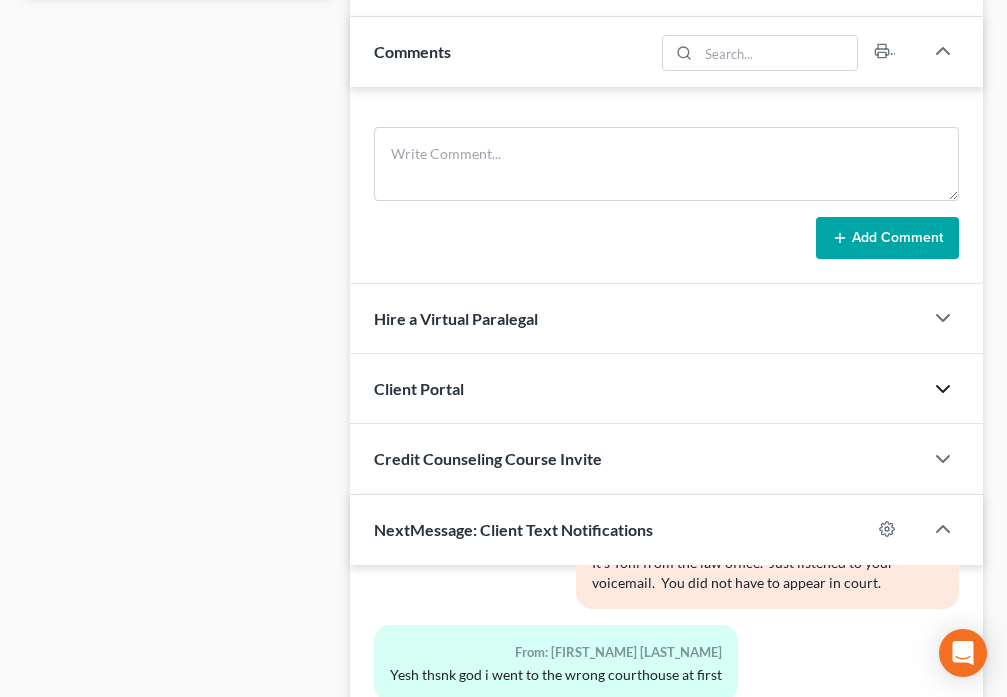 click 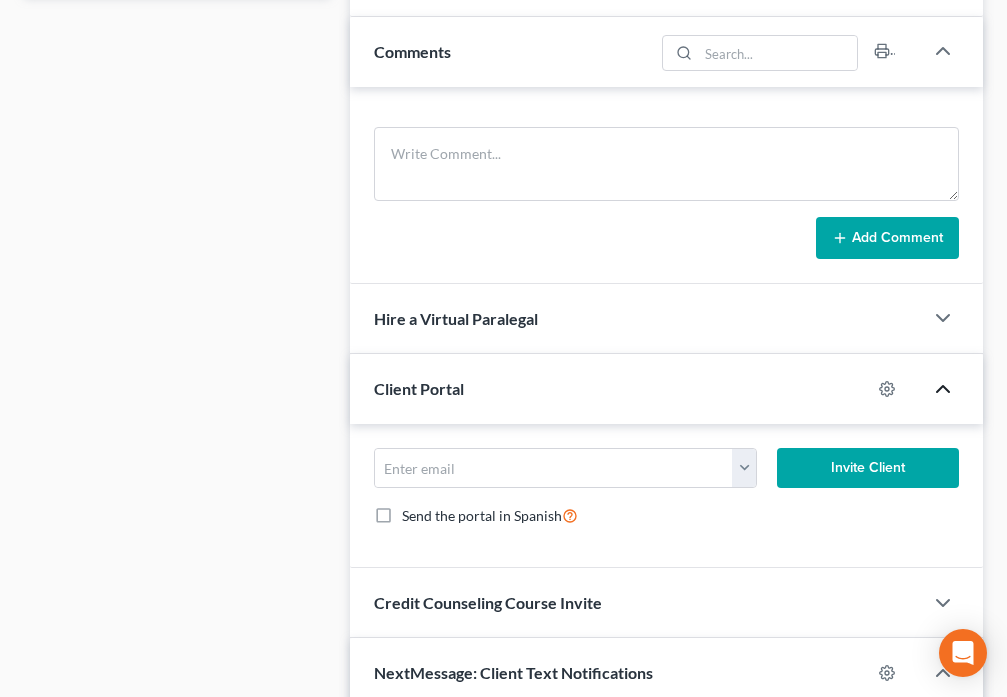 click 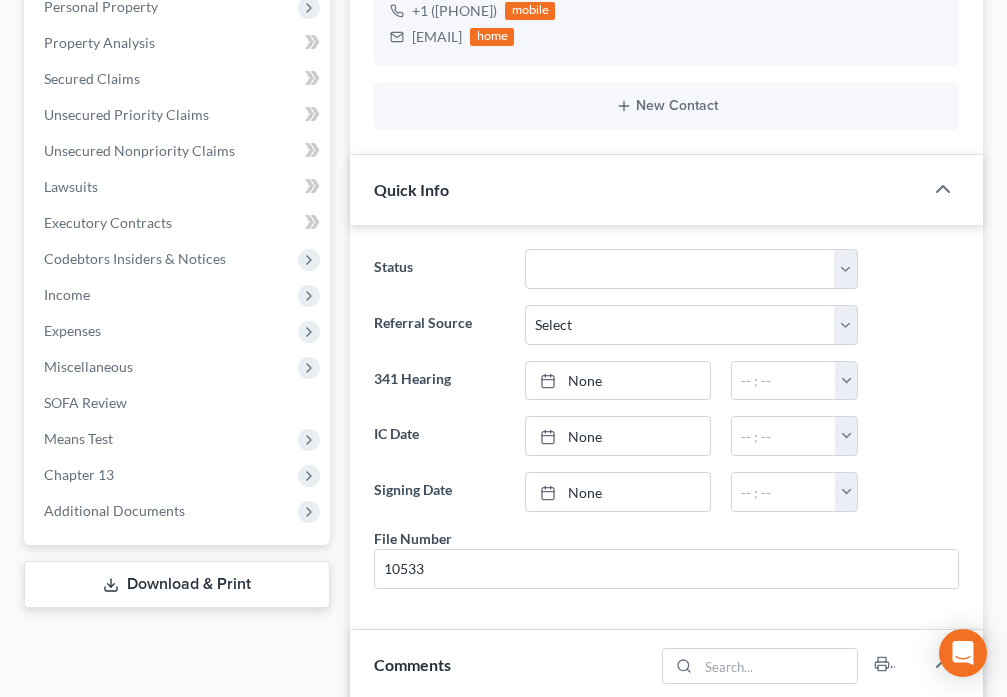 scroll, scrollTop: 467, scrollLeft: 0, axis: vertical 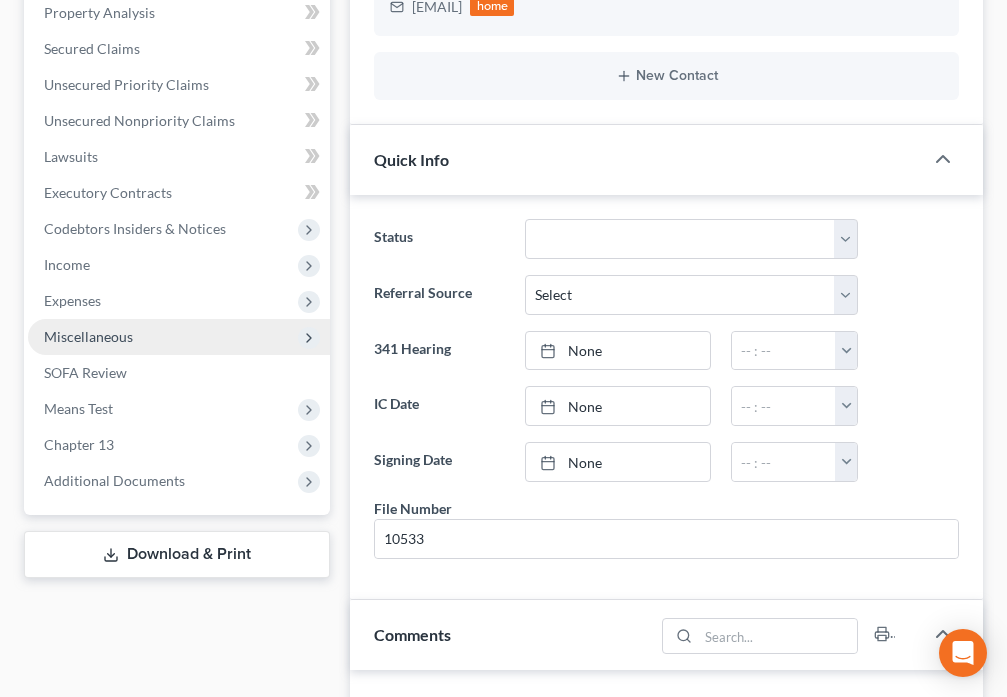 click 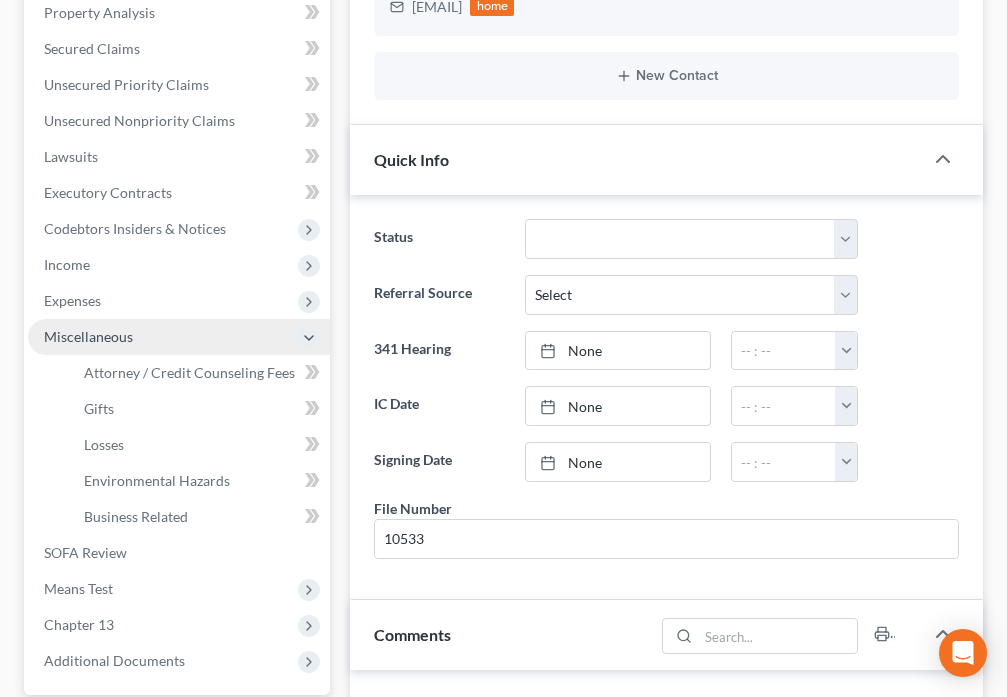 click 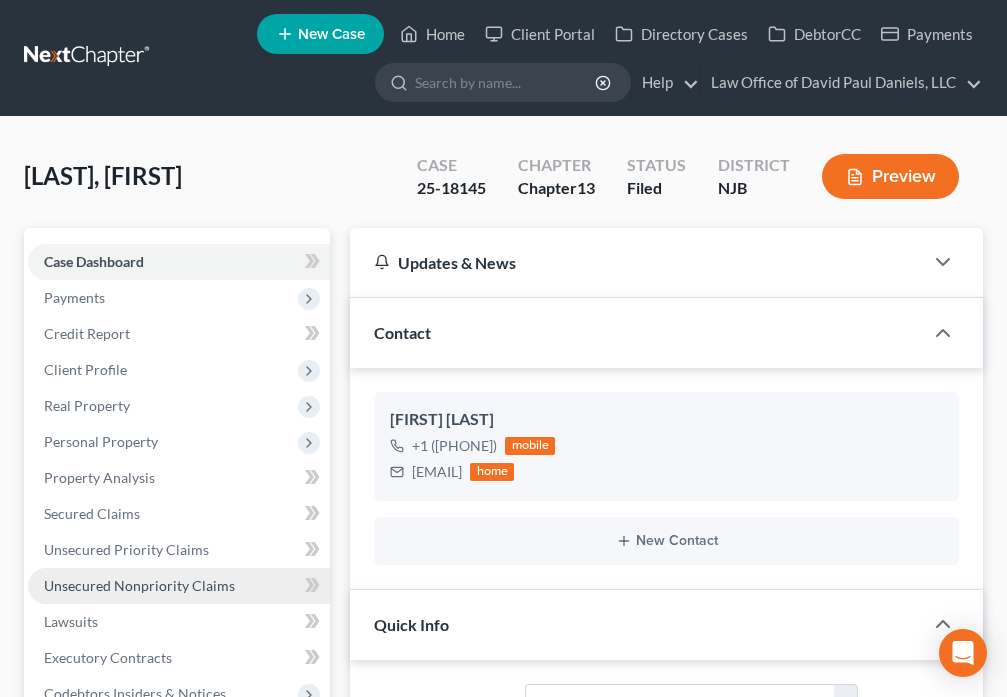 scroll, scrollTop: 0, scrollLeft: 0, axis: both 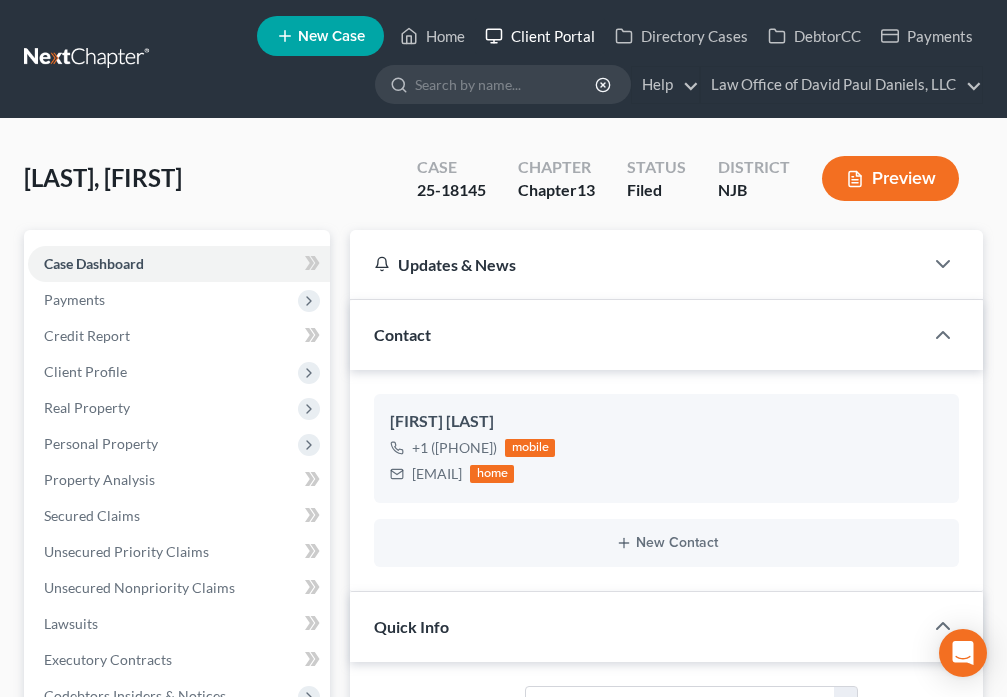 click on "Client Portal" at bounding box center [540, 36] 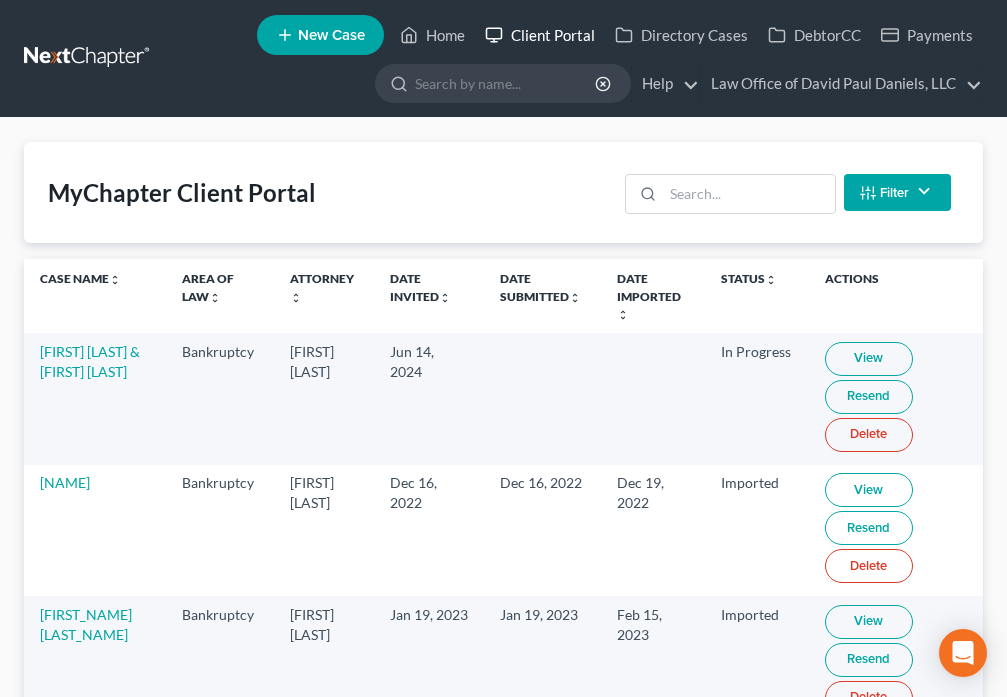 scroll, scrollTop: 0, scrollLeft: 0, axis: both 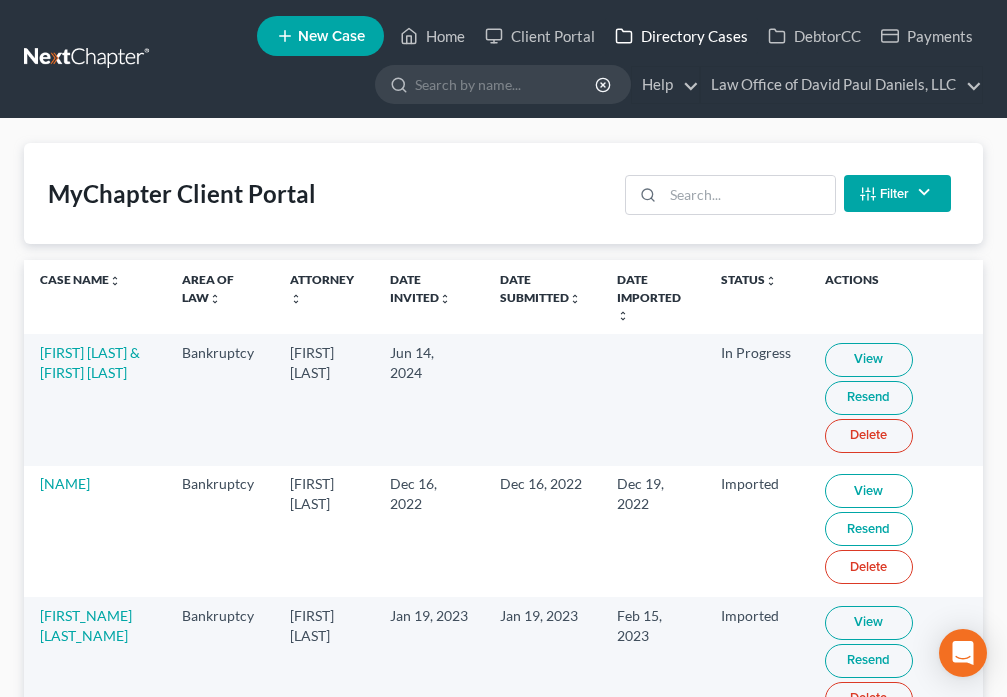 click on "Directory Cases" at bounding box center (681, 36) 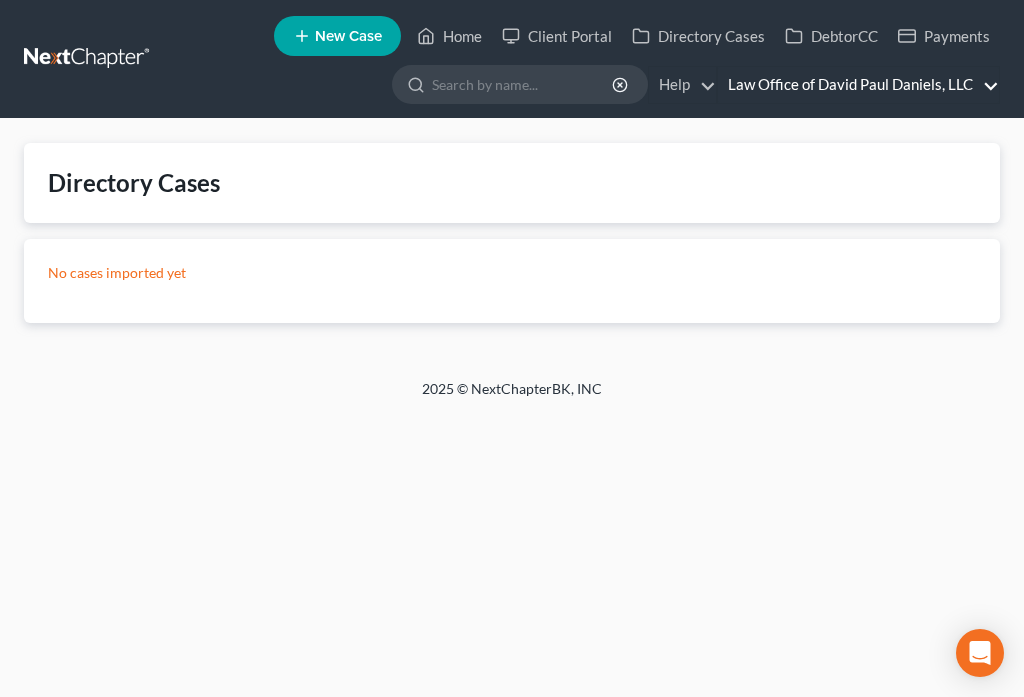 click on "Law Office of David Paul Daniels, LLC" at bounding box center [858, 85] 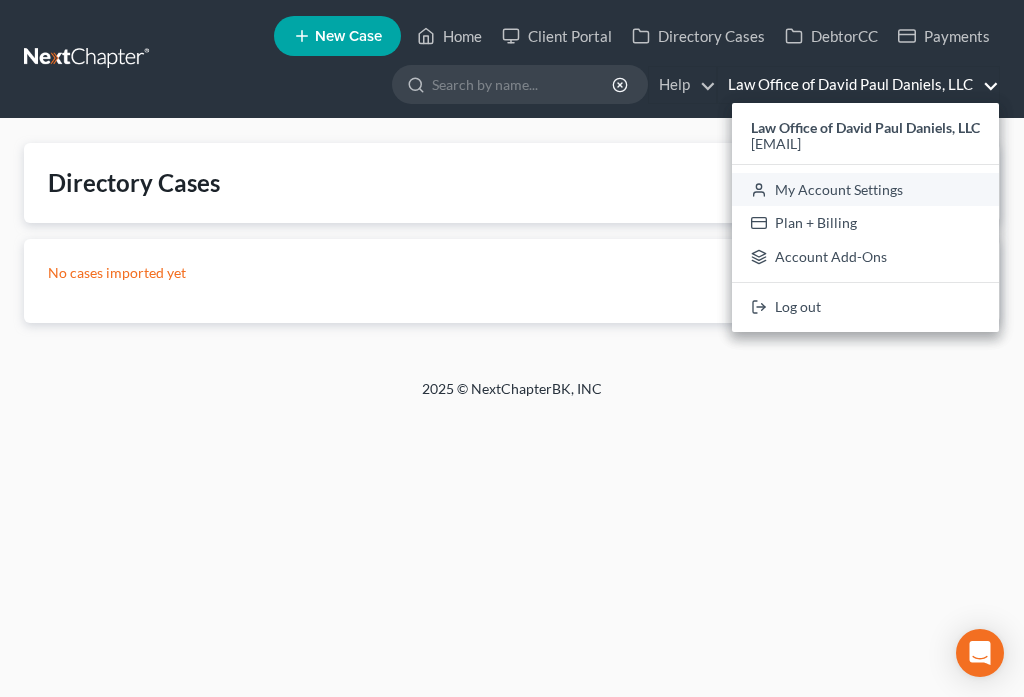 click on "My Account Settings" at bounding box center (865, 190) 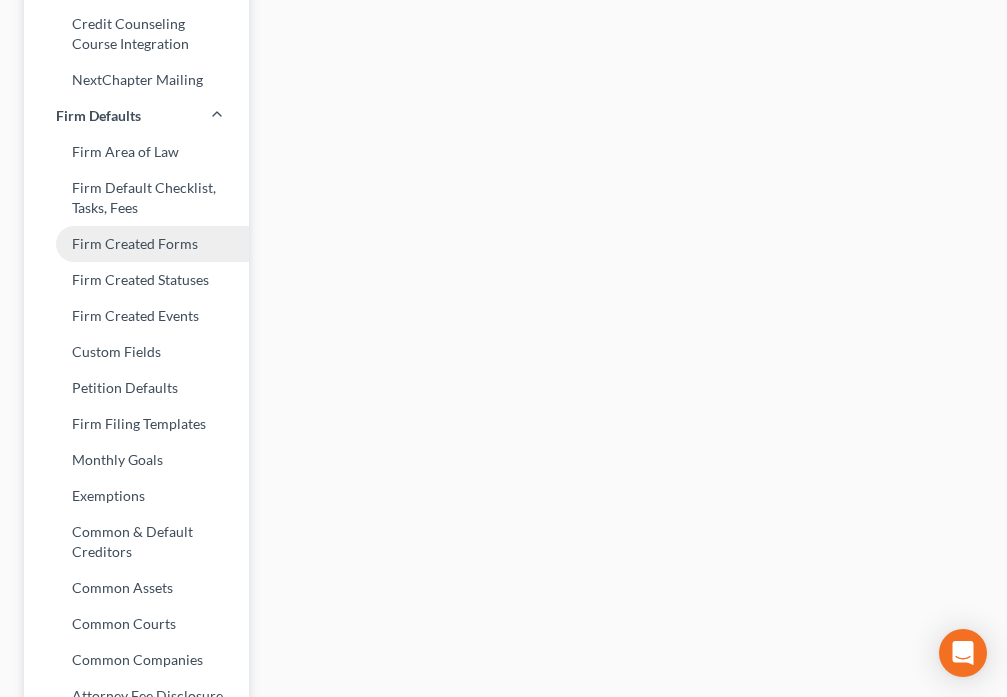 scroll, scrollTop: 1120, scrollLeft: 0, axis: vertical 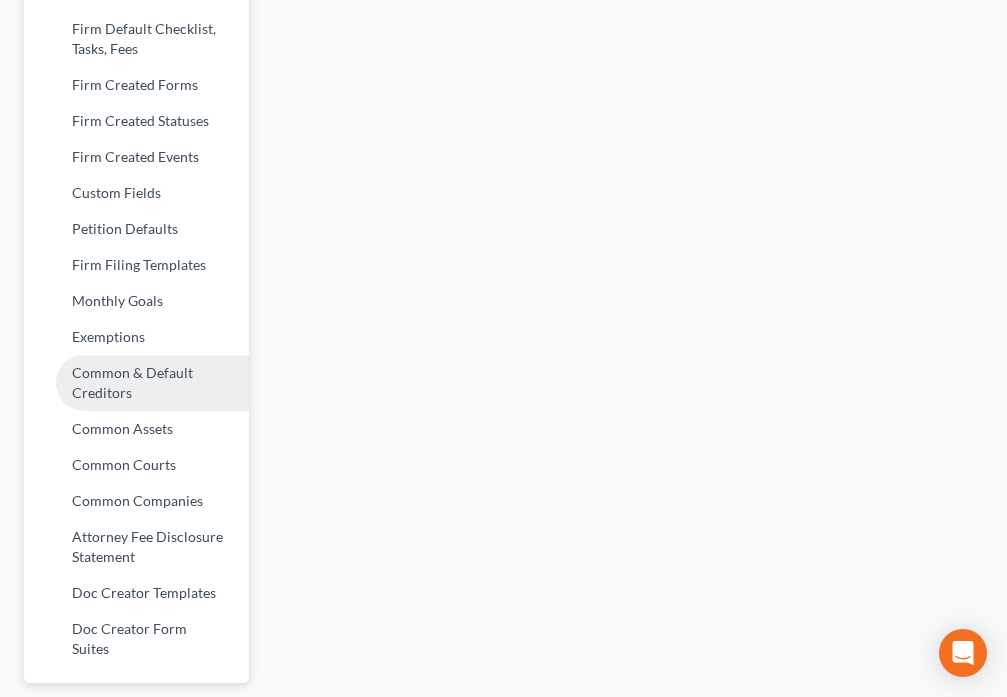 click on "Common & Default Creditors" at bounding box center (136, 383) 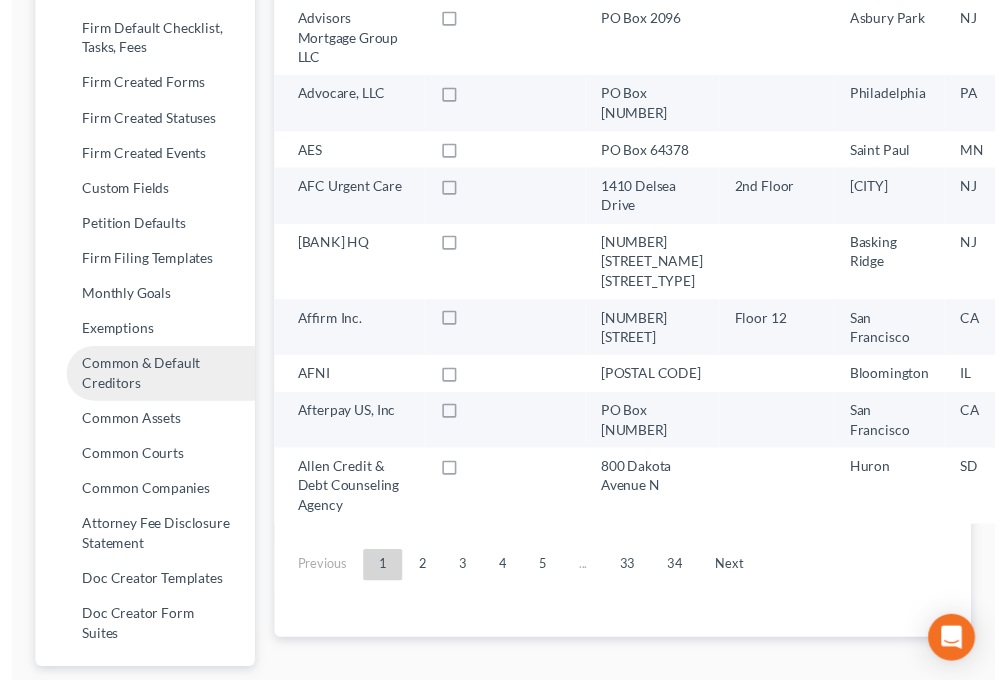 scroll, scrollTop: 0, scrollLeft: 0, axis: both 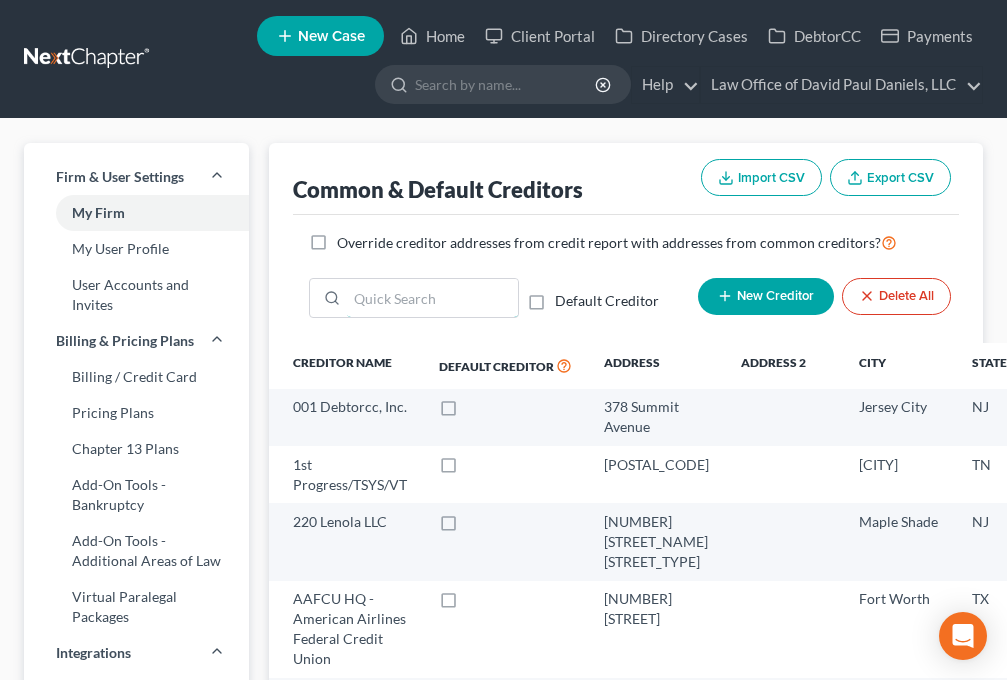 drag, startPoint x: 367, startPoint y: 300, endPoint x: 374, endPoint y: 254, distance: 46.52956 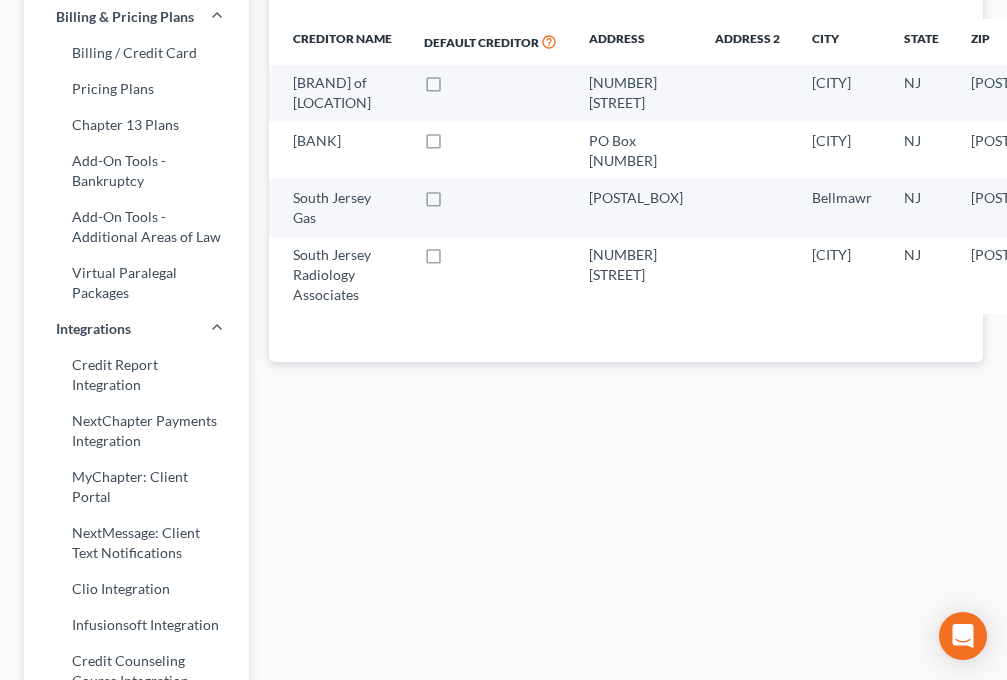 scroll, scrollTop: 327, scrollLeft: 0, axis: vertical 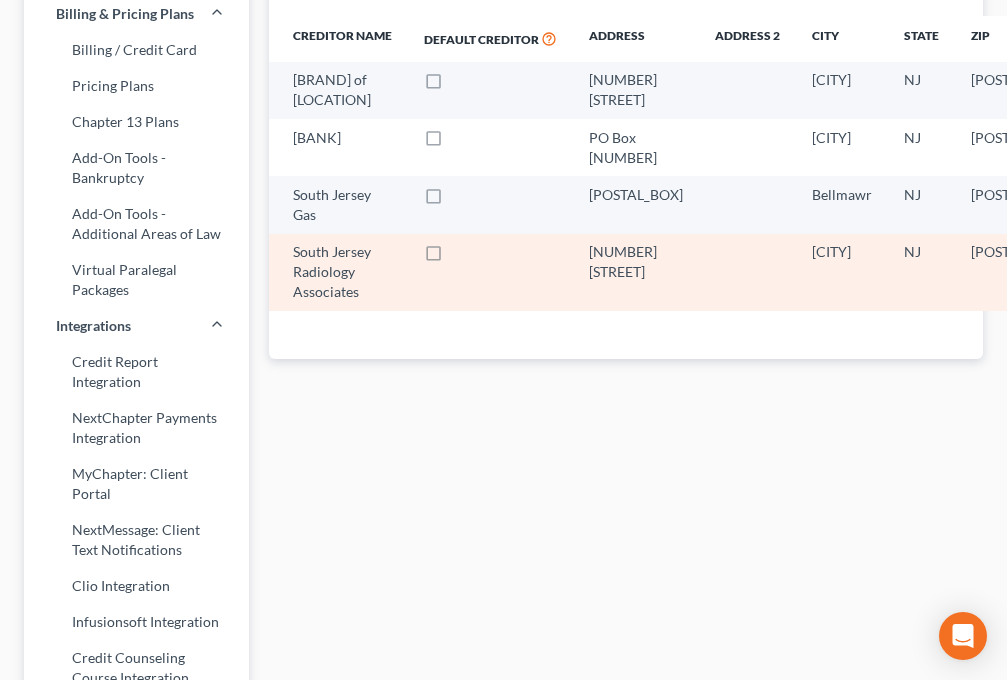 type on "[LOCATION]" 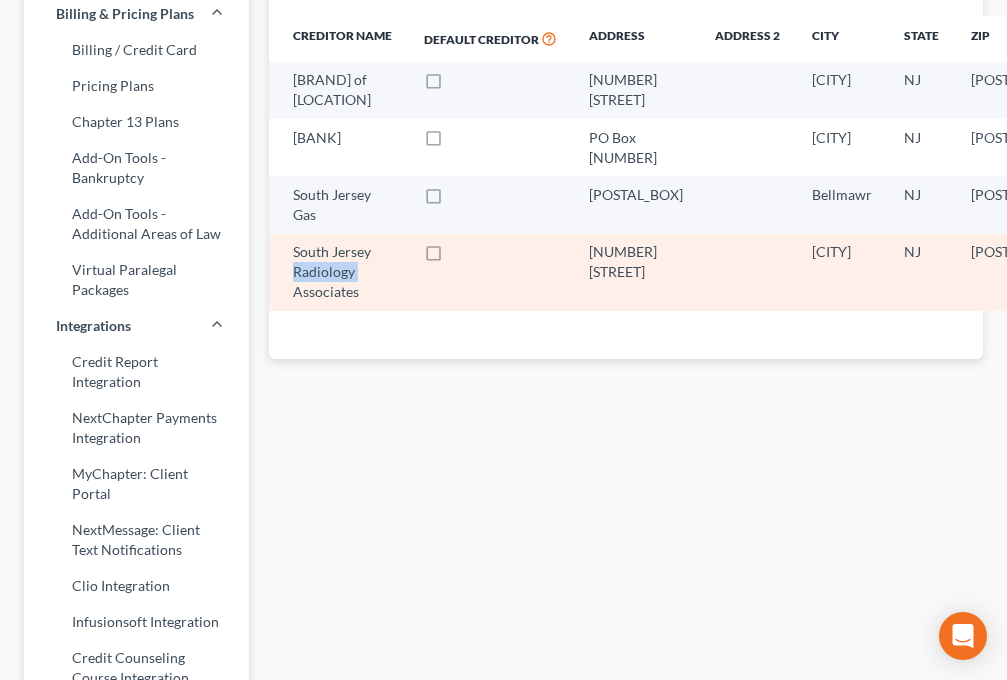 click on "South Jersey Radiology Associates" at bounding box center [342, 272] 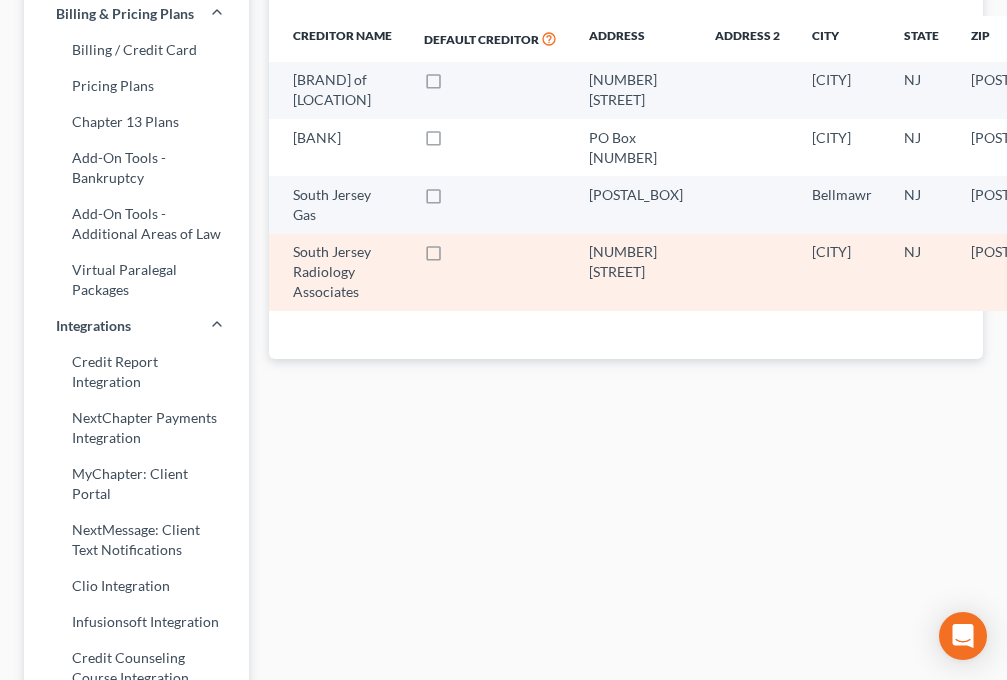 click on "[NUMBER] [STREET]" at bounding box center [636, 262] 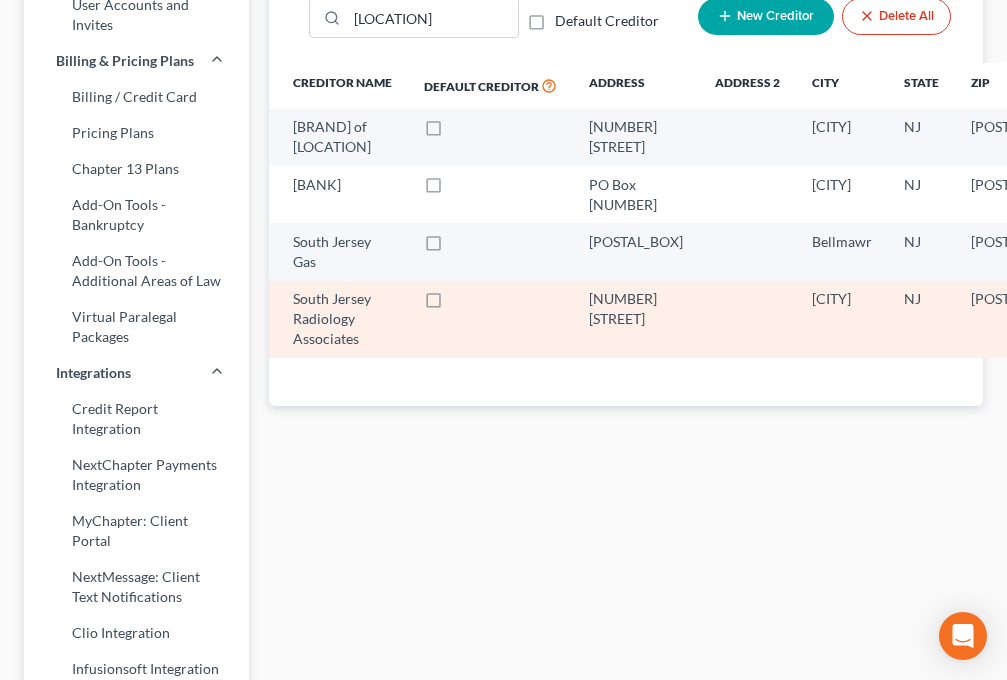 scroll, scrollTop: 257, scrollLeft: 0, axis: vertical 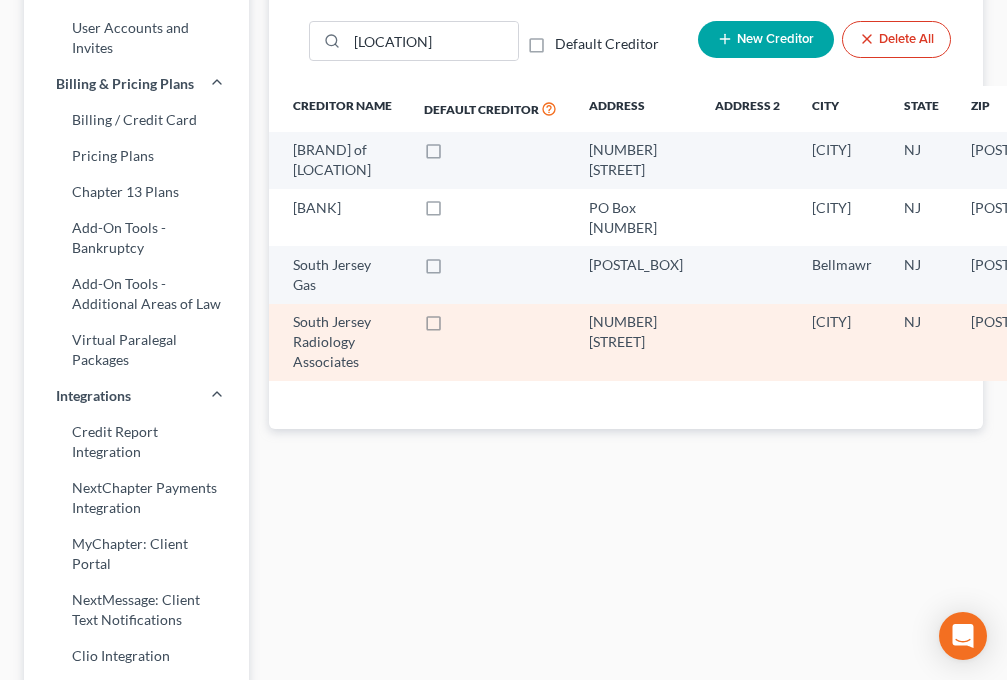 click at bounding box center [452, 327] 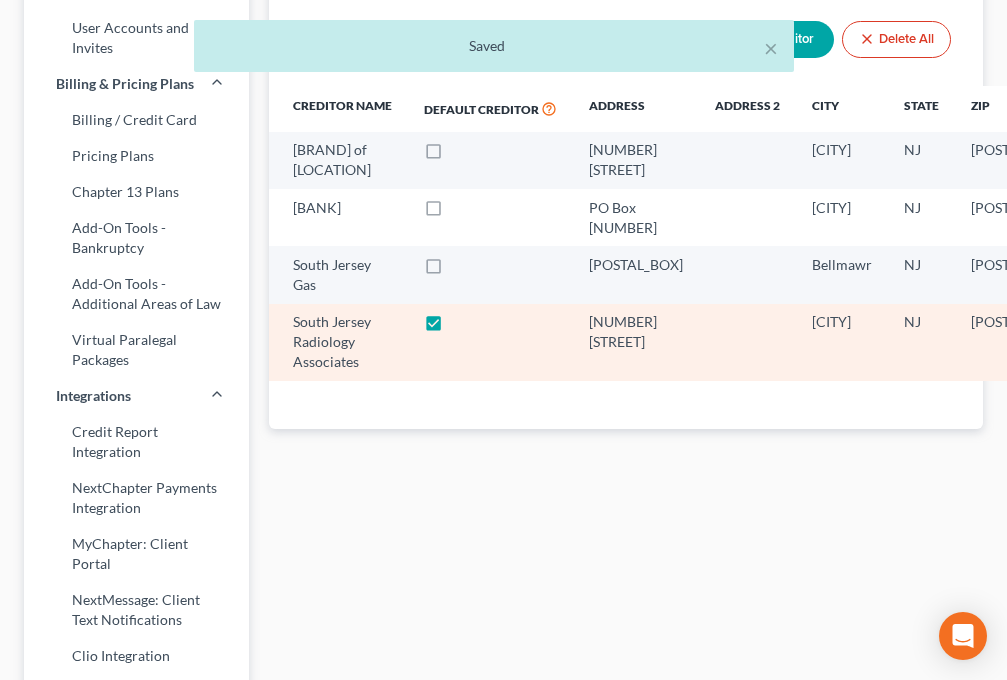 click at bounding box center (452, 327) 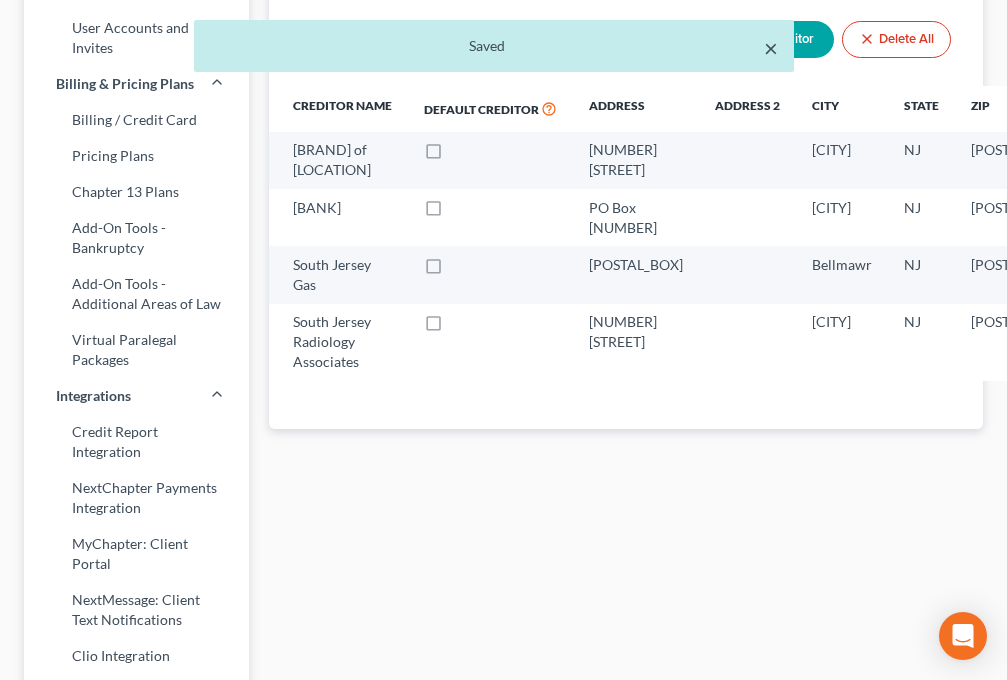 click on "×" at bounding box center (771, 48) 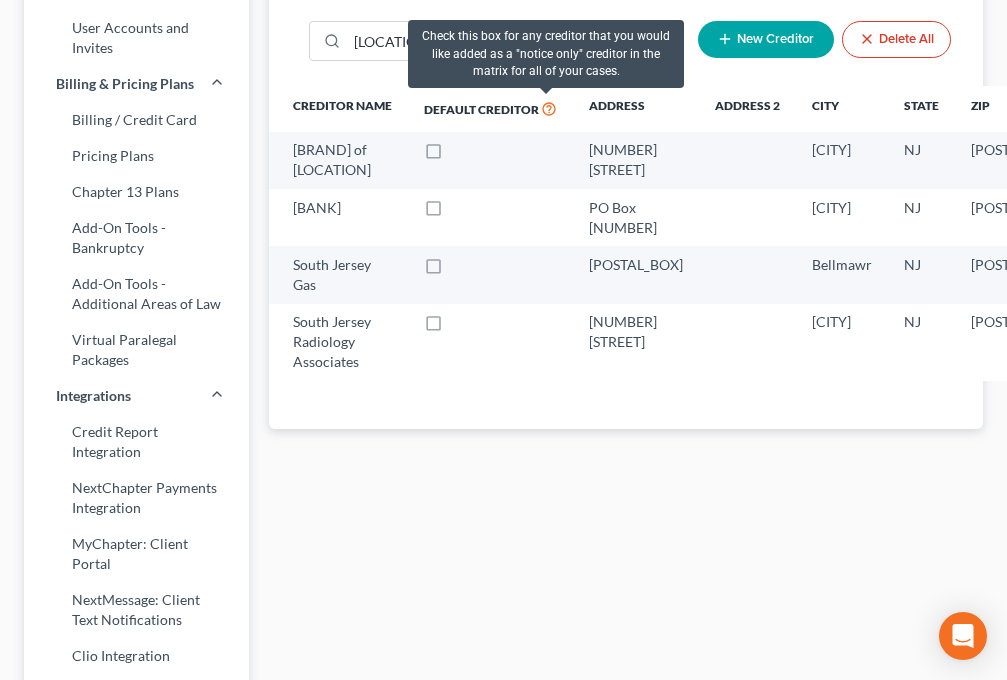 click at bounding box center (549, 107) 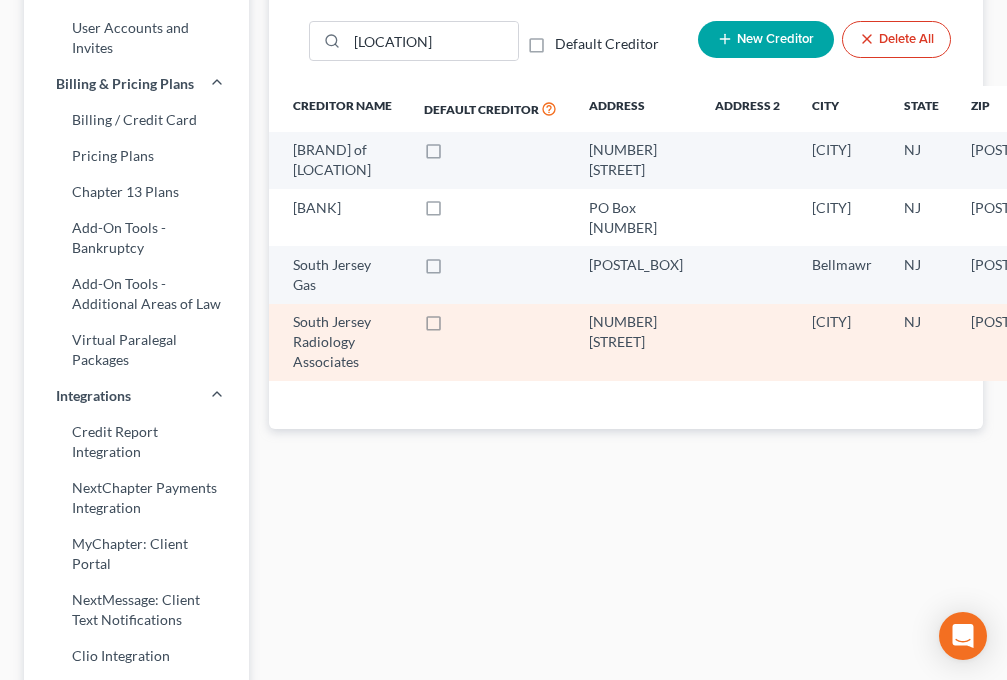 click on "South Jersey Radiology Associates" at bounding box center [342, 342] 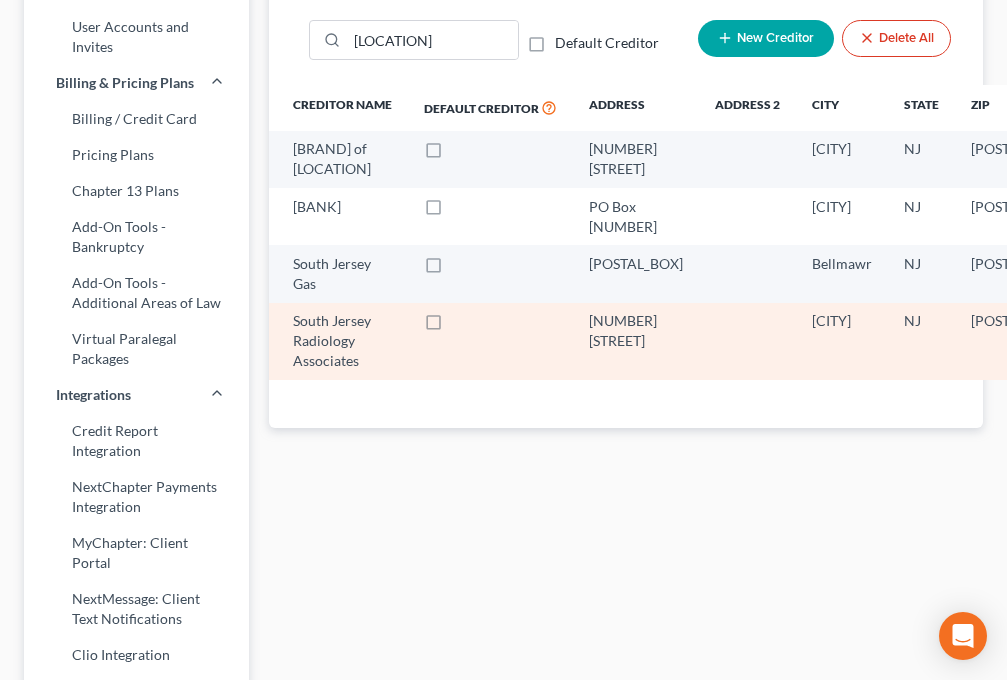 scroll, scrollTop: 257, scrollLeft: 0, axis: vertical 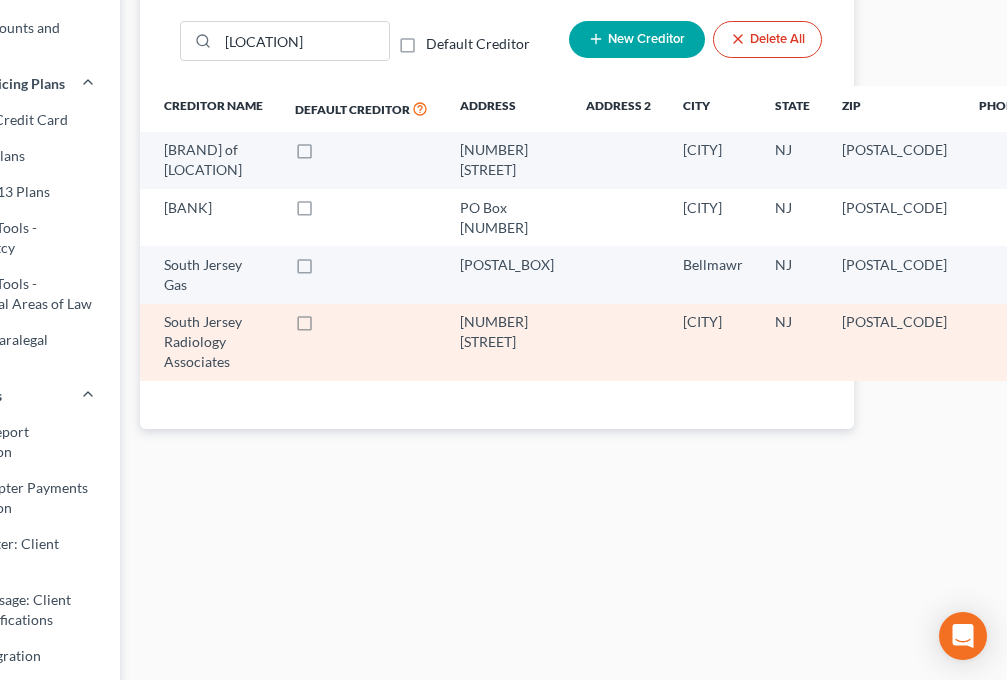 click 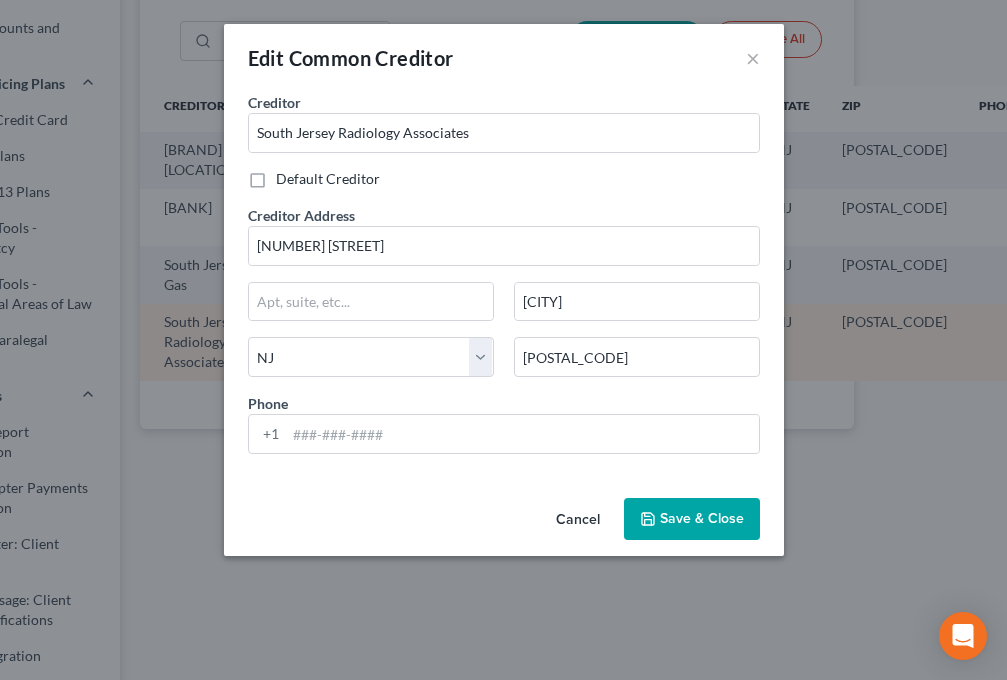 scroll, scrollTop: 257, scrollLeft: 117, axis: both 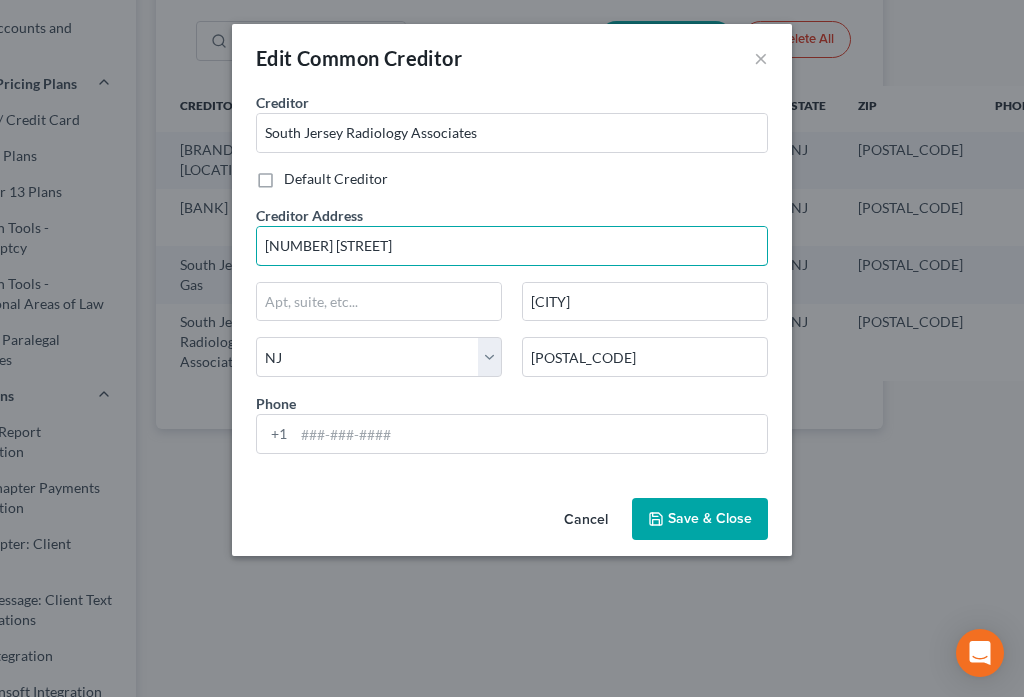 drag, startPoint x: 455, startPoint y: 245, endPoint x: 163, endPoint y: 224, distance: 292.75415 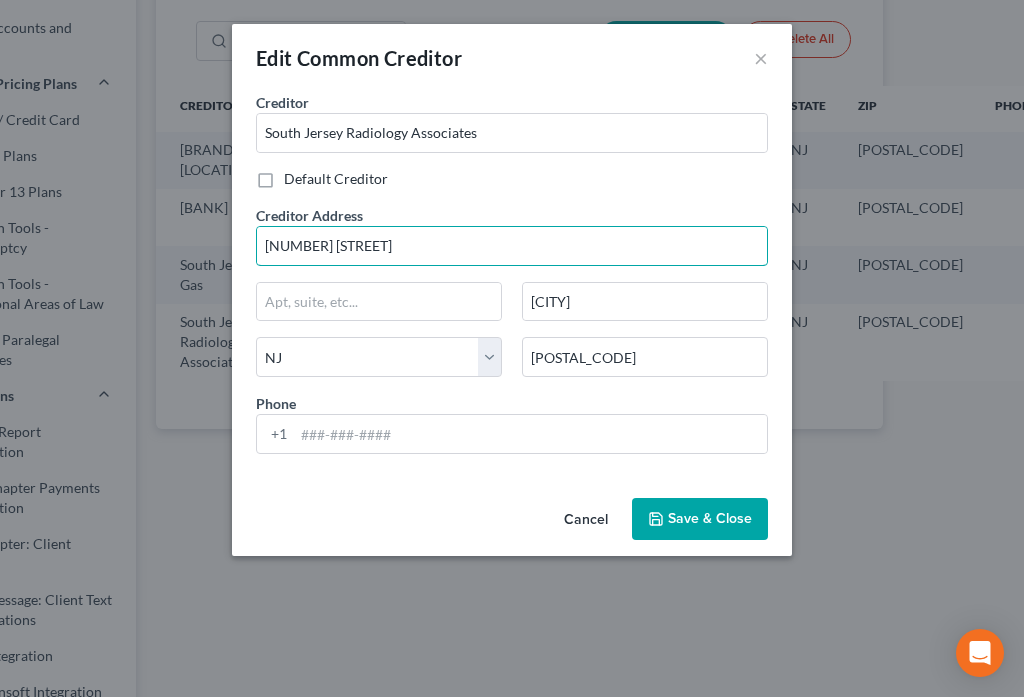 type on "[NUMBER] [STREET]" 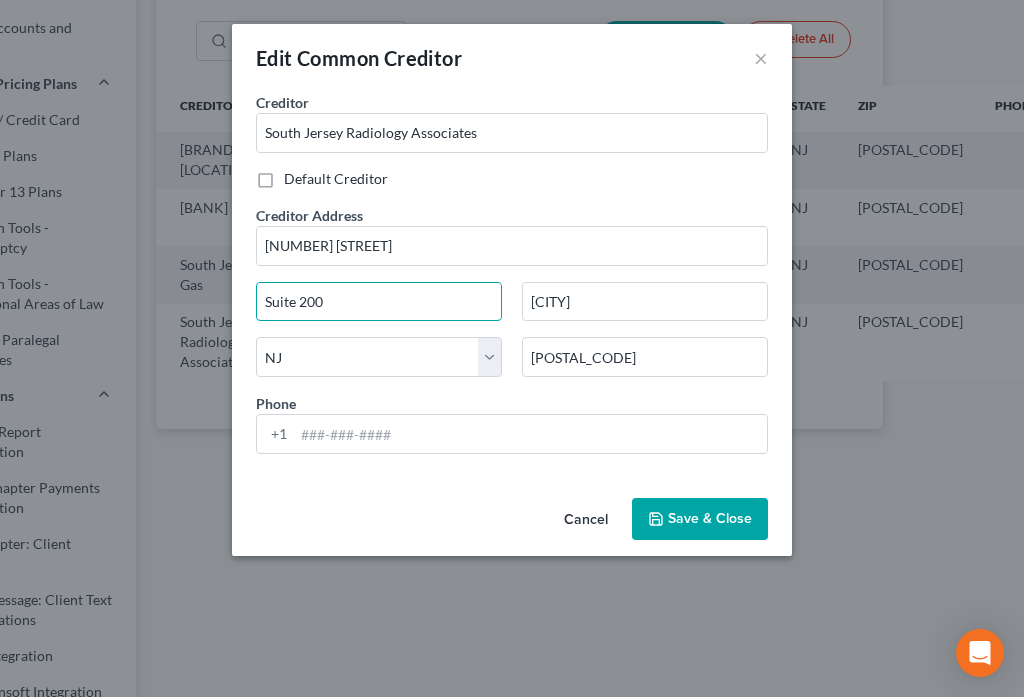 type on "Suite 200" 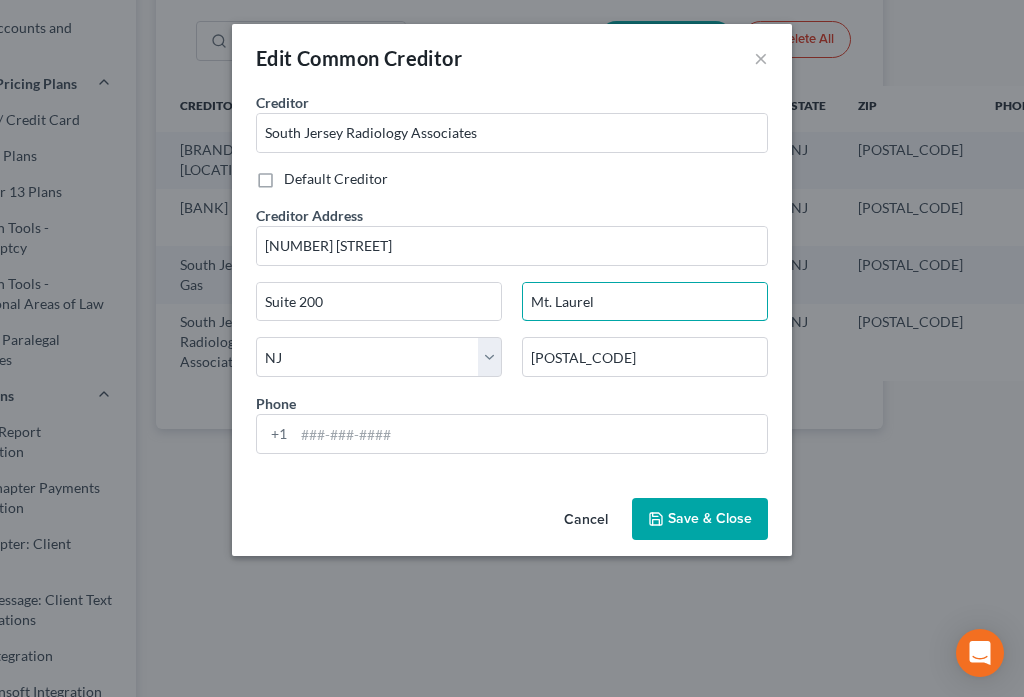 type on "Mt. Laurel" 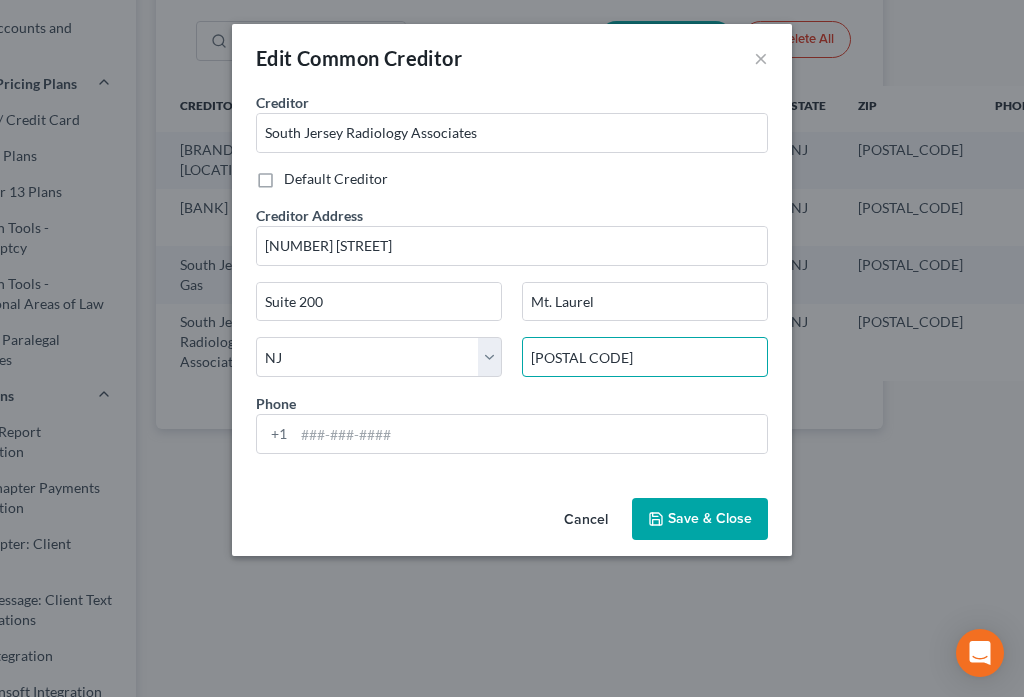 type on "[POSTAL CODE]" 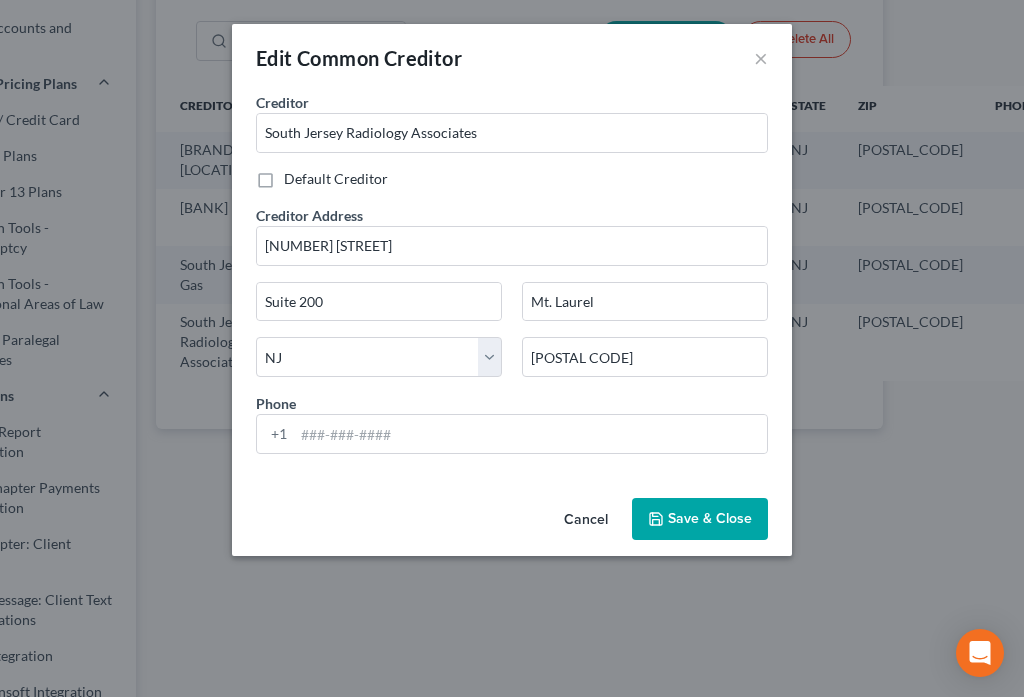 click on "Save & Close" at bounding box center (710, 518) 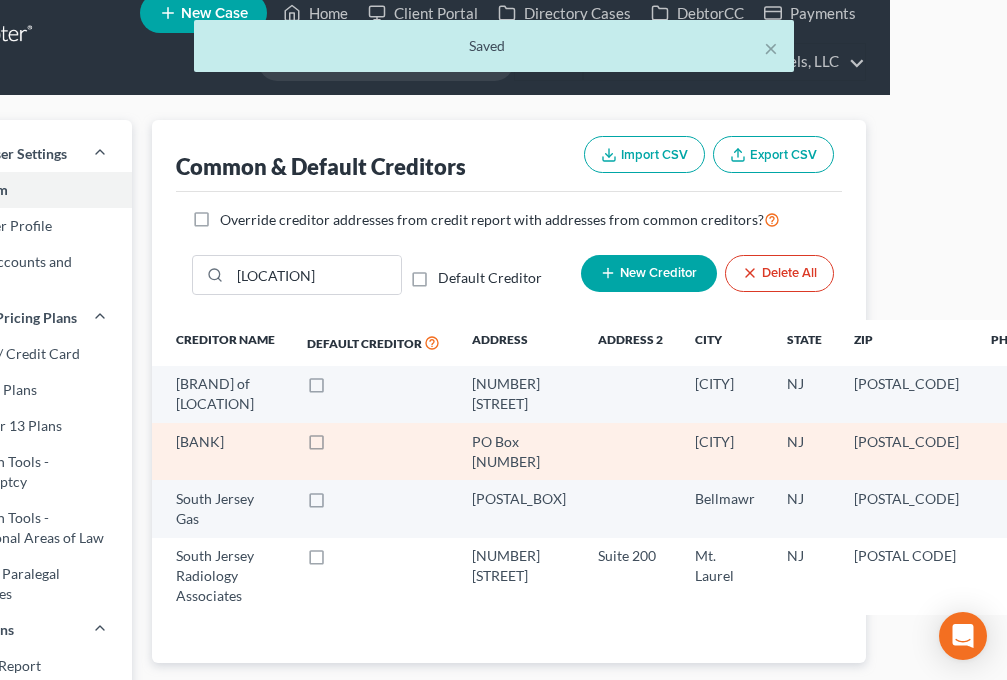 scroll, scrollTop: 0, scrollLeft: 117, axis: horizontal 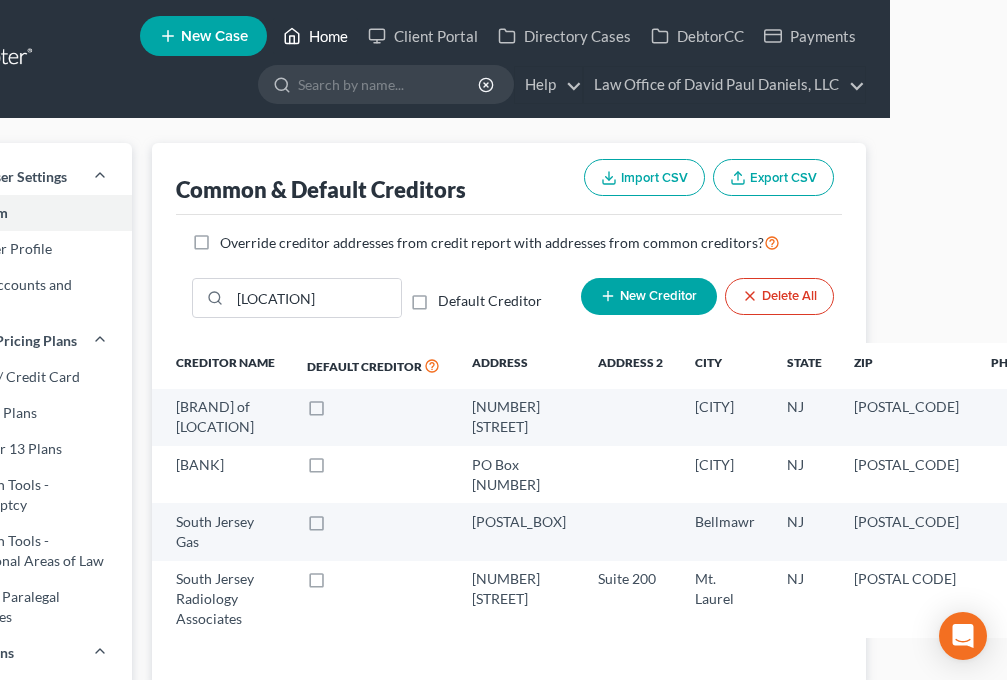 click 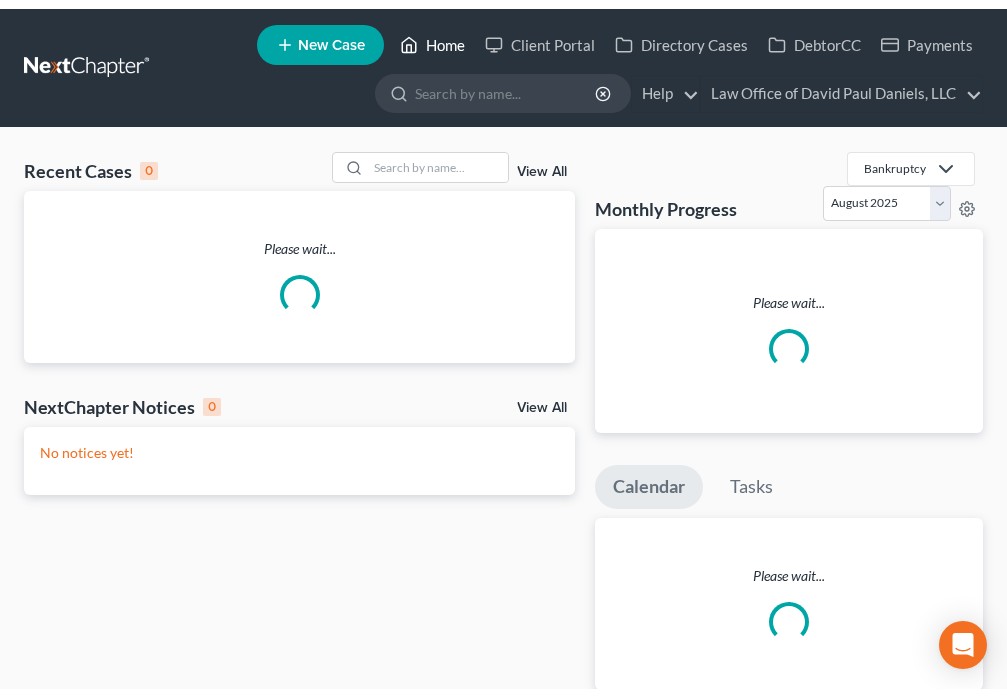 scroll, scrollTop: 0, scrollLeft: 0, axis: both 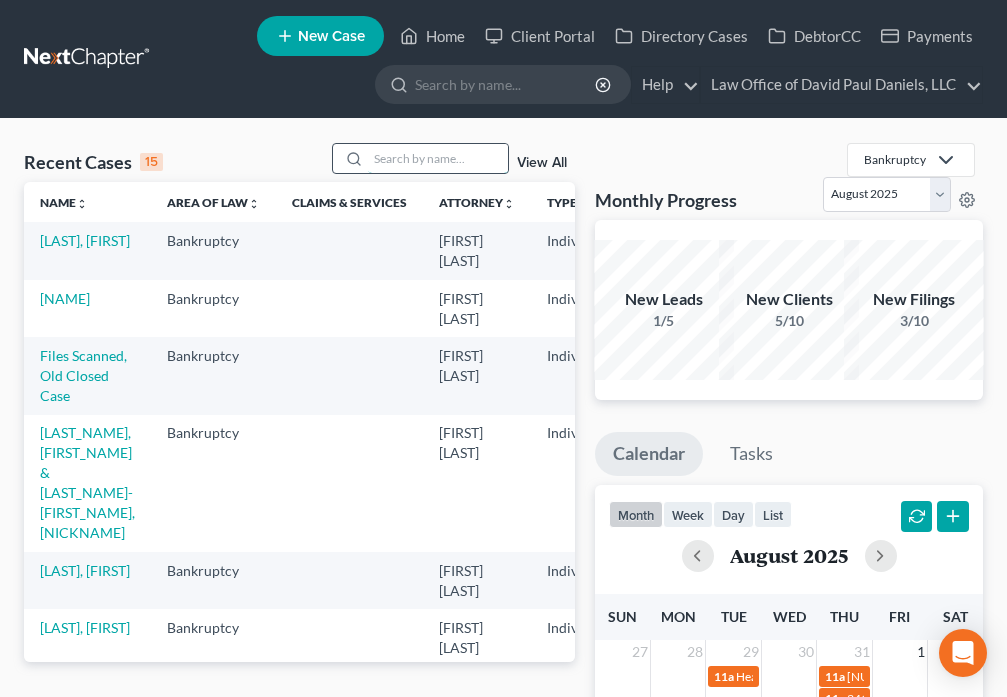 click at bounding box center [438, 158] 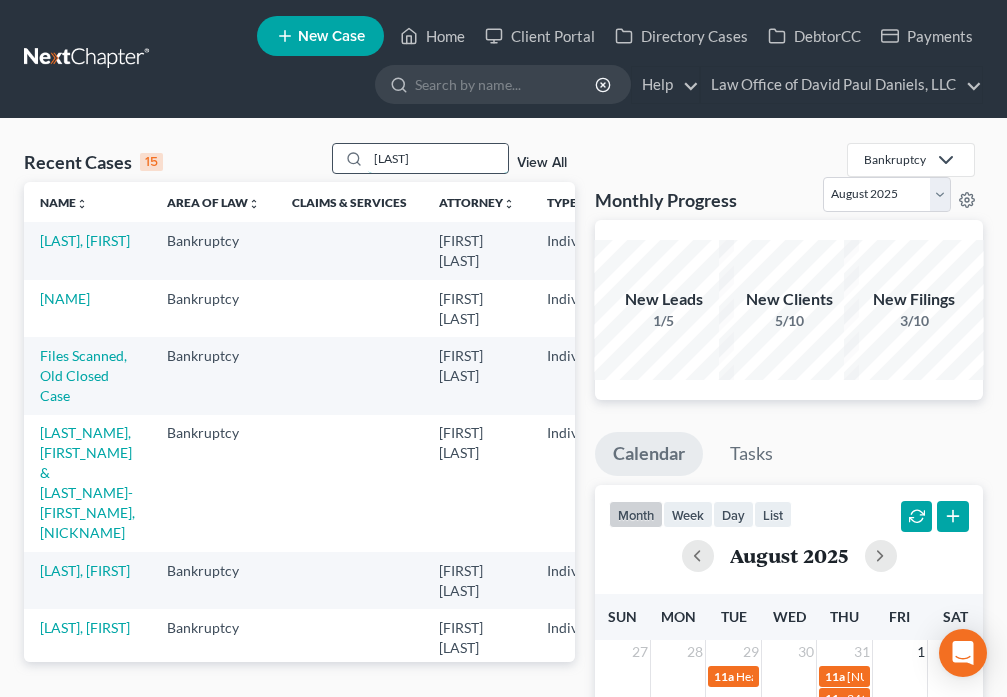 type on "[LAST]" 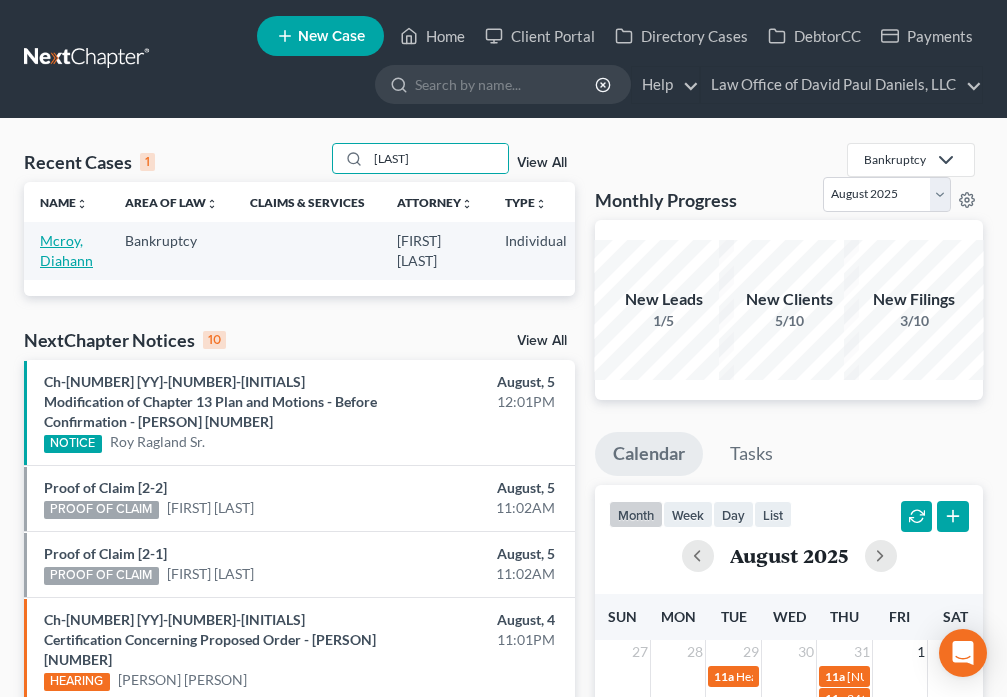 click on "Mcroy, Diahann" at bounding box center [66, 250] 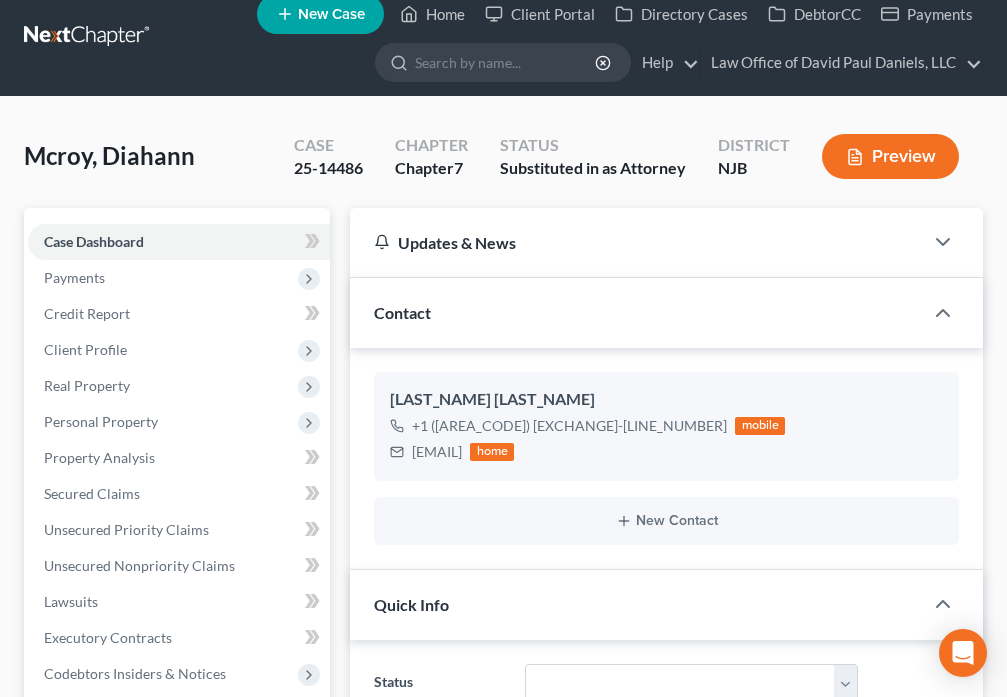 scroll, scrollTop: 513, scrollLeft: 0, axis: vertical 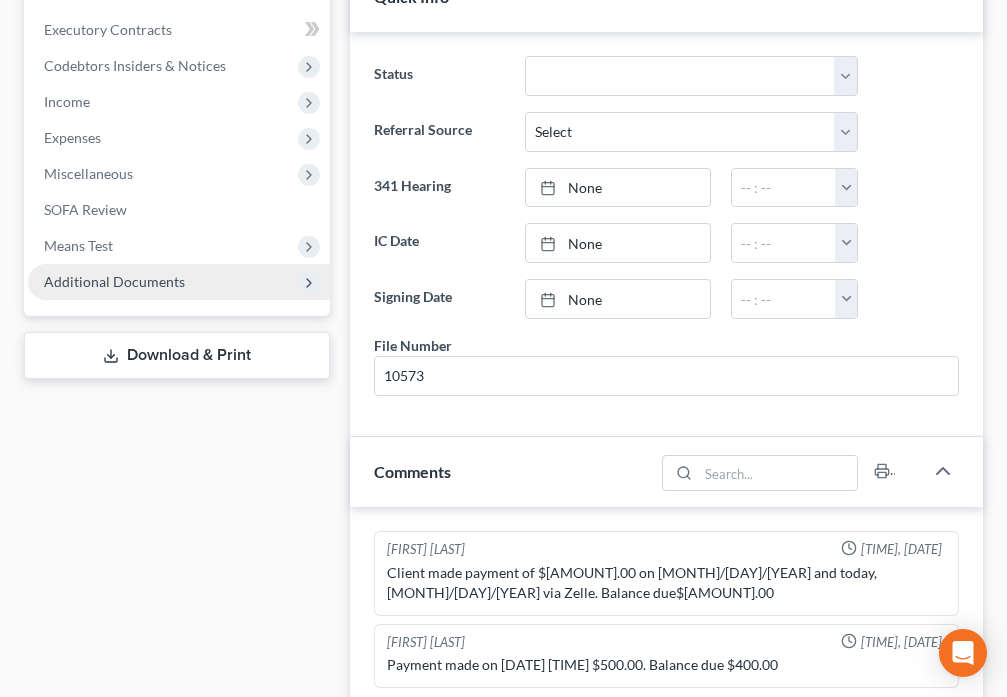 drag, startPoint x: 179, startPoint y: 281, endPoint x: 187, endPoint y: 293, distance: 14.422205 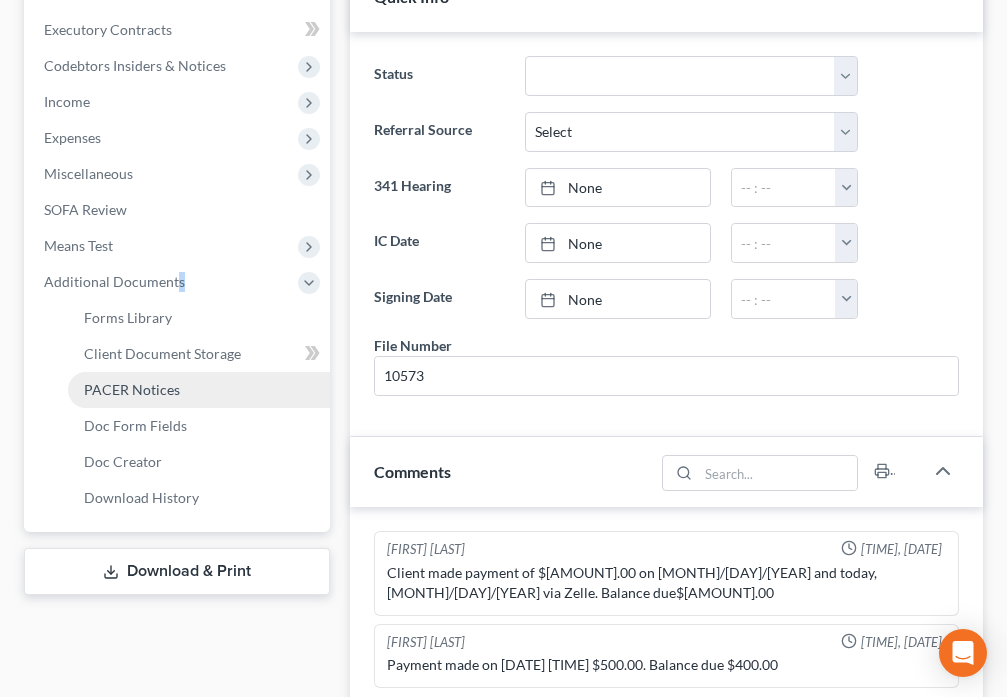 click on "PACER Notices" at bounding box center (132, 389) 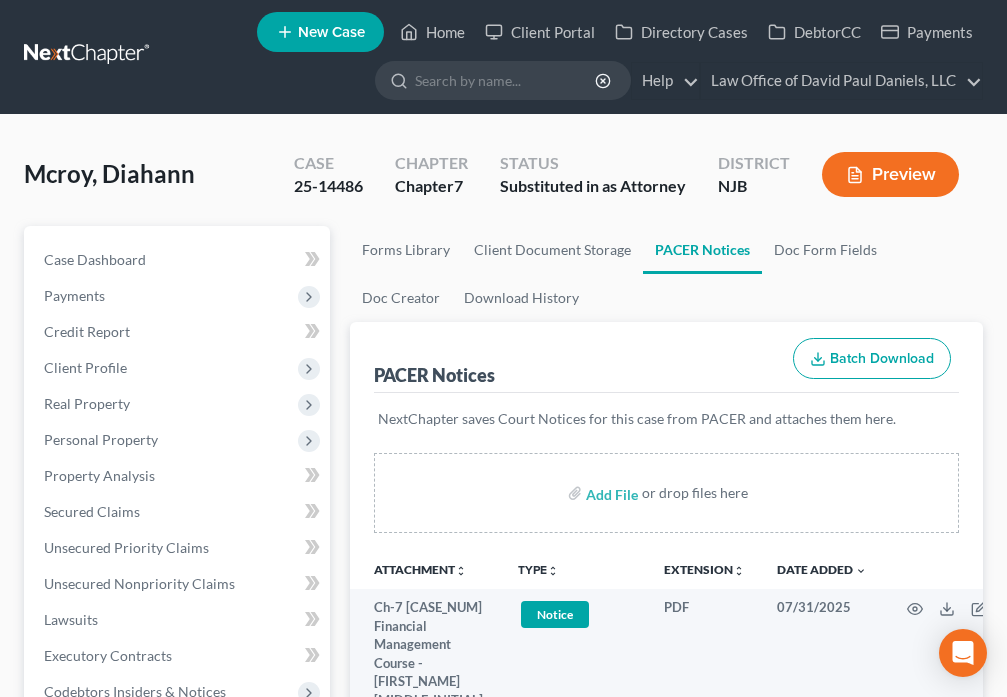 scroll, scrollTop: 0, scrollLeft: 0, axis: both 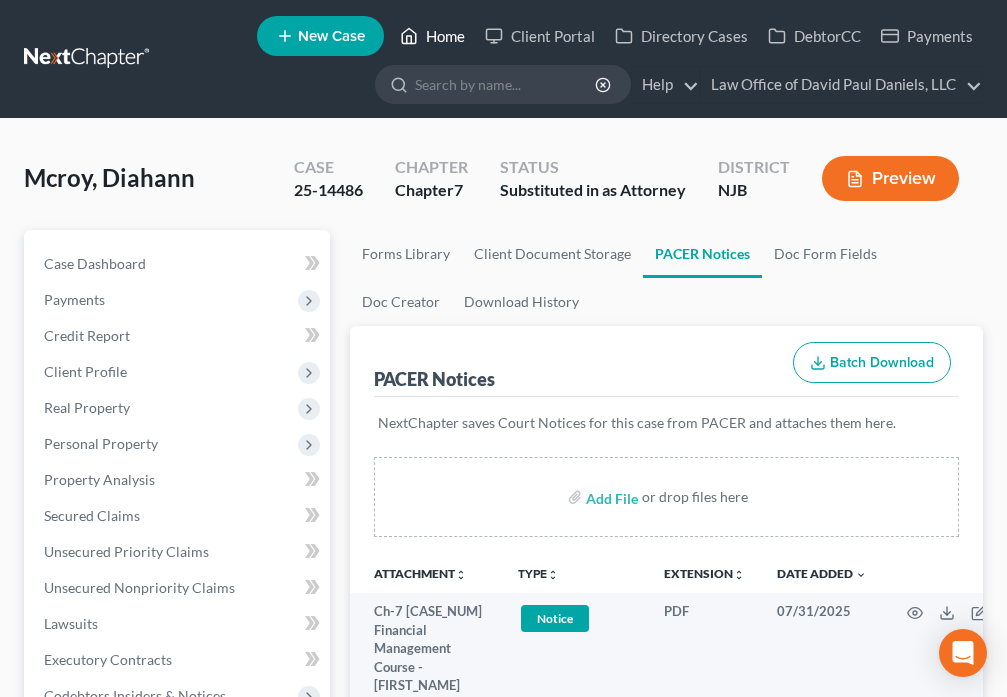 click 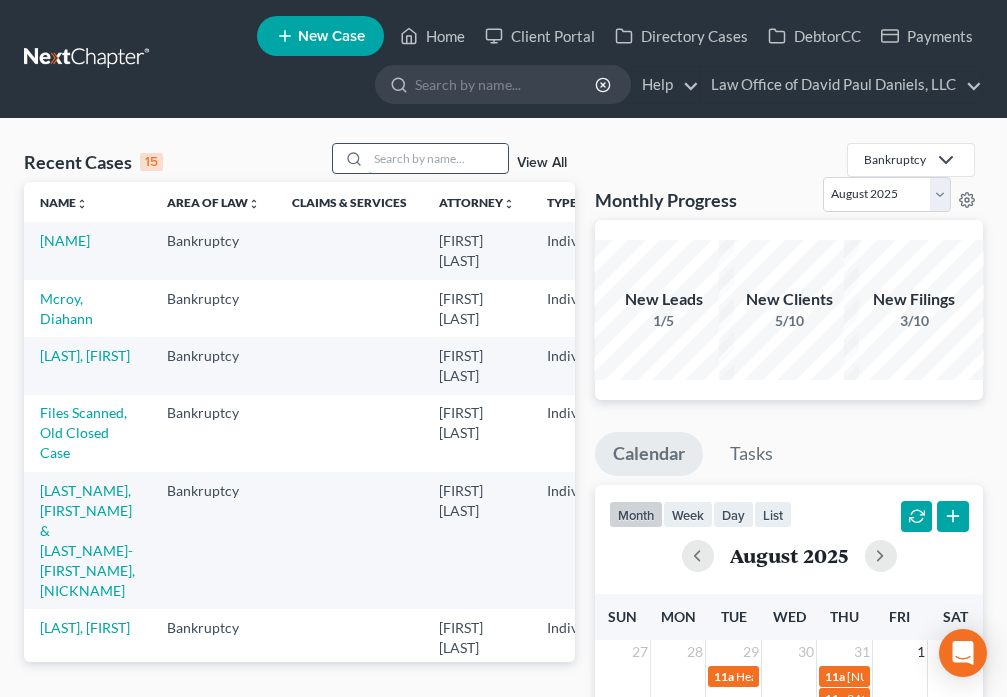 click at bounding box center (438, 158) 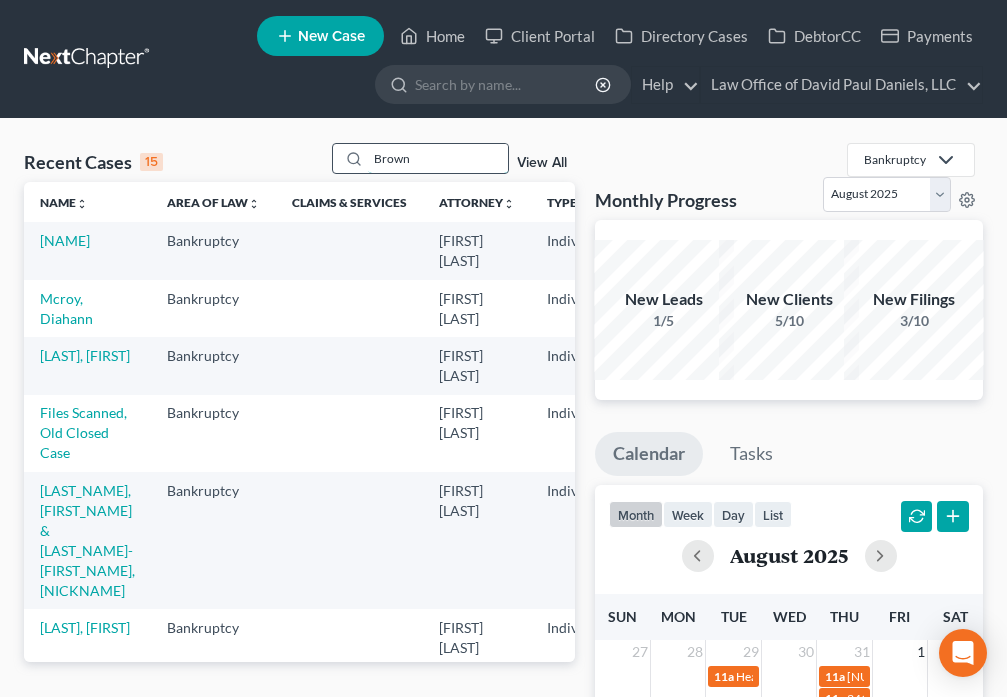 type on "Brown" 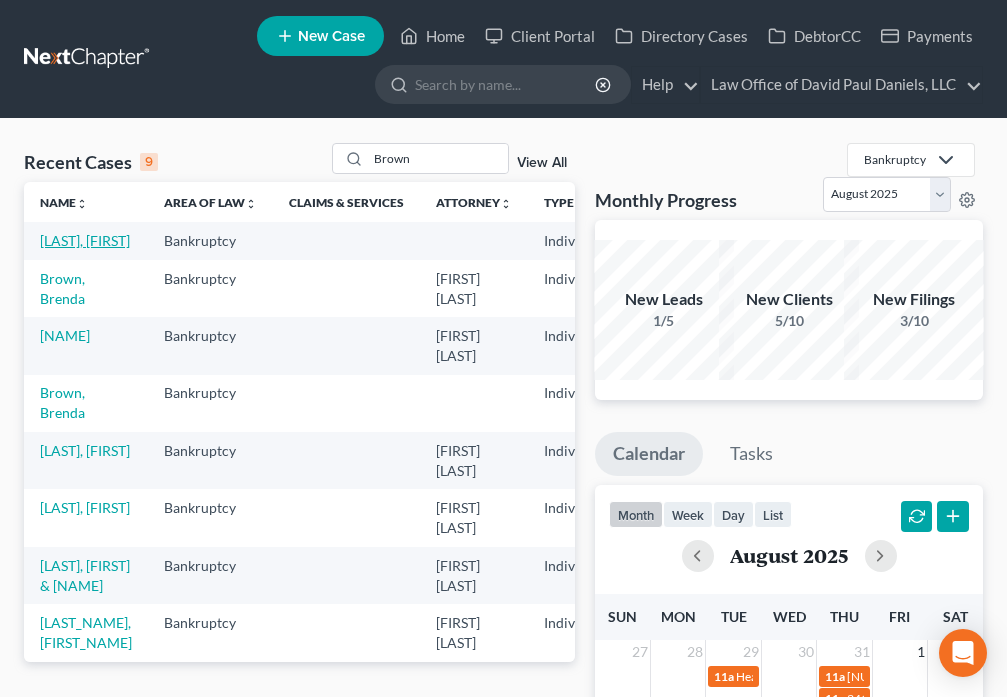 click on "[LAST], [FIRST]" at bounding box center [85, 240] 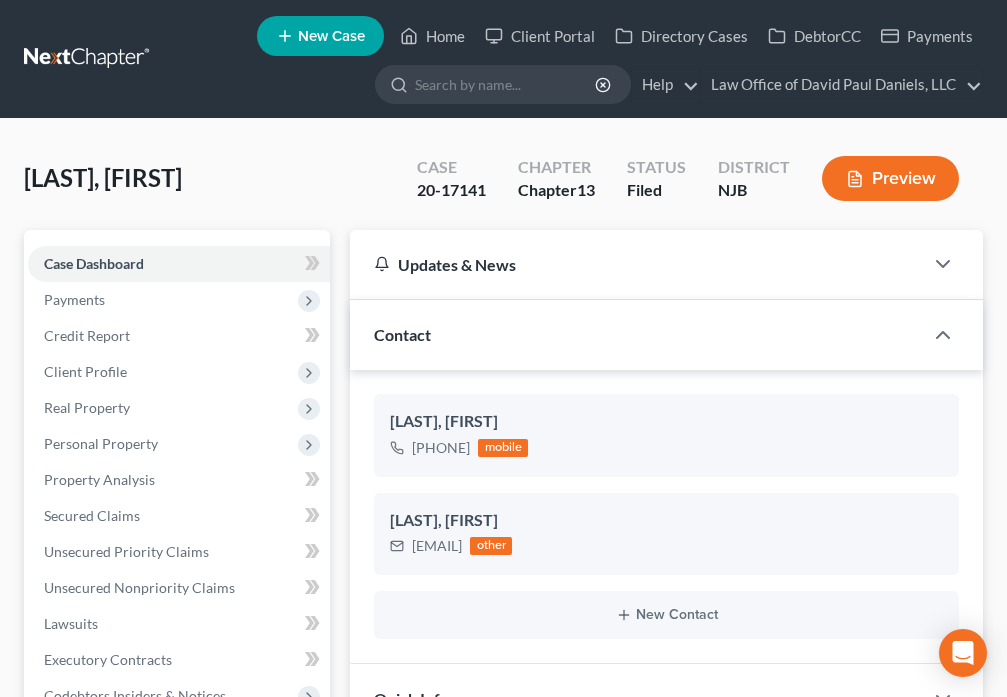 scroll, scrollTop: 770, scrollLeft: 0, axis: vertical 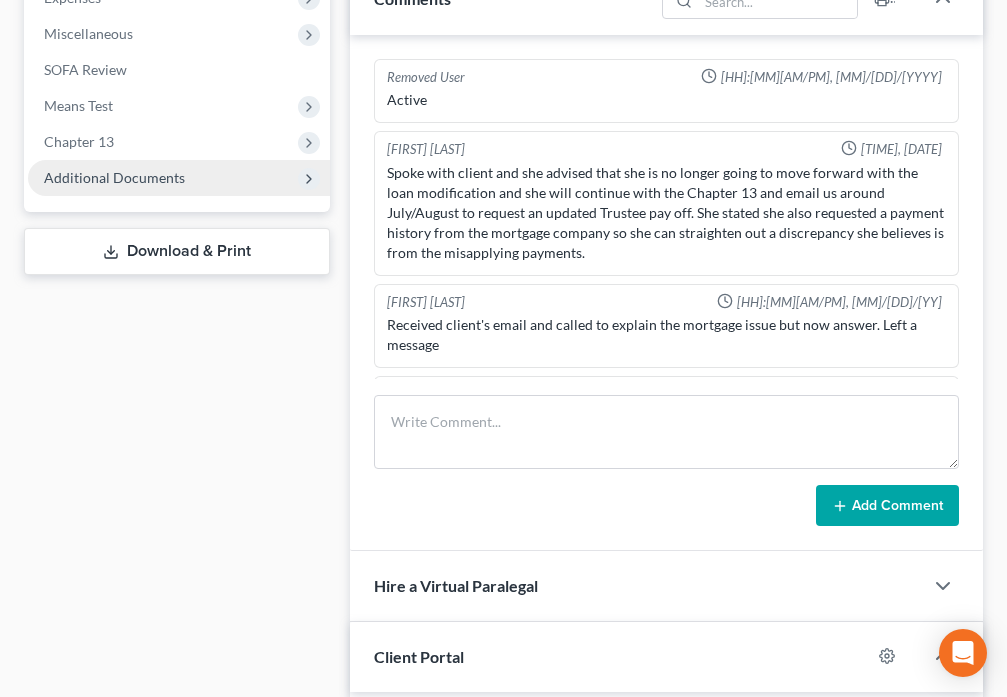 click on "Additional Documents" at bounding box center [114, 177] 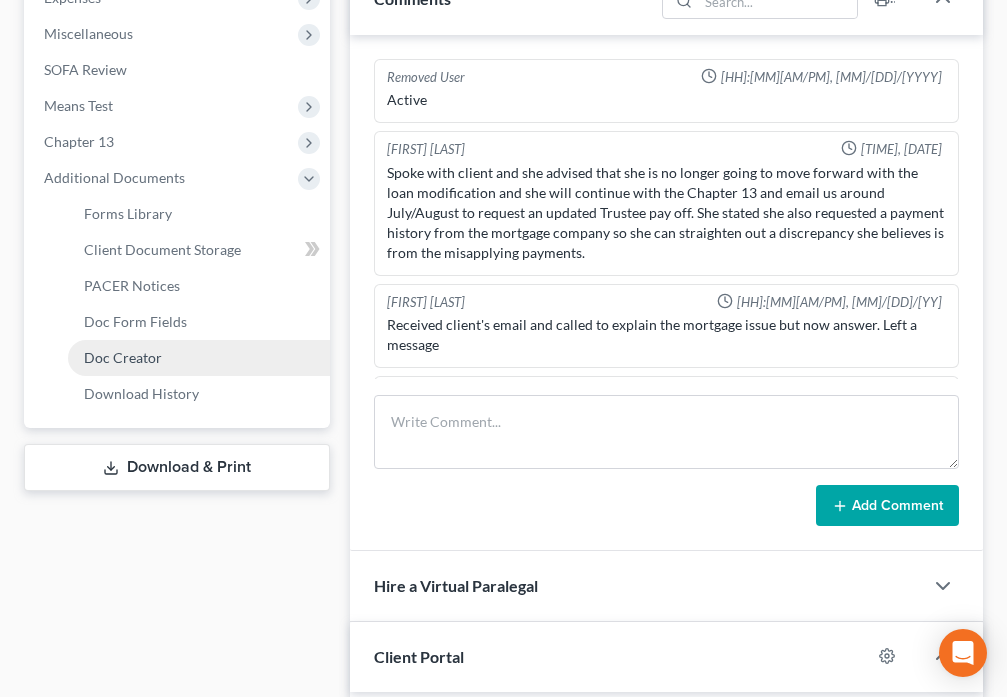scroll, scrollTop: 356, scrollLeft: 0, axis: vertical 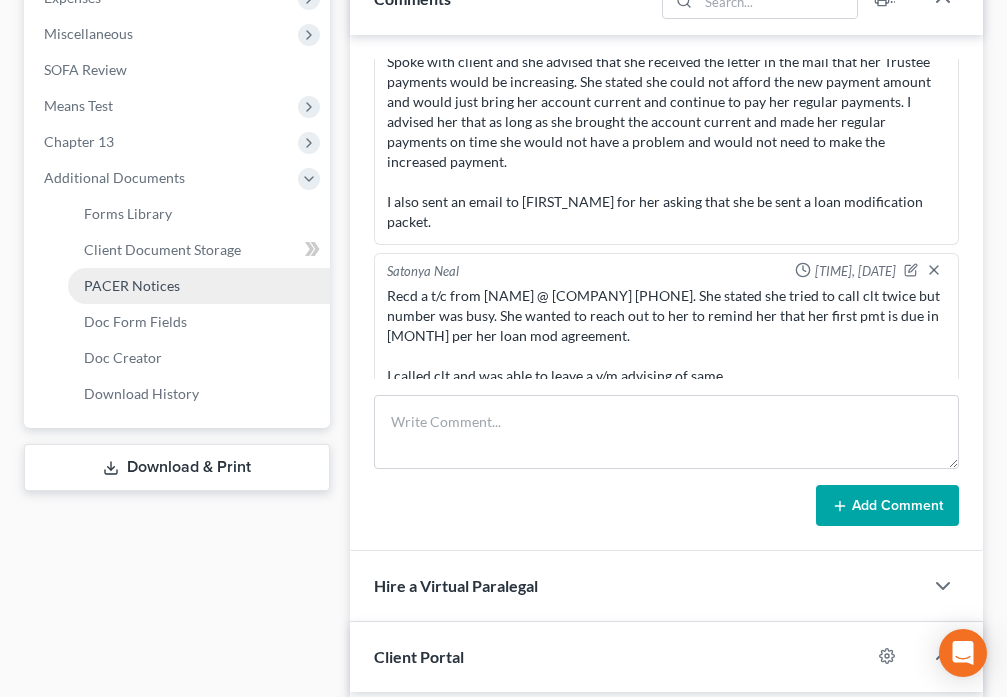 click on "PACER Notices" at bounding box center (199, 286) 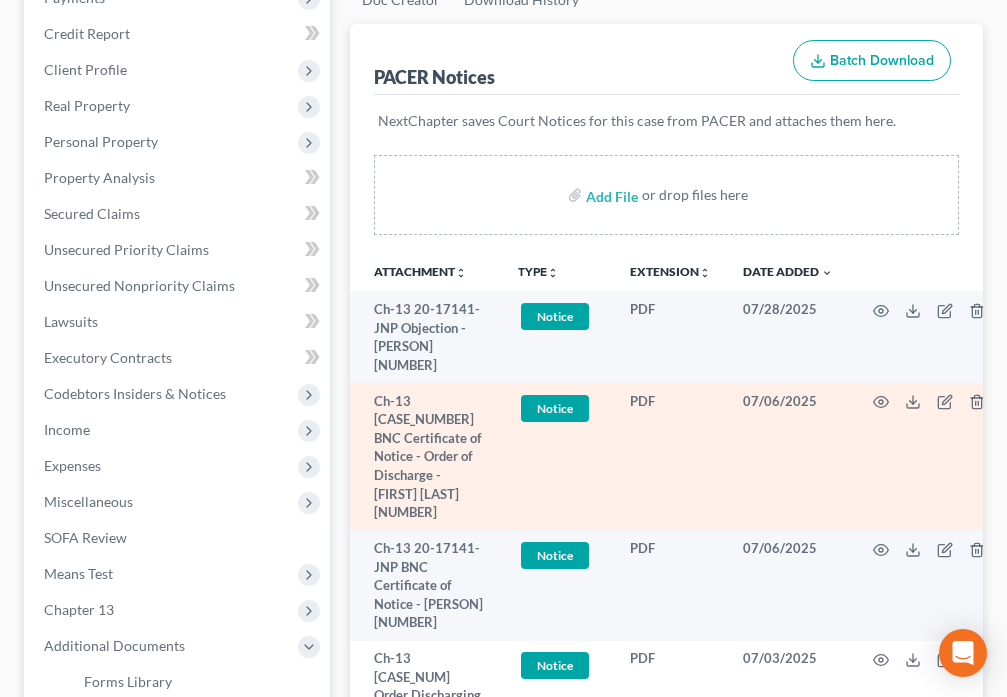 scroll, scrollTop: 327, scrollLeft: 0, axis: vertical 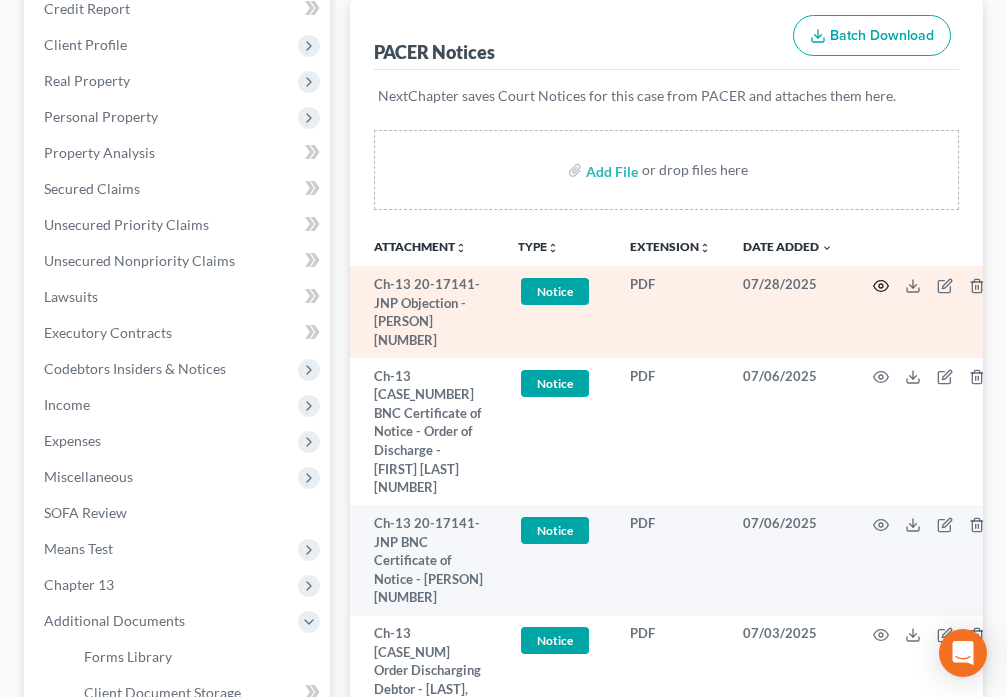 click 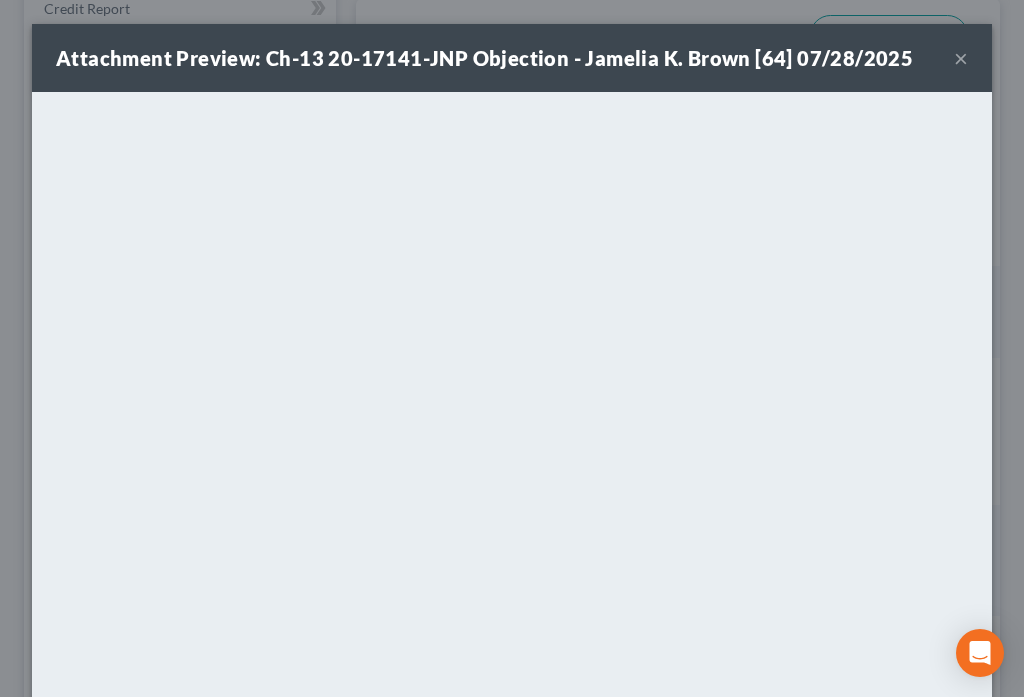 click on "×" at bounding box center (961, 58) 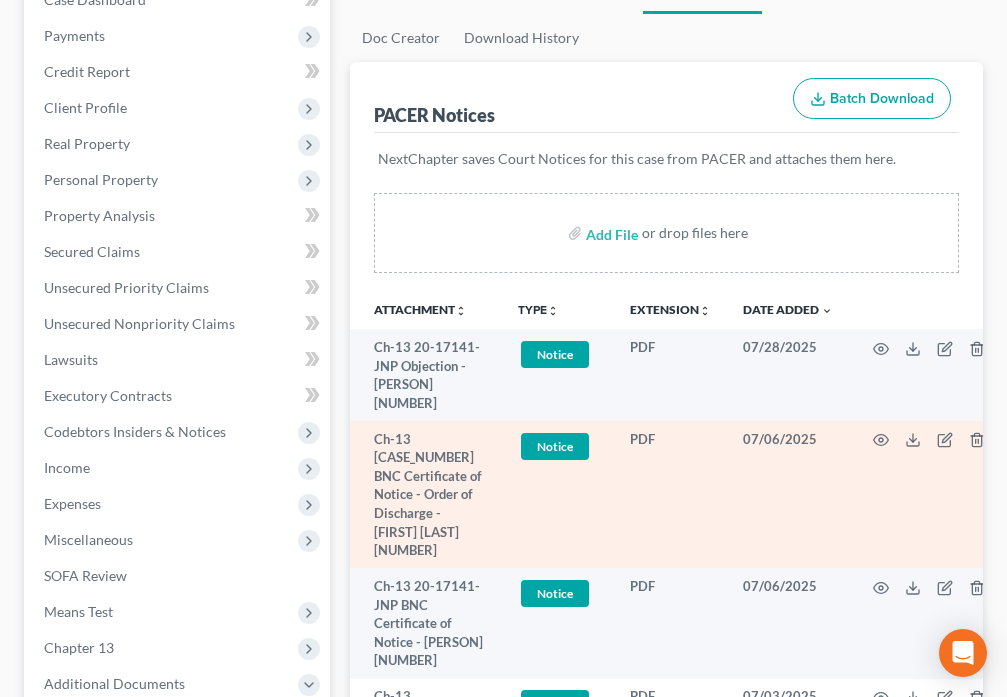 scroll, scrollTop: 303, scrollLeft: 0, axis: vertical 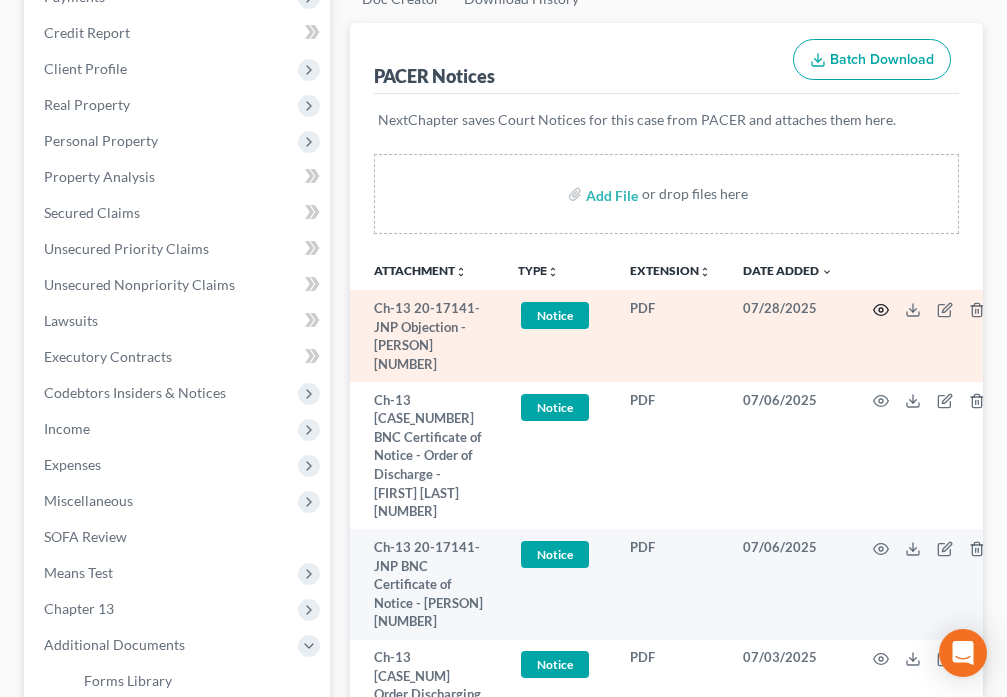 click 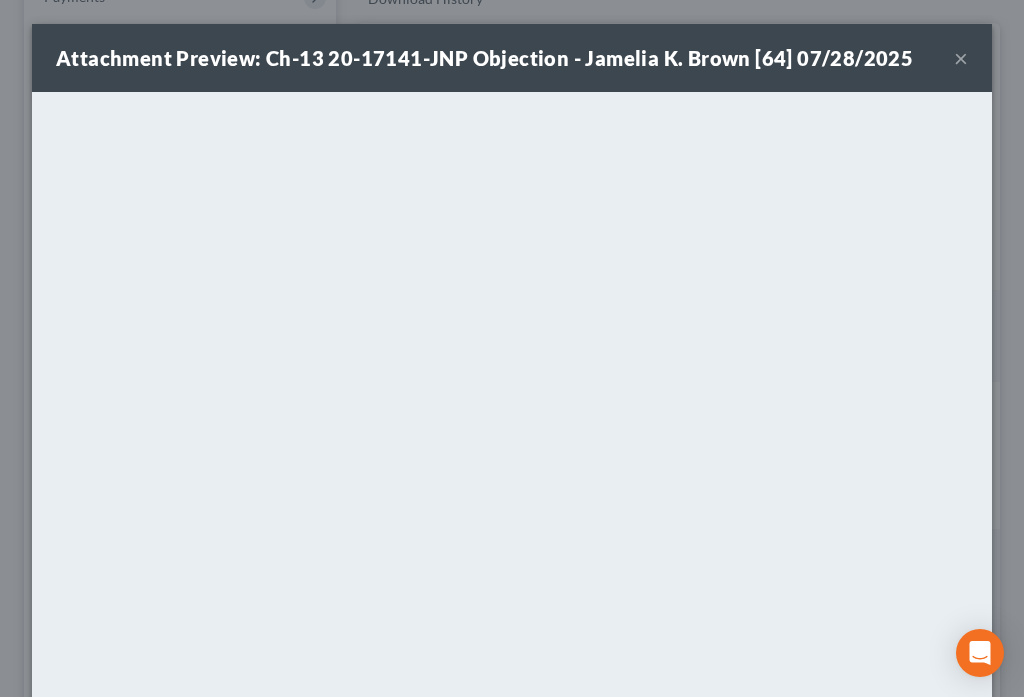 click on "×" at bounding box center (961, 58) 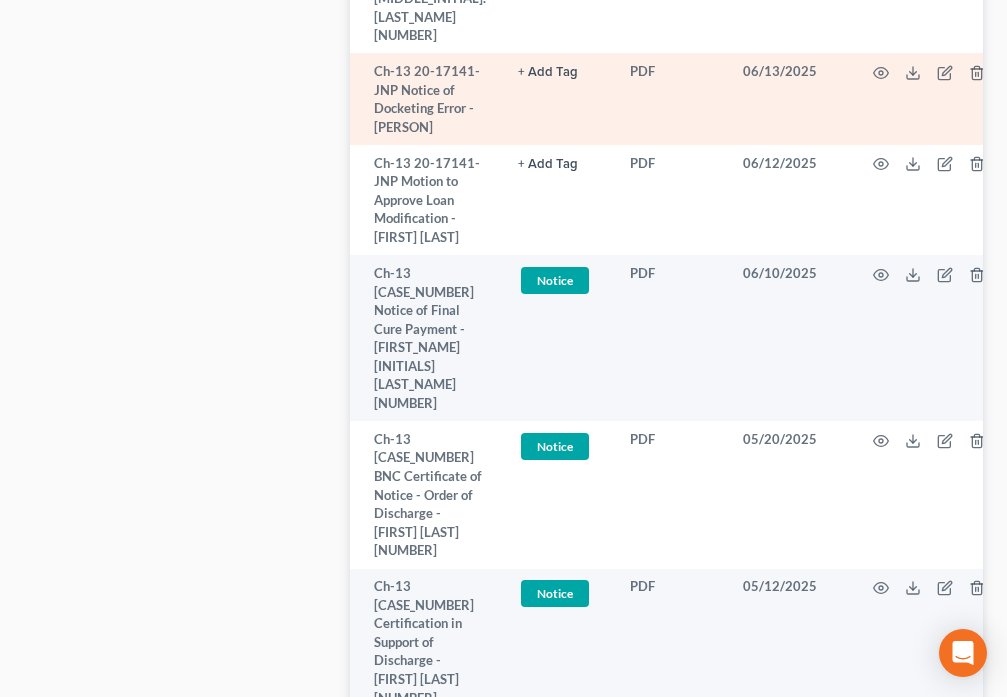 scroll, scrollTop: 2800, scrollLeft: 0, axis: vertical 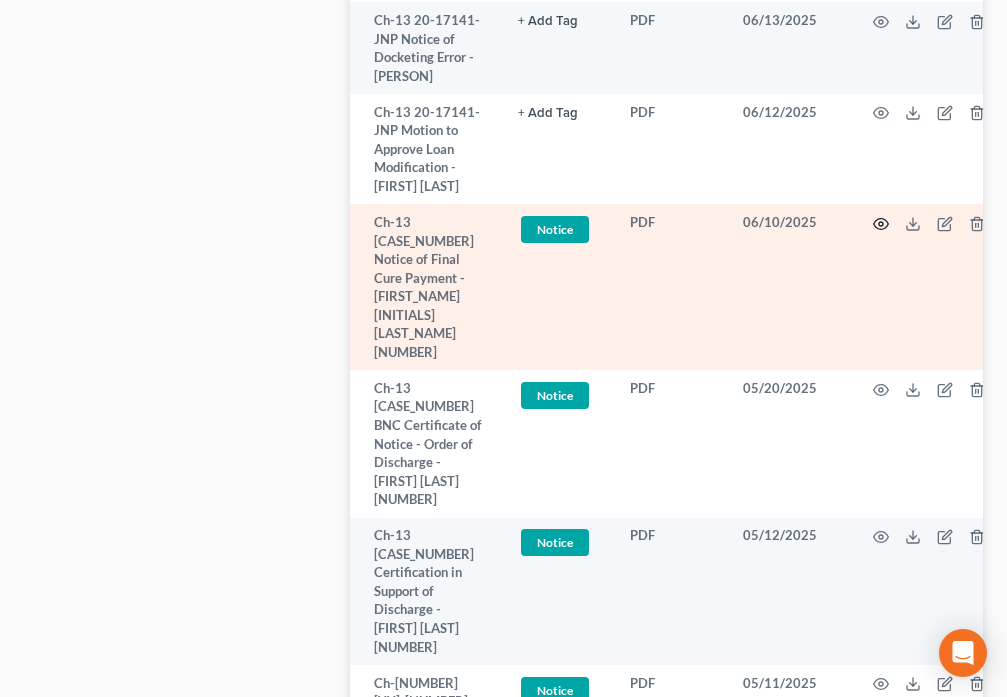 click 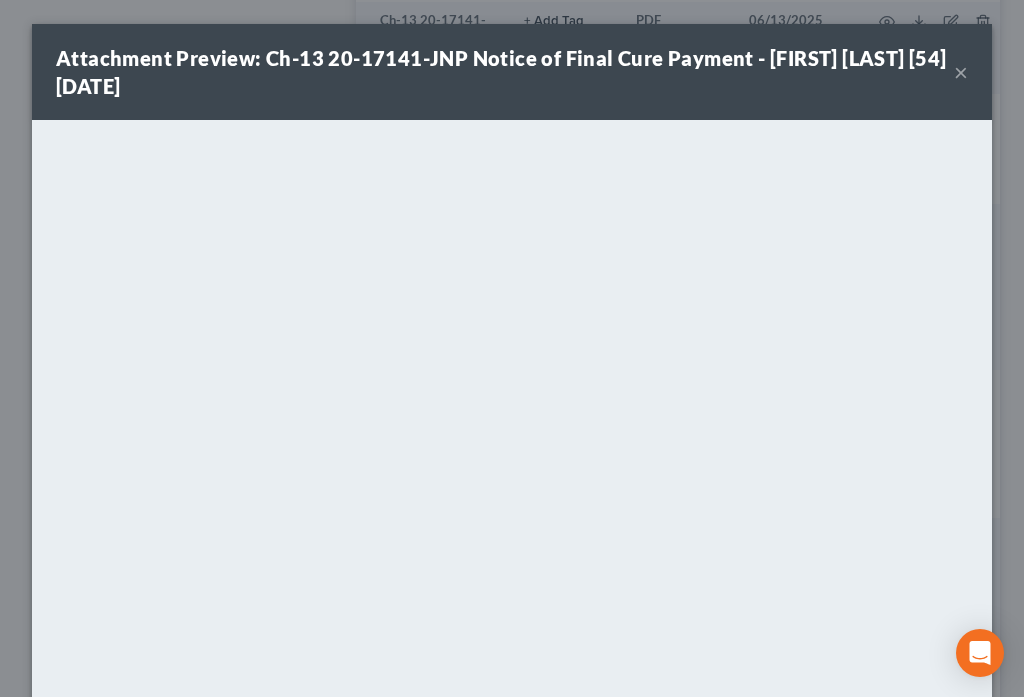 click on "×" at bounding box center [961, 72] 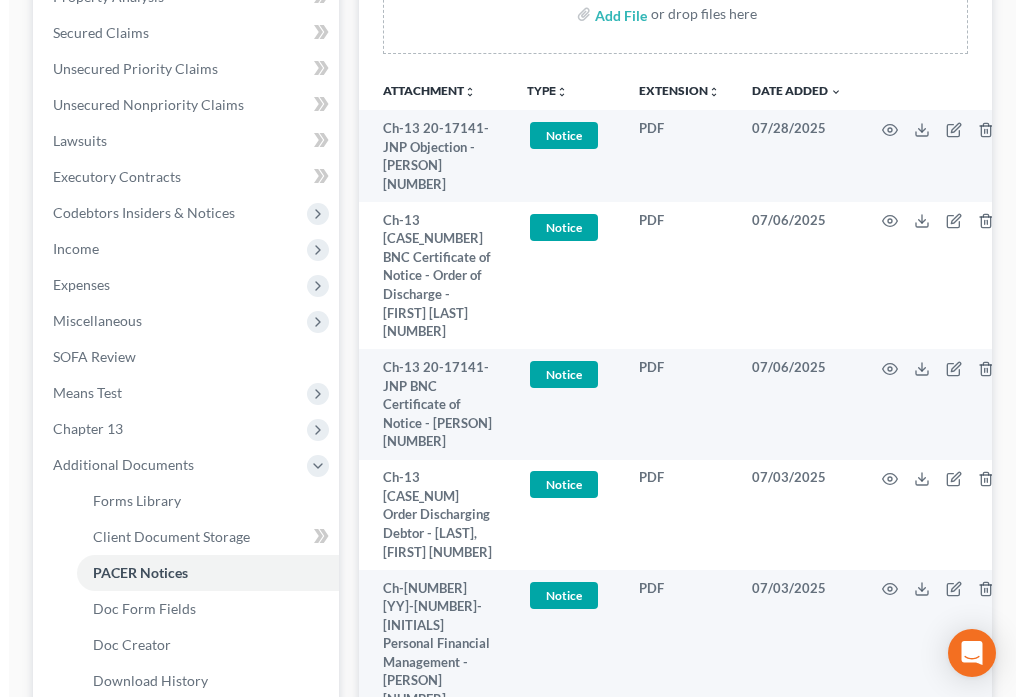 scroll, scrollTop: 467, scrollLeft: 0, axis: vertical 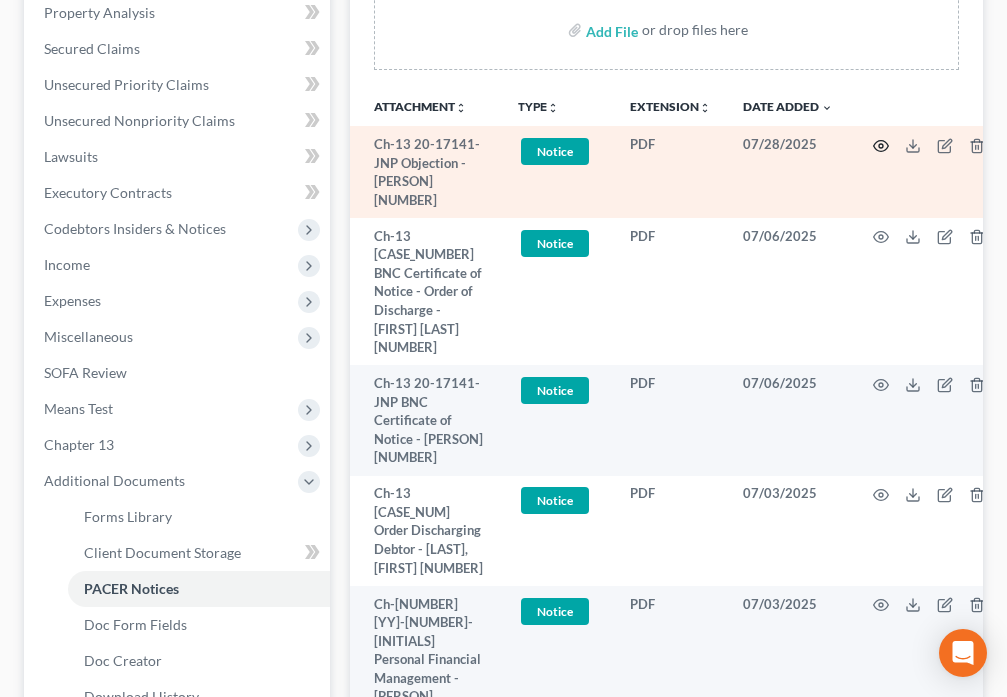 click 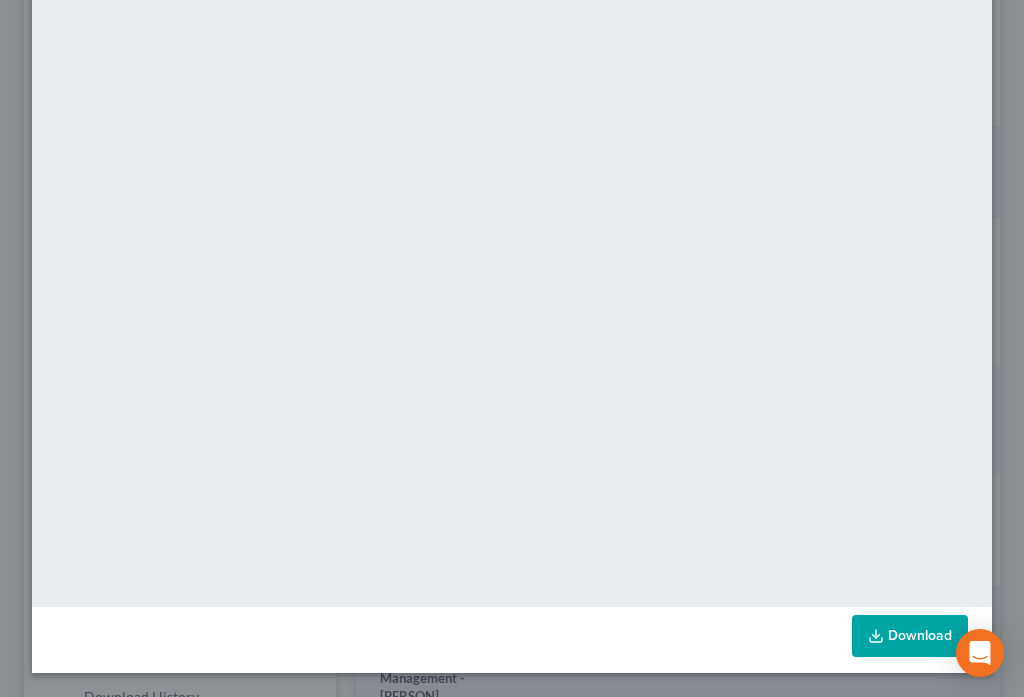 scroll, scrollTop: 93, scrollLeft: 0, axis: vertical 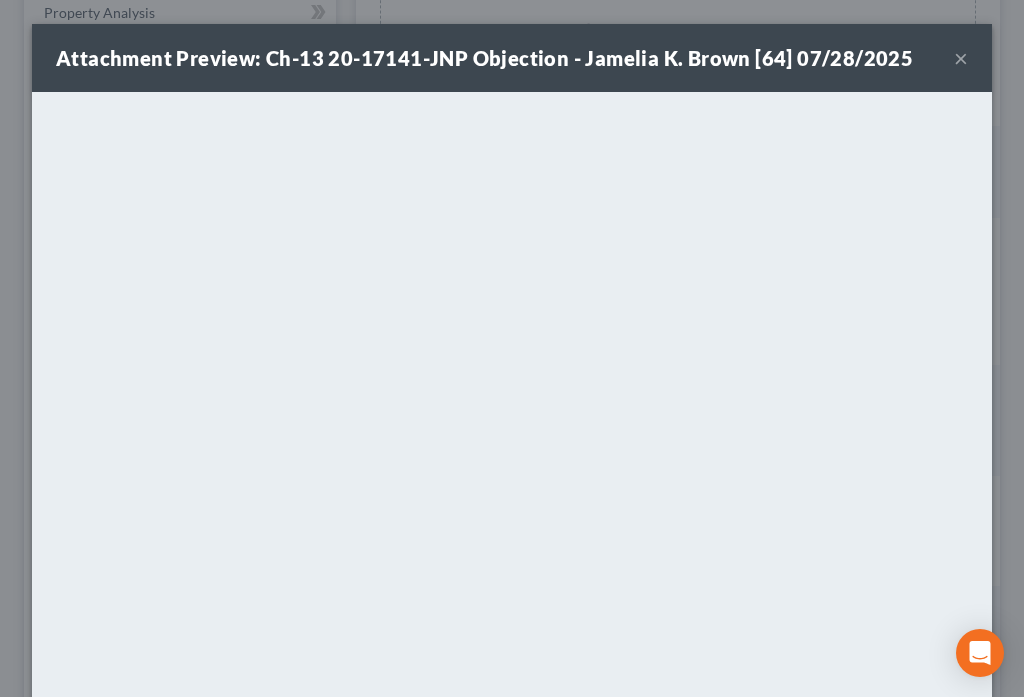 click on "×" at bounding box center (961, 58) 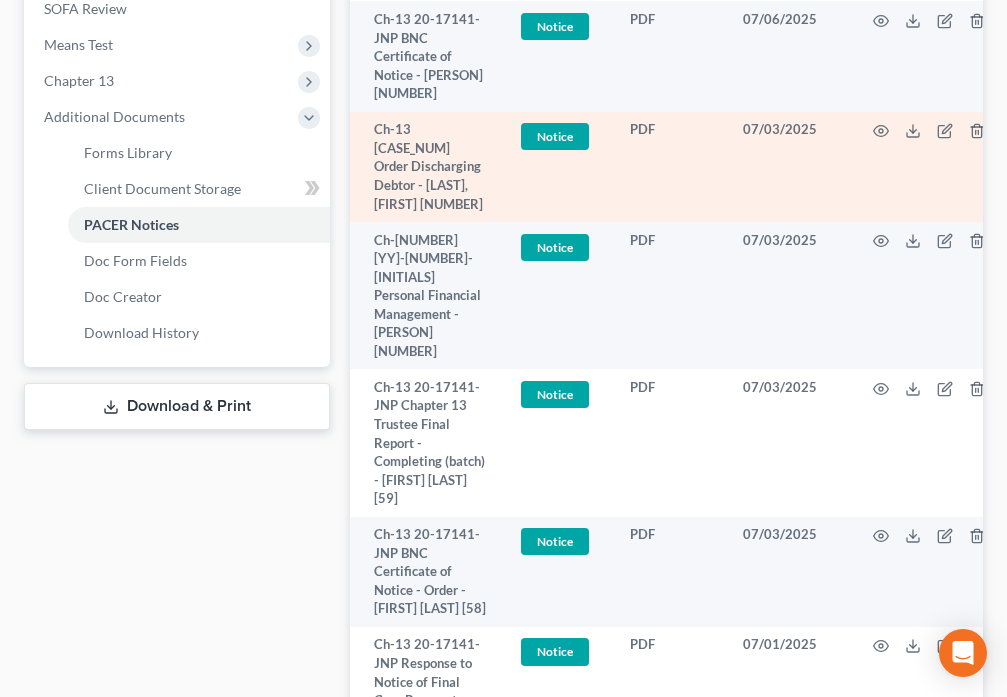 scroll, scrollTop: 863, scrollLeft: 0, axis: vertical 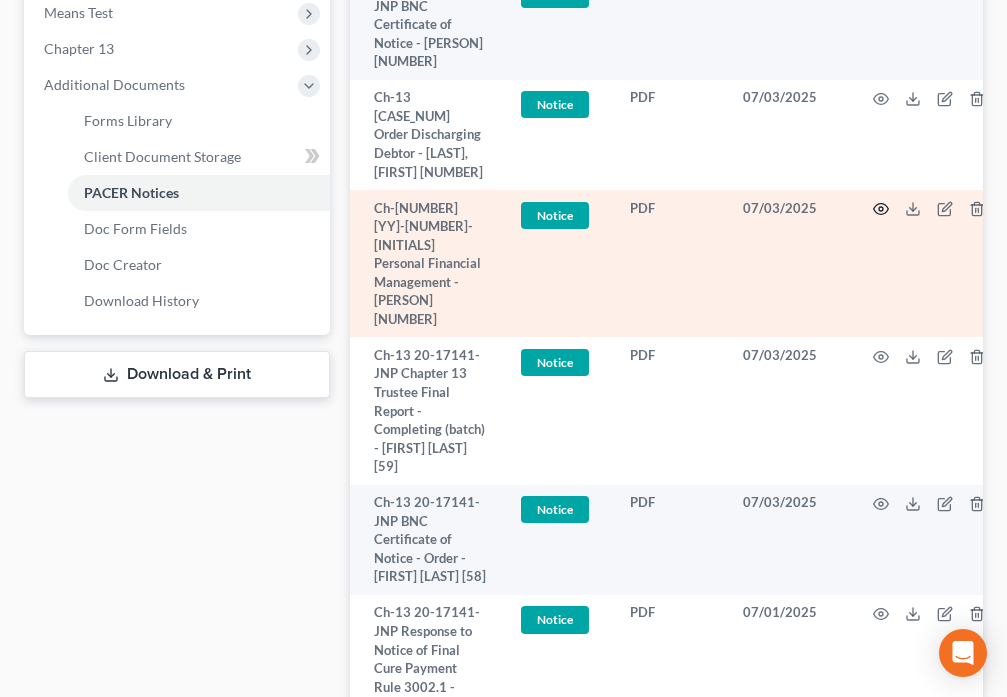 click 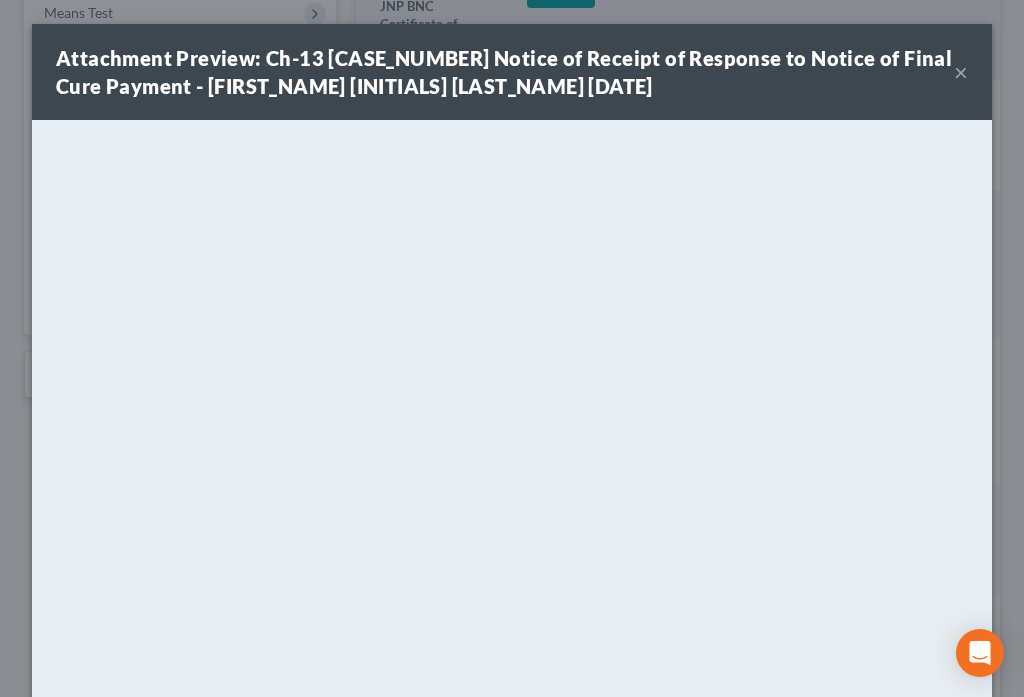click on "Attachment Preview: Ch-13 [CASE_NUM] Notice of Receipt of Response to Notice of Final Cure Payment - [FIRST_NAME] [MIDDLE_INITIAL]. [LAST_NAME] [NUMBER] [DATE] ×" at bounding box center [512, 72] 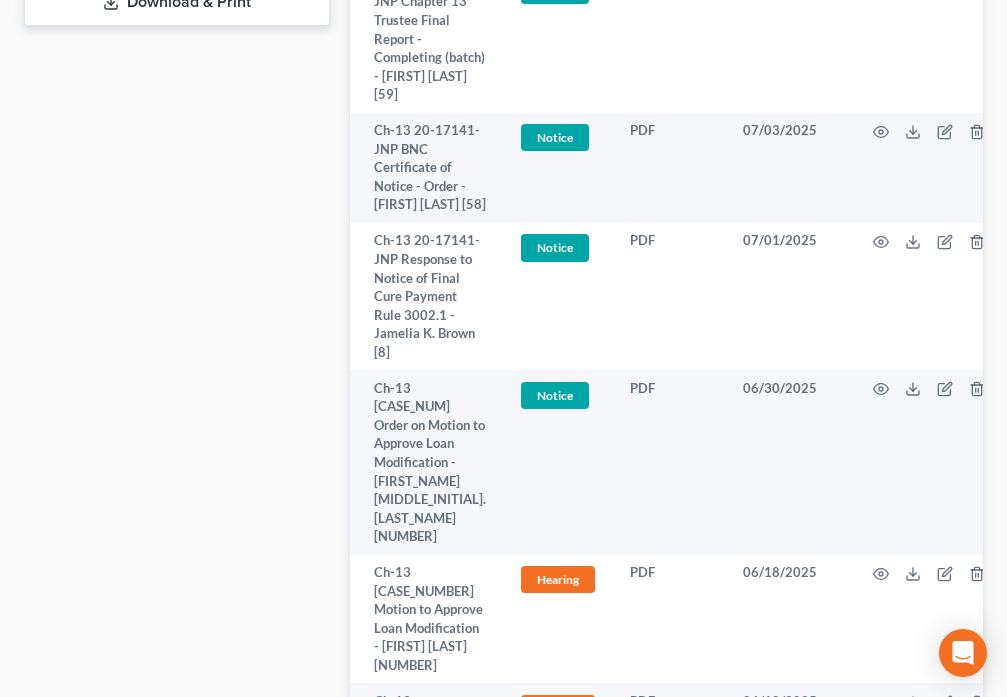 scroll, scrollTop: 1237, scrollLeft: 0, axis: vertical 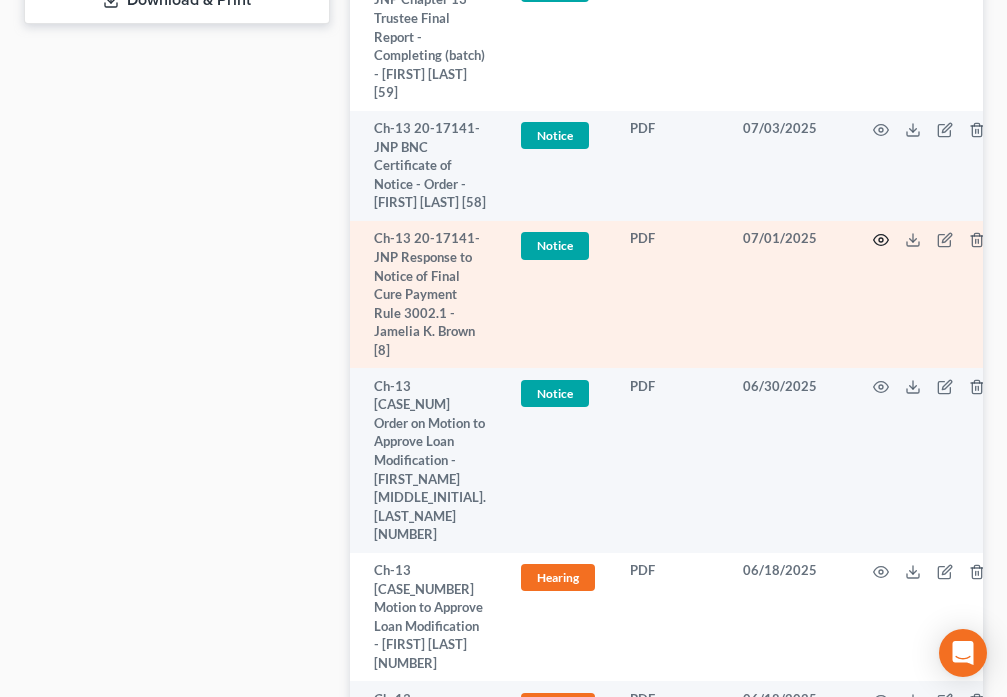 click 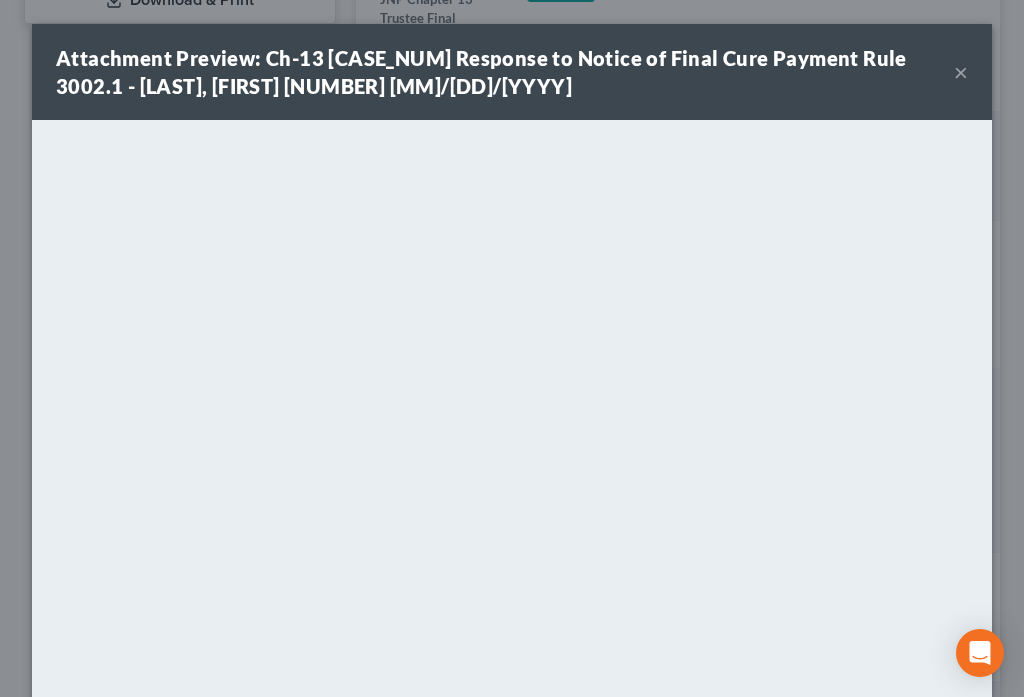 click on "×" at bounding box center [961, 72] 